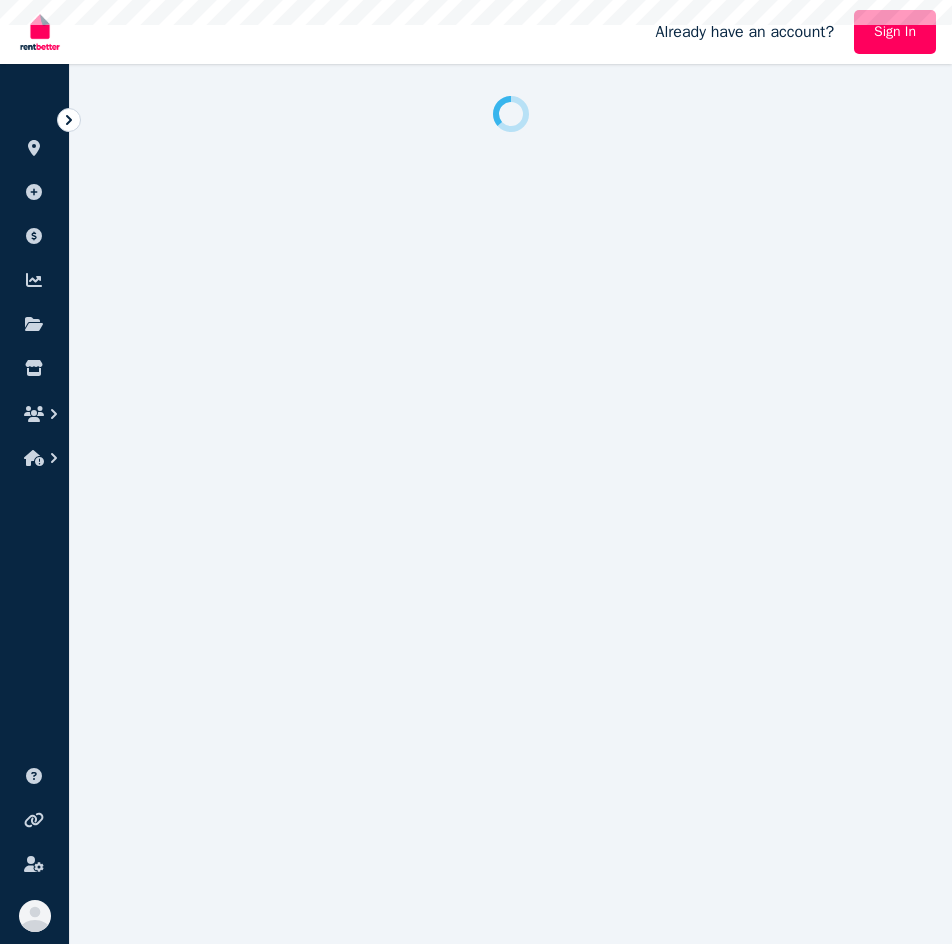 scroll, scrollTop: 0, scrollLeft: 0, axis: both 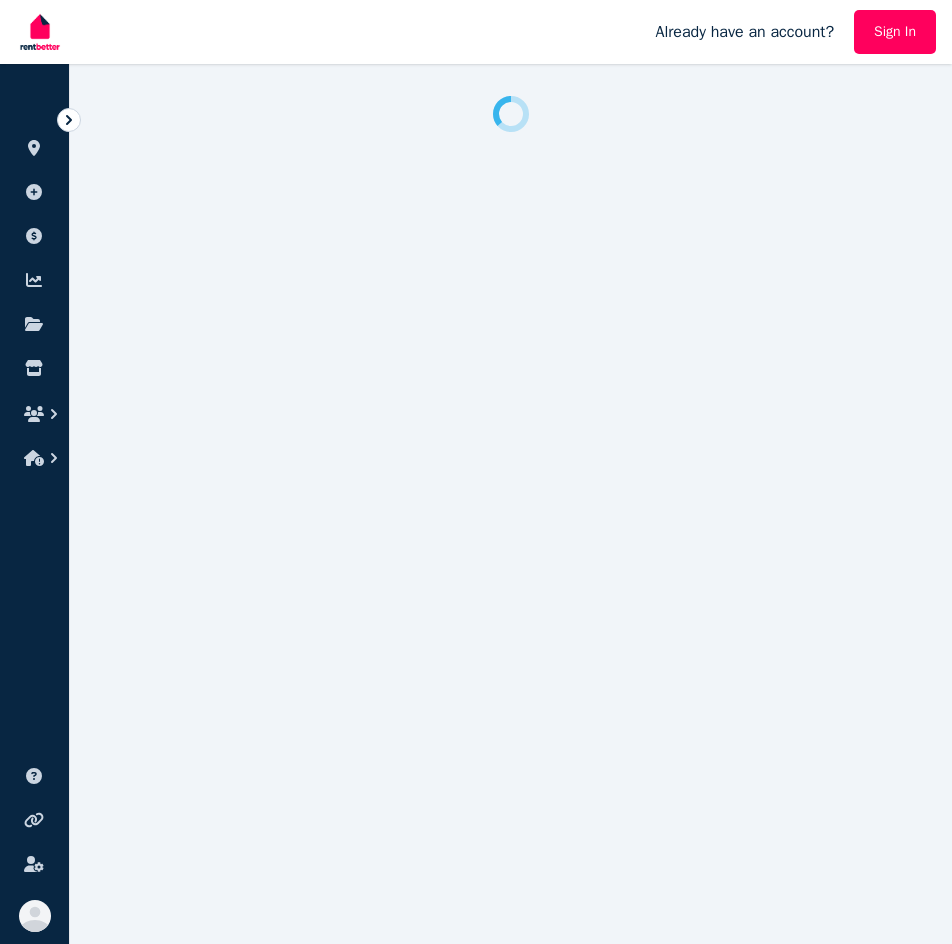click on "Sign In" at bounding box center (895, 32) 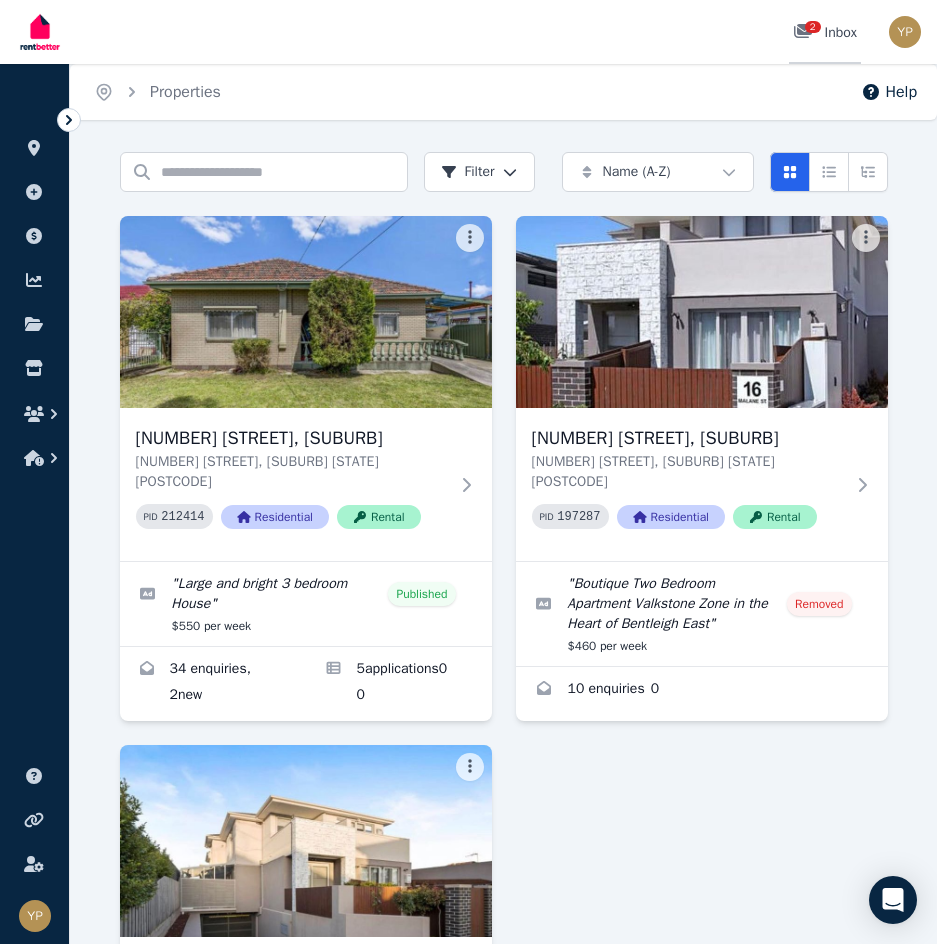 click 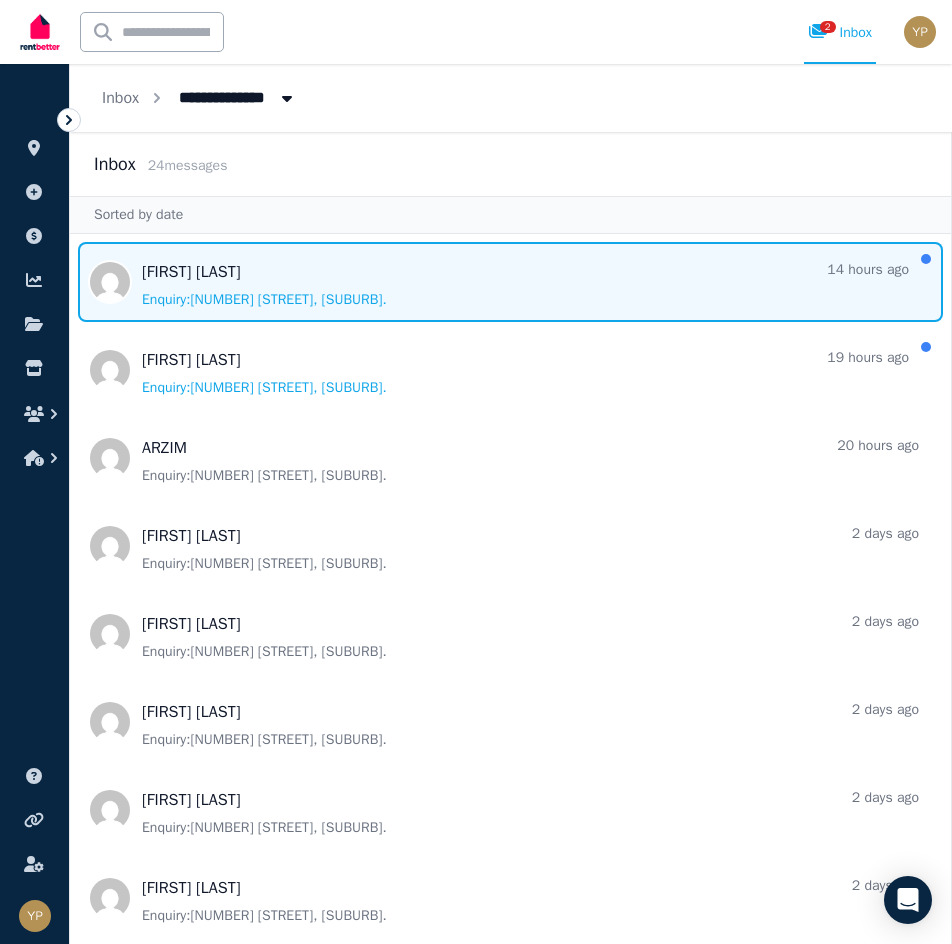 click at bounding box center [510, 282] 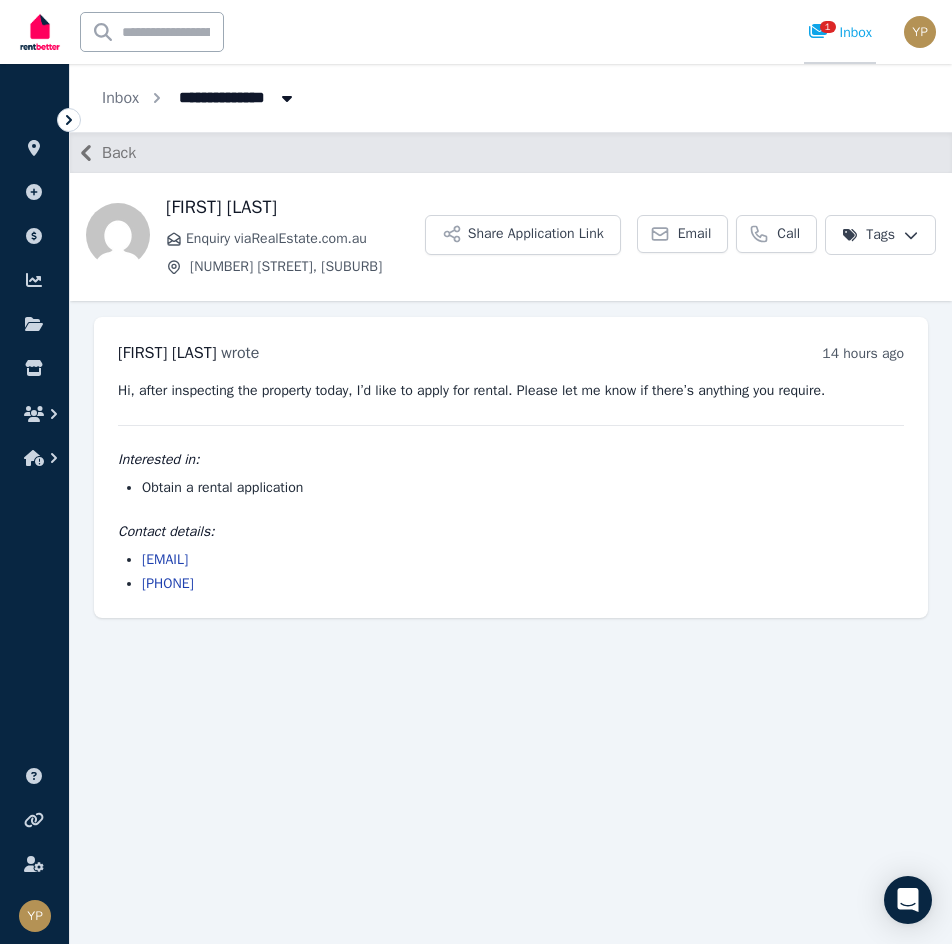 click on "1 Inbox" at bounding box center (840, 33) 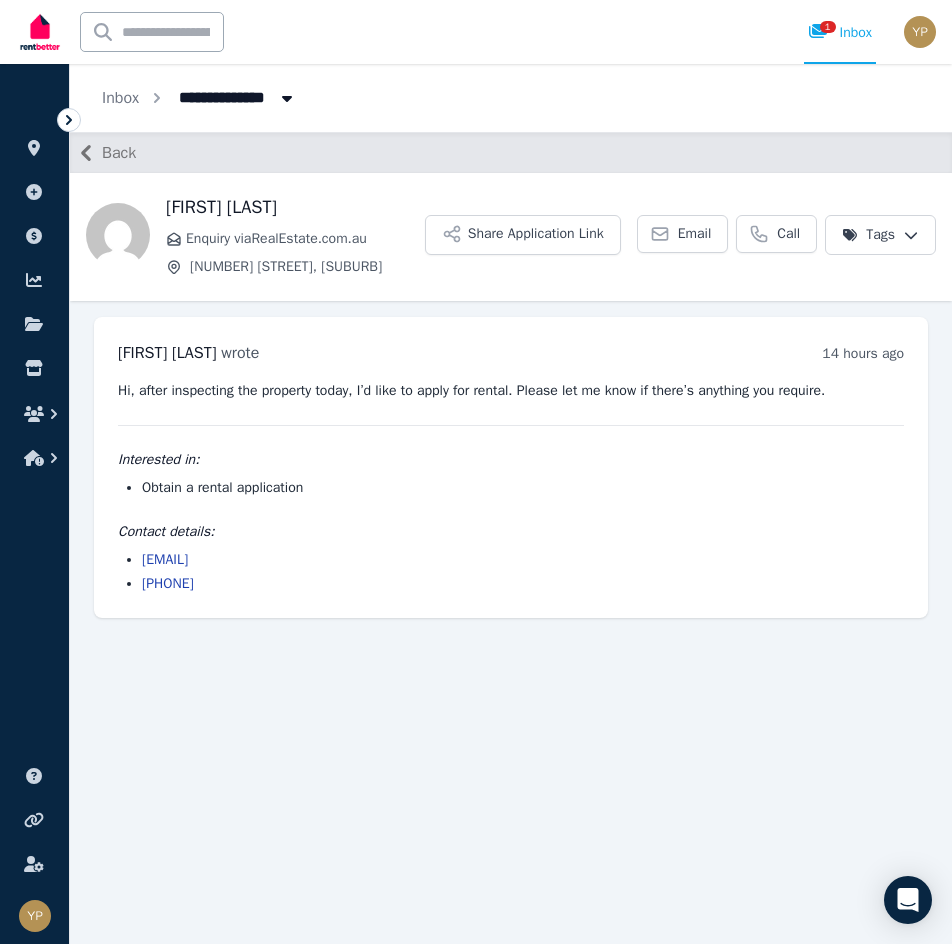 click on "All Properties" at bounding box center [231, 96] 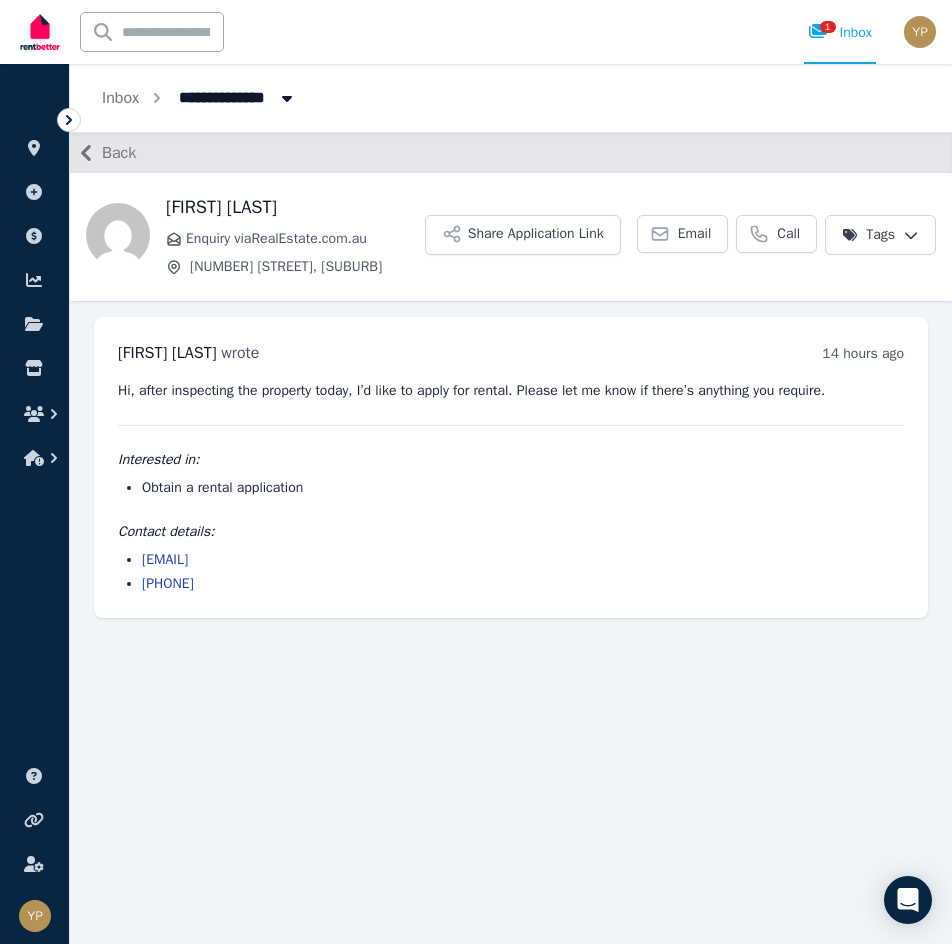 click on "All Properties" at bounding box center [231, 96] 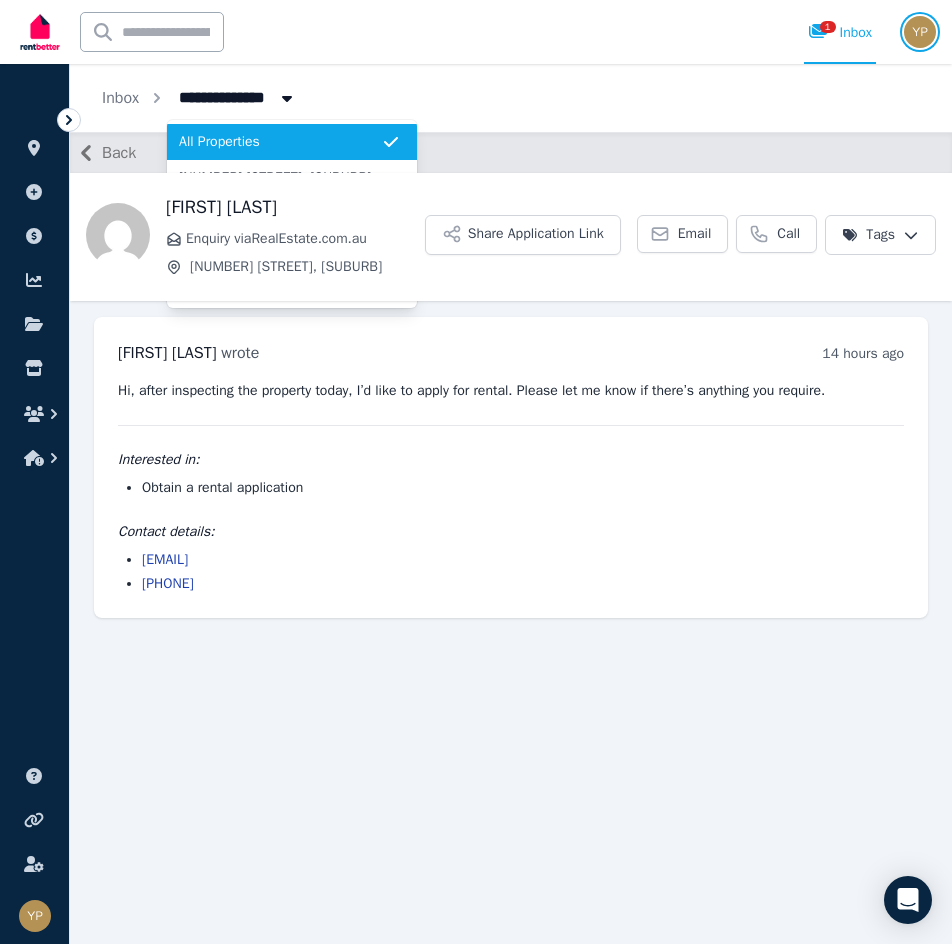click on "**********" at bounding box center (476, 472) 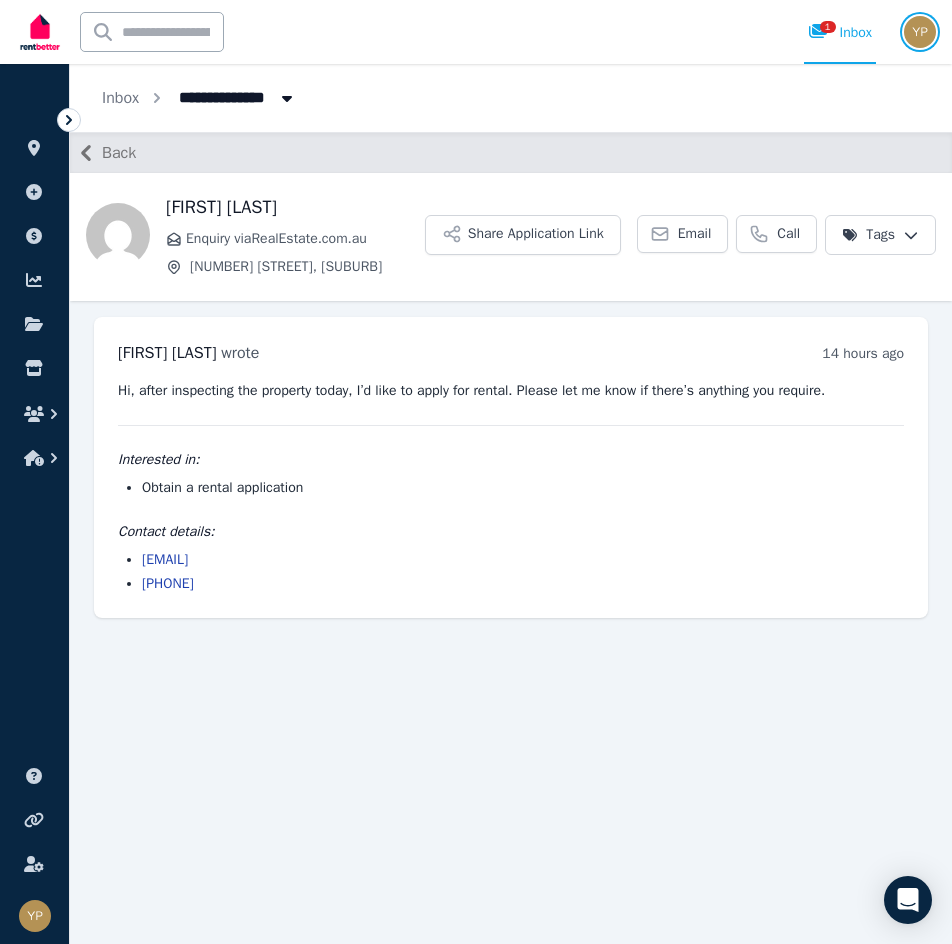 click at bounding box center [920, 32] 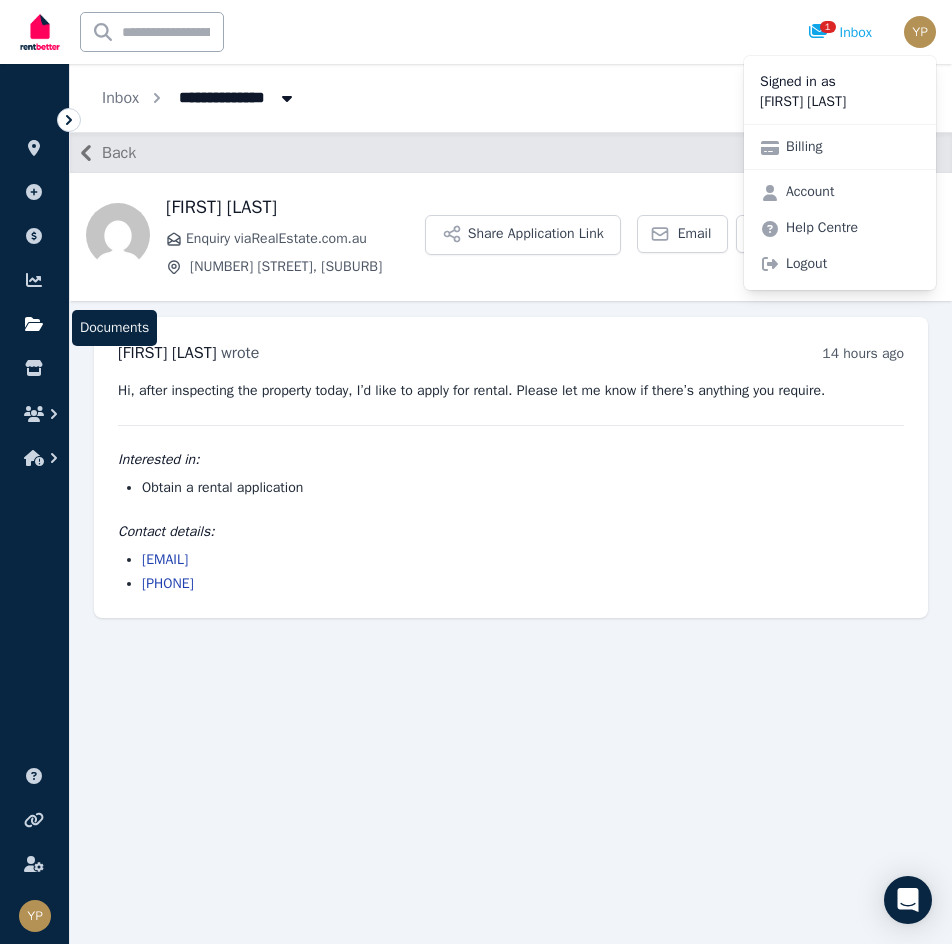 click 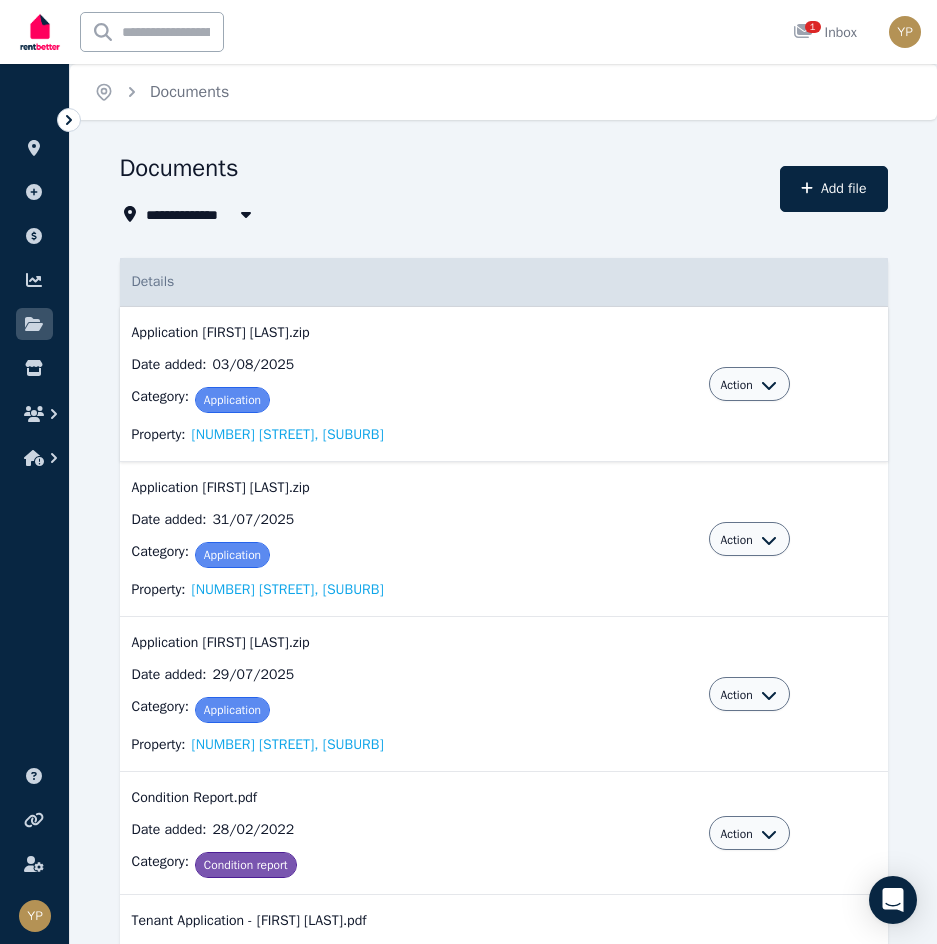 scroll, scrollTop: 487, scrollLeft: 0, axis: vertical 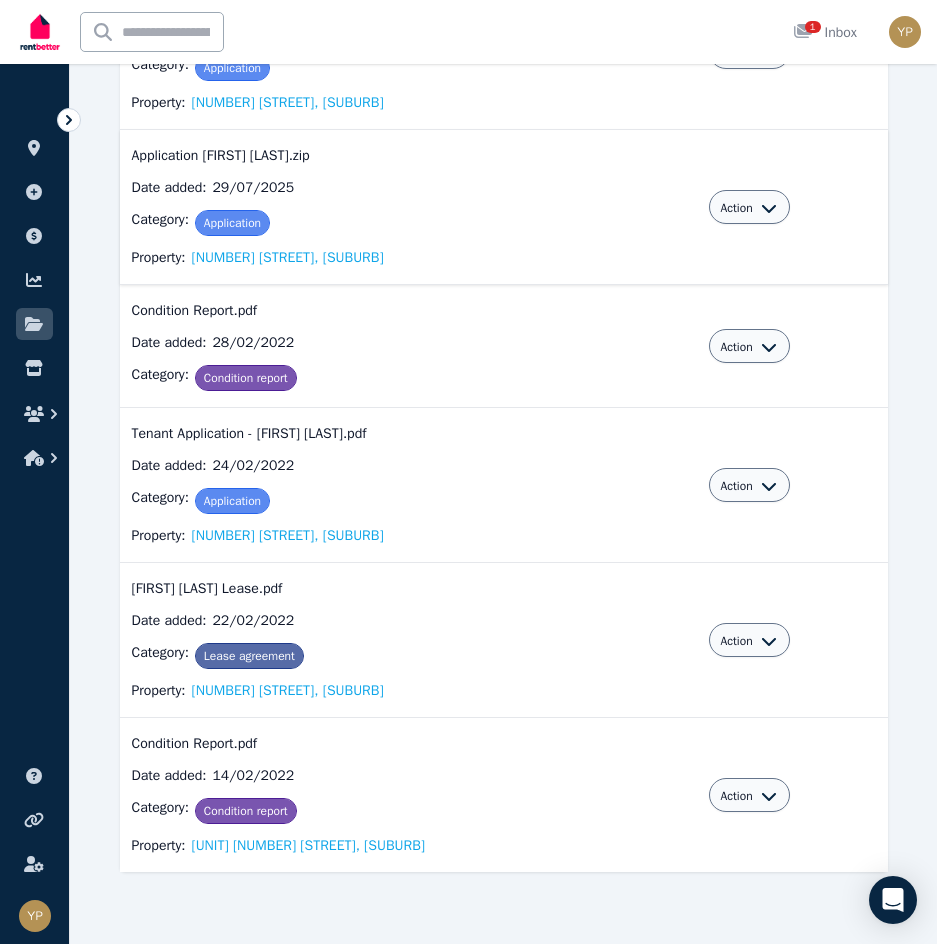click on "Action" at bounding box center [737, 208] 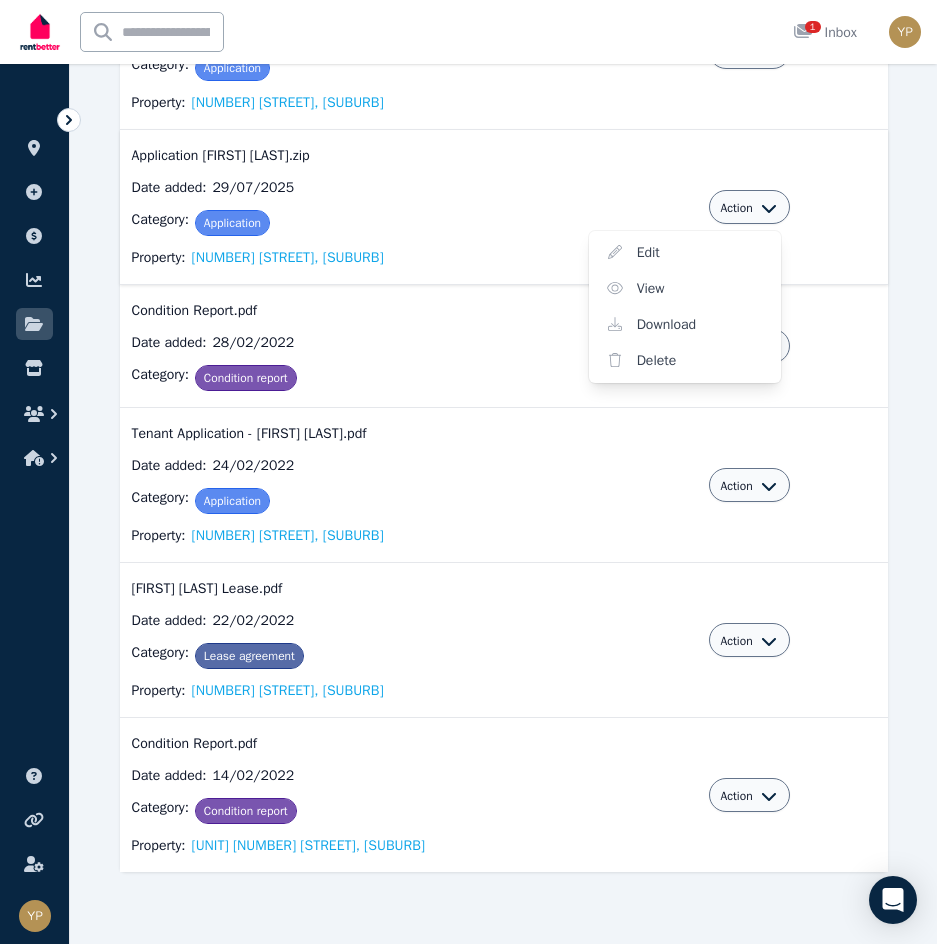 click on "Application" at bounding box center [232, 223] 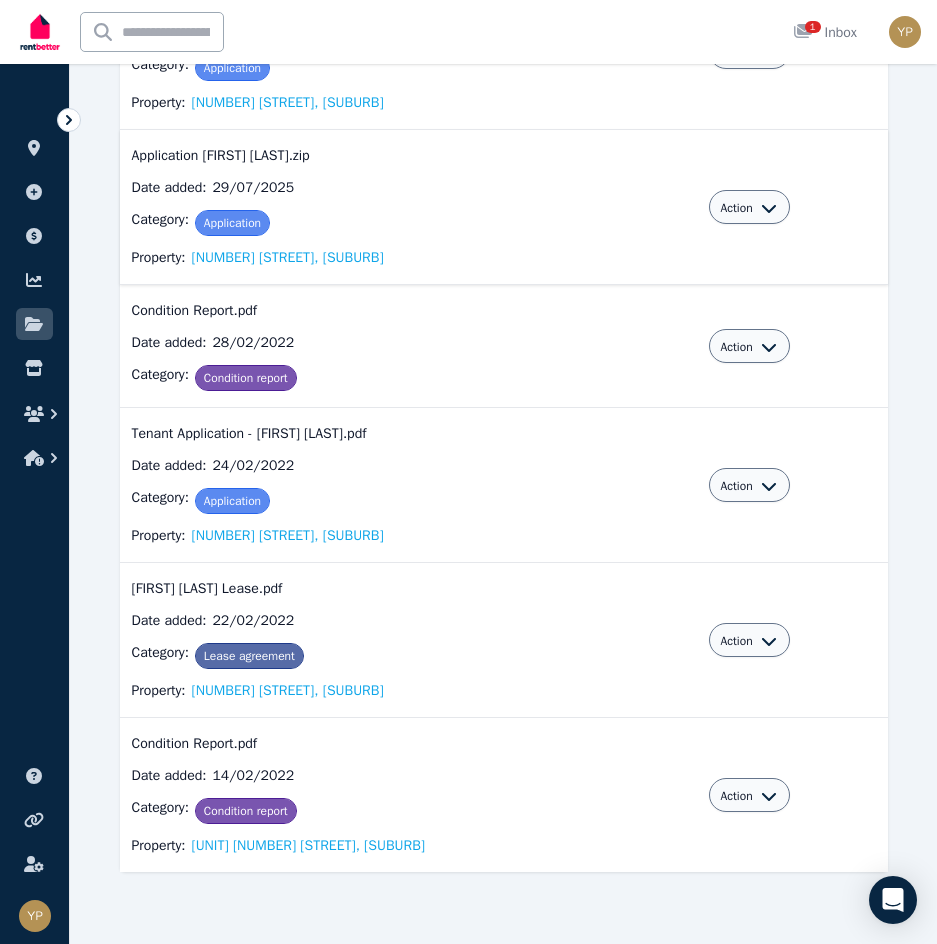 click on "Application" at bounding box center (232, 223) 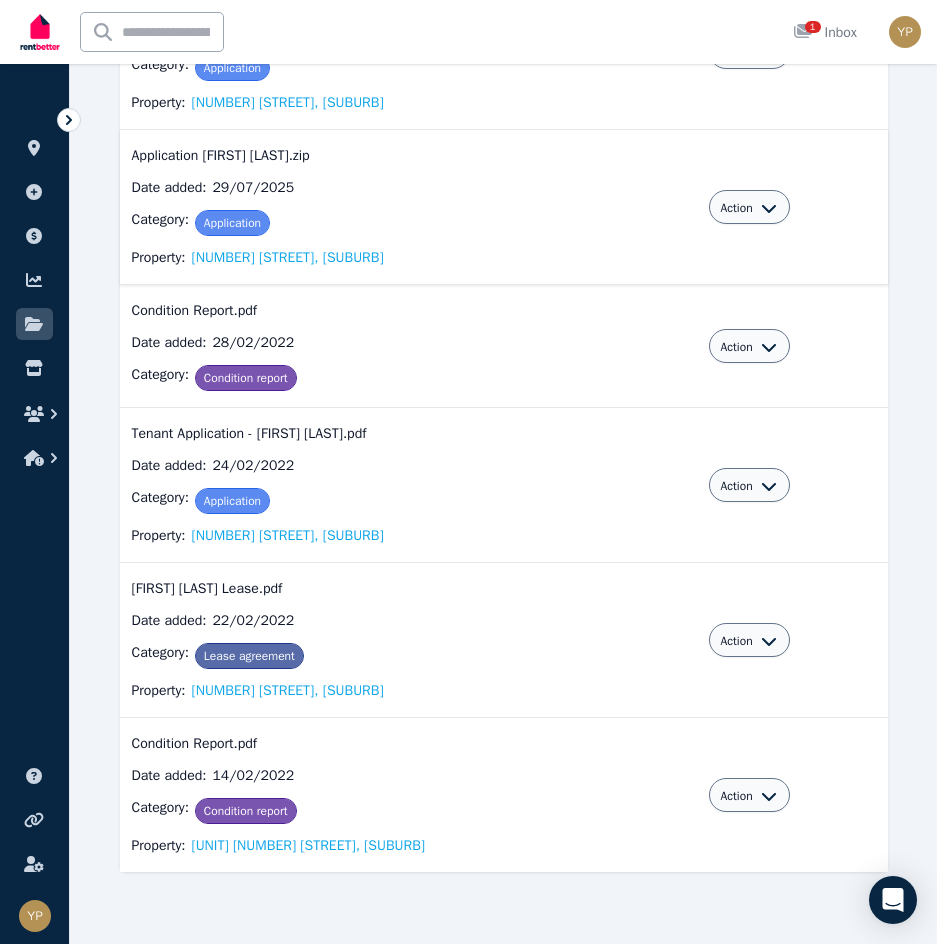 click 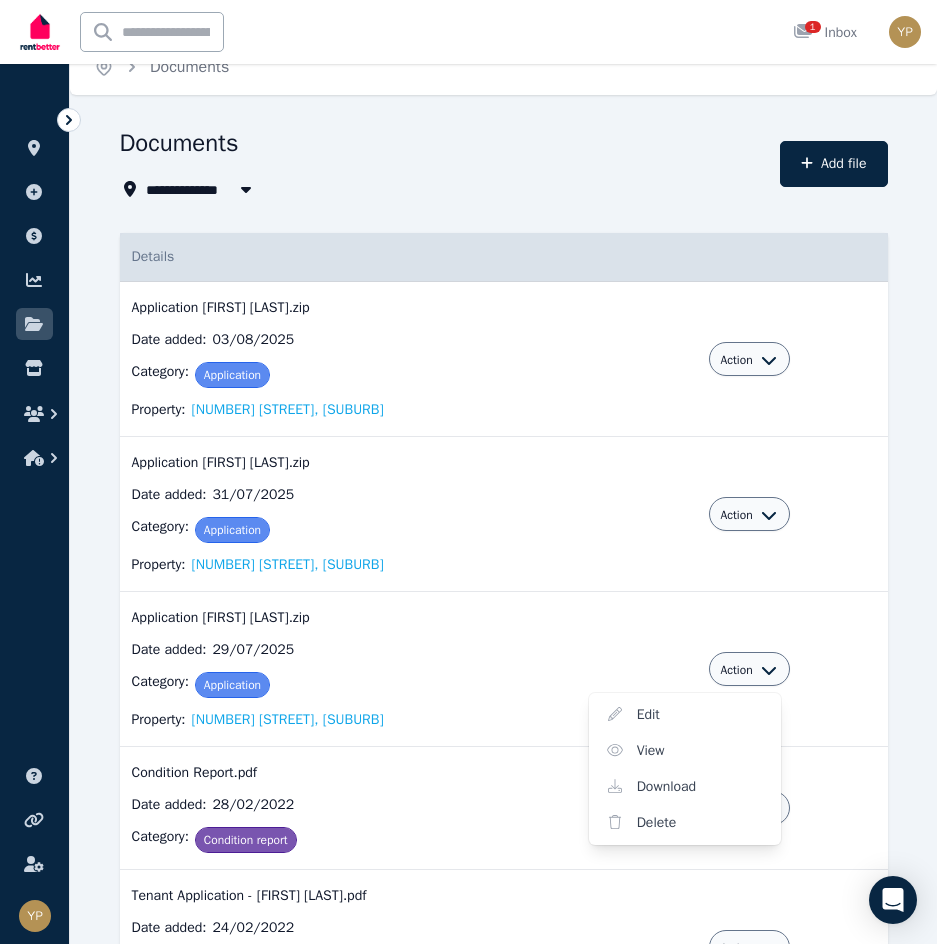 scroll, scrollTop: 0, scrollLeft: 0, axis: both 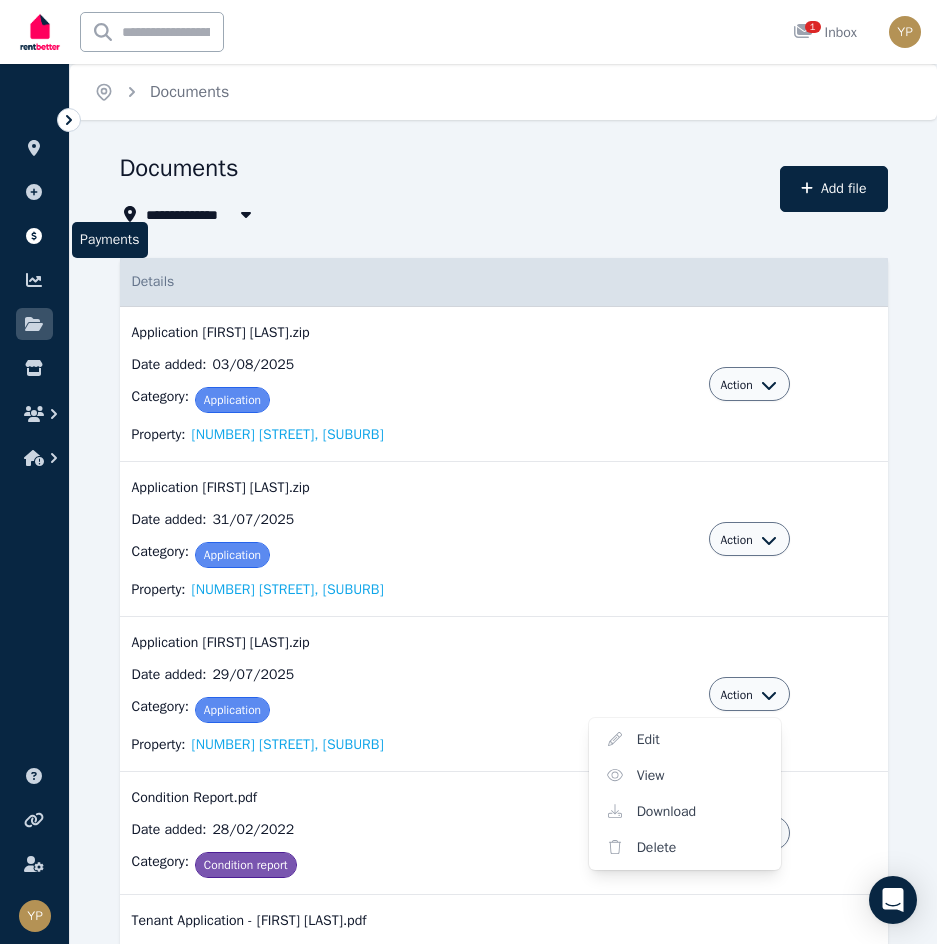 click 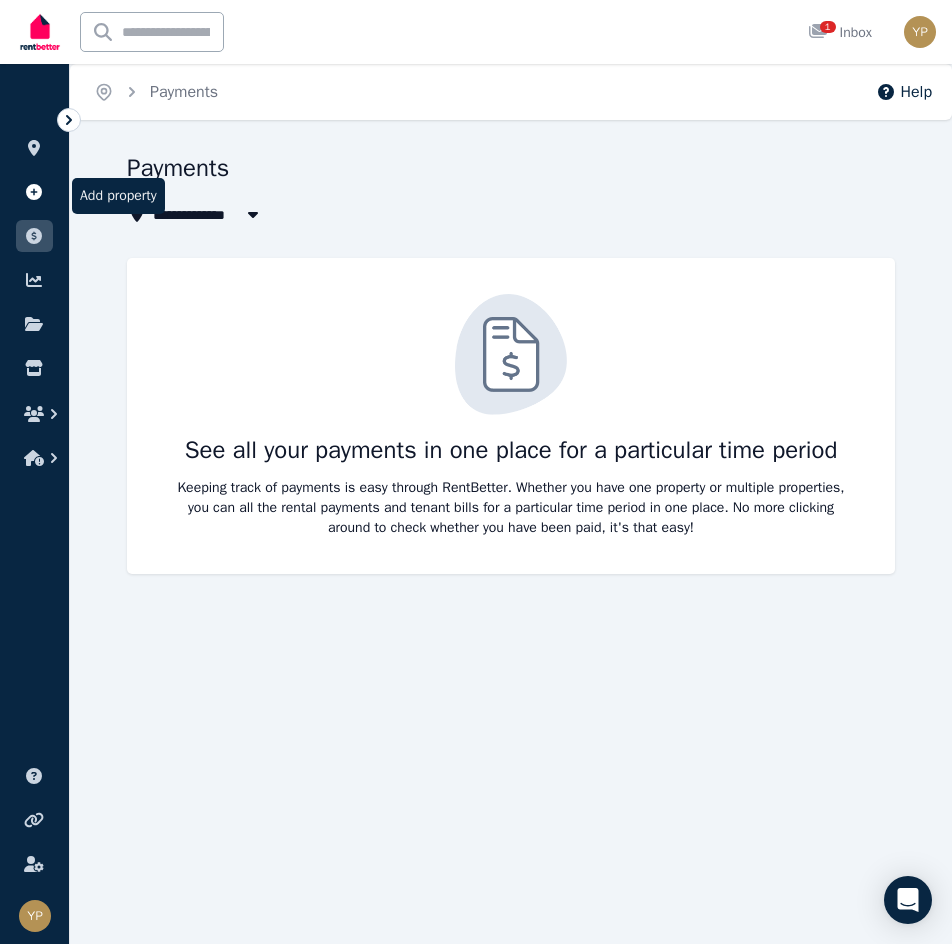 click at bounding box center [34, 192] 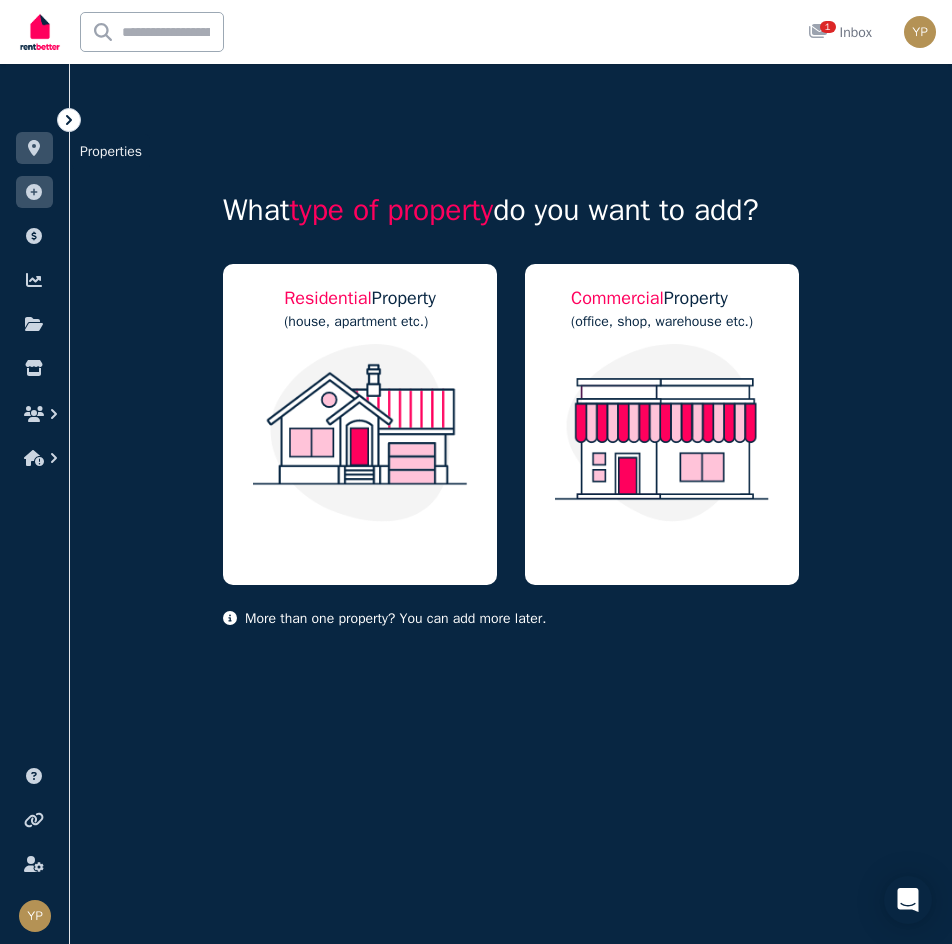 click 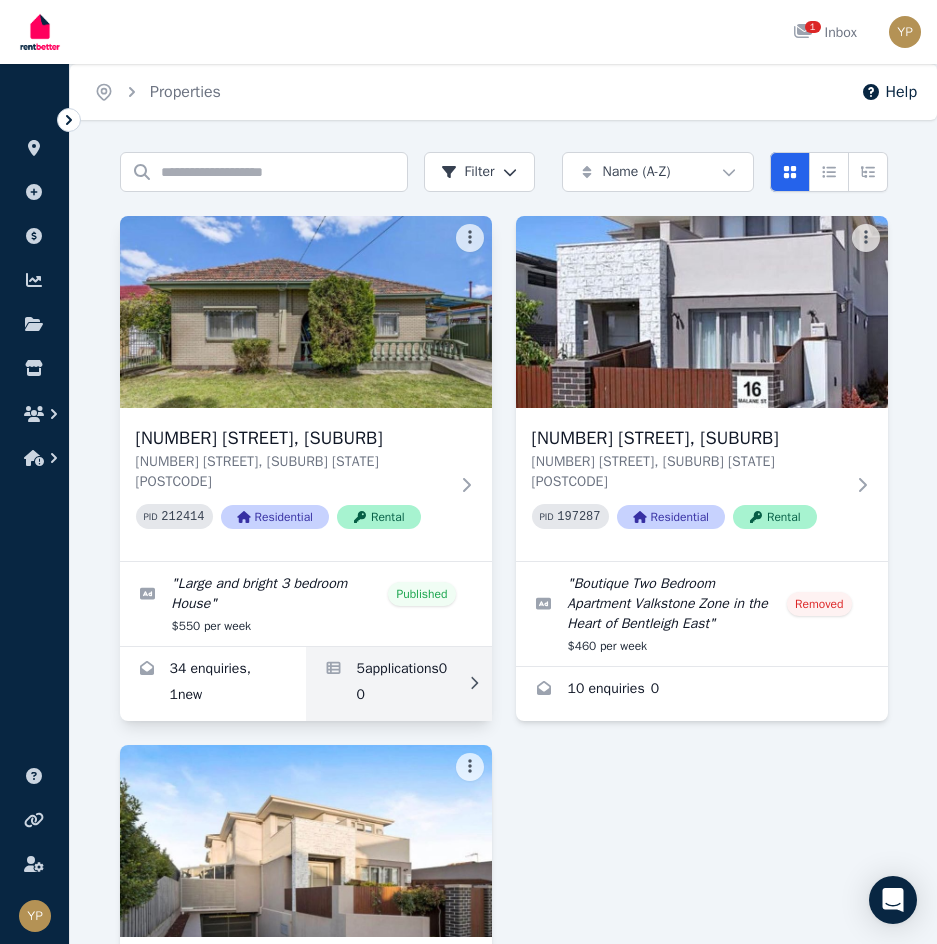 click 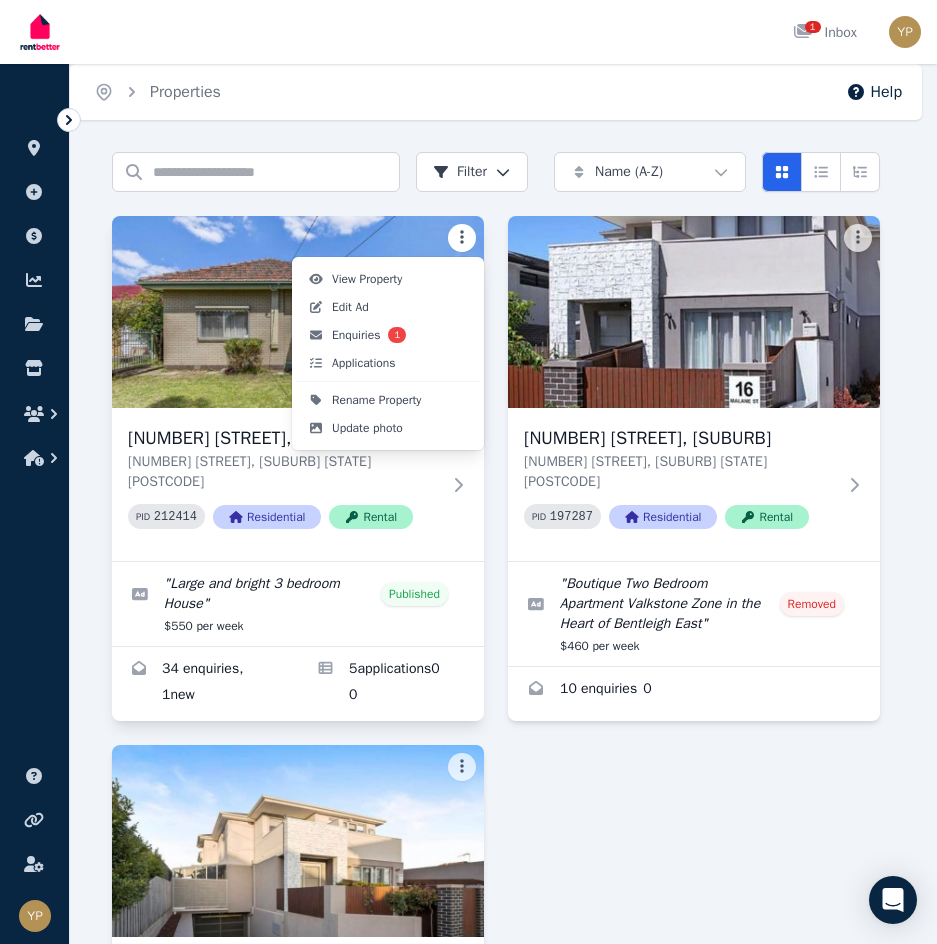 click on "Open main menu 1 Inbox Open user menu ORGANISE Properties Add property Payments Finance report Documents Marketplace Help centre Refer a friend Account settings Your profile [FIRST] [LAST] Home Properties Help Search properties Filter Name (A-Z) Add Property [NUMBER] [STREET], [SUBURB] [NUMBER] [STREET], [SUBURB] [STATE] [POSTCODE] PID   212414 Residential Rental " Large and bright 3 bedroom House " Published $550 per week 34   enquiries , 1  new 5  application s 0 0 [NUMBER] [STREET], [SUBURB] [NUMBER] [STREET], [SUBURB] [STATE] PID   197287 Residential Rental " Boutique Two Bedroom Apartment Valkstone Zone in the Heart of Bentleigh East " Removed $460 per week 10   enquiries 0 [UNIT] [NUMBER] [STREET], [SUBURB] [UNIT] [NUMBER] [STREET], [SUBURB] [STATE] PID   194637 Residential Rental " Boutique Two Bedroom Apartment Valkstone Zone in the Heart of Bentleigh East " Removed $460 per week 9   enquiries 0 /portal
View Property Edit Ad Enquiries 1 Applications Rename Property Update photo" at bounding box center (468, 472) 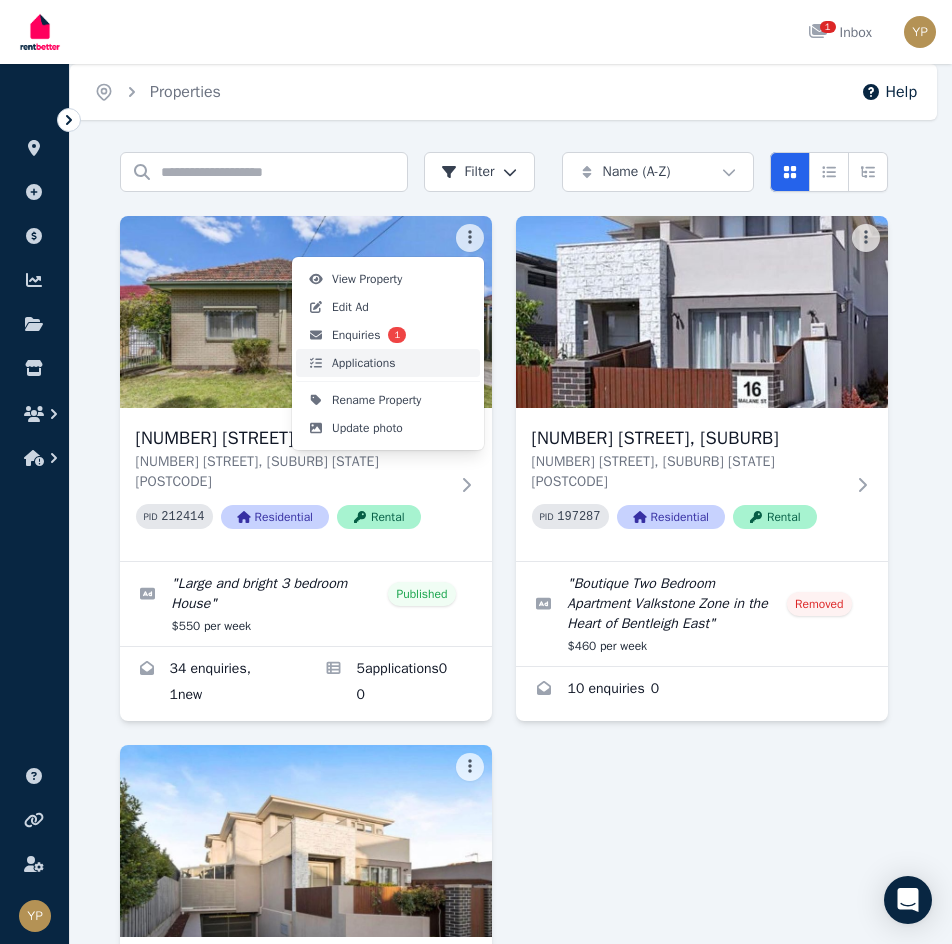 click on "Applications" at bounding box center [364, 363] 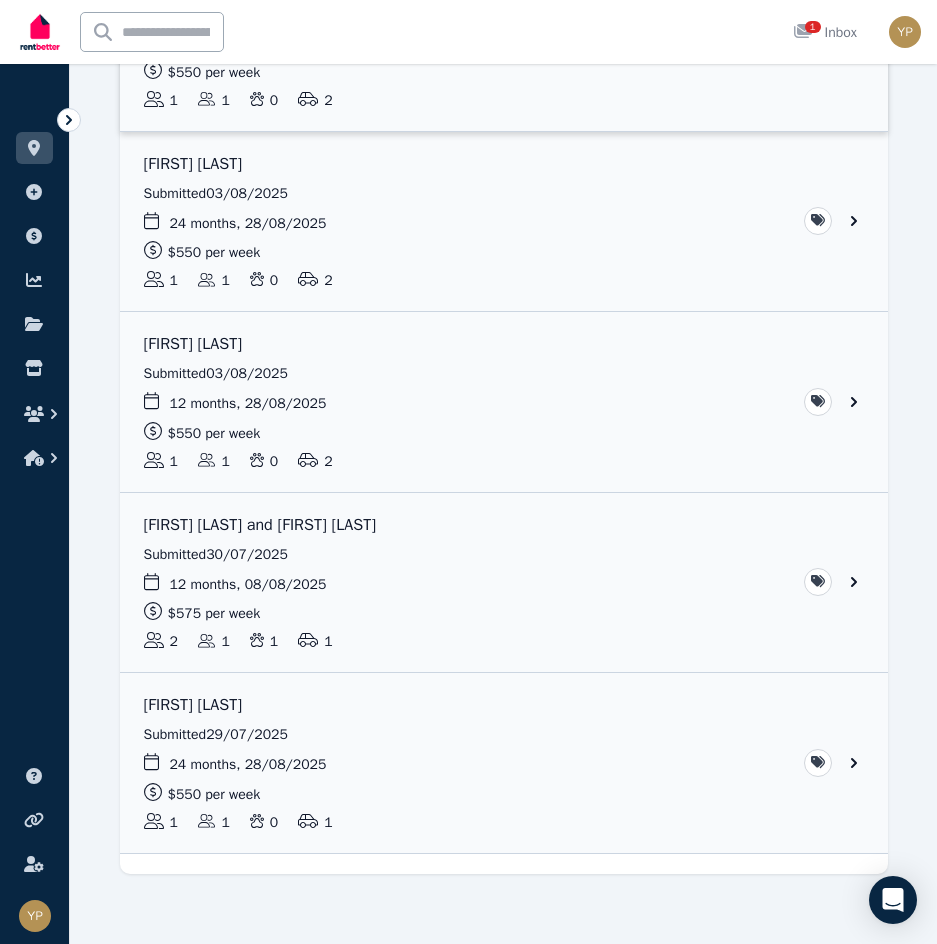 scroll, scrollTop: 369, scrollLeft: 0, axis: vertical 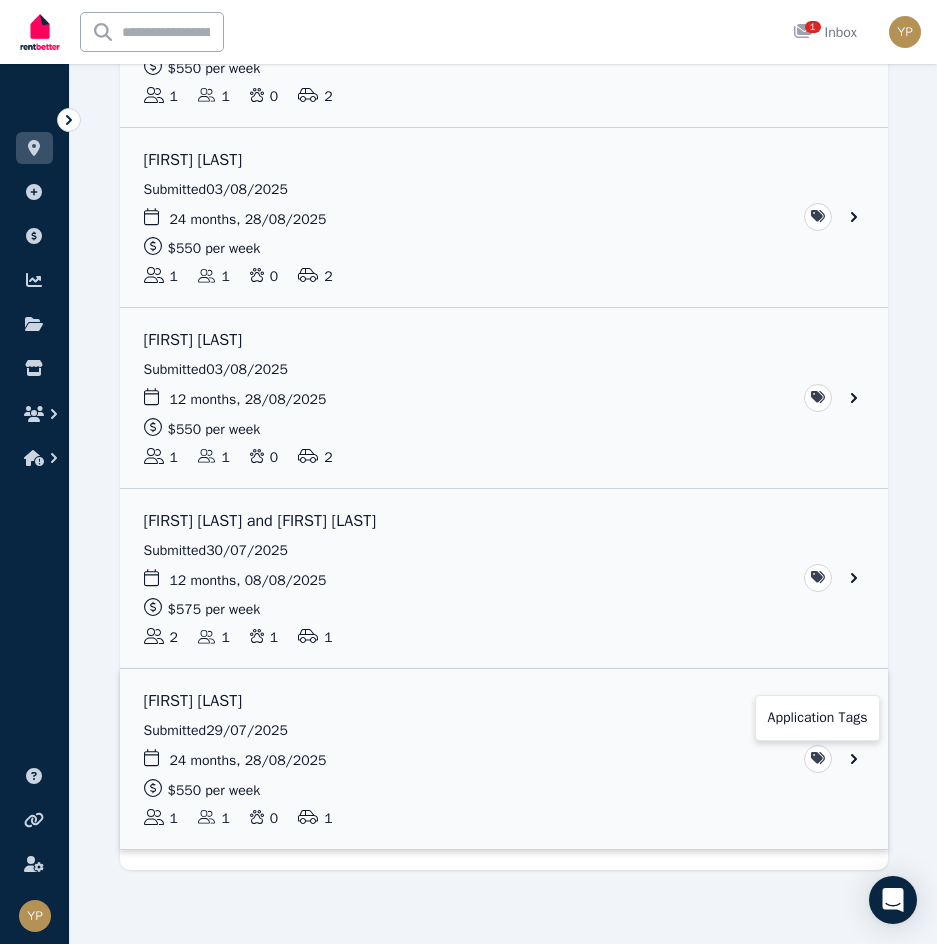 click on "**********" at bounding box center (468, 103) 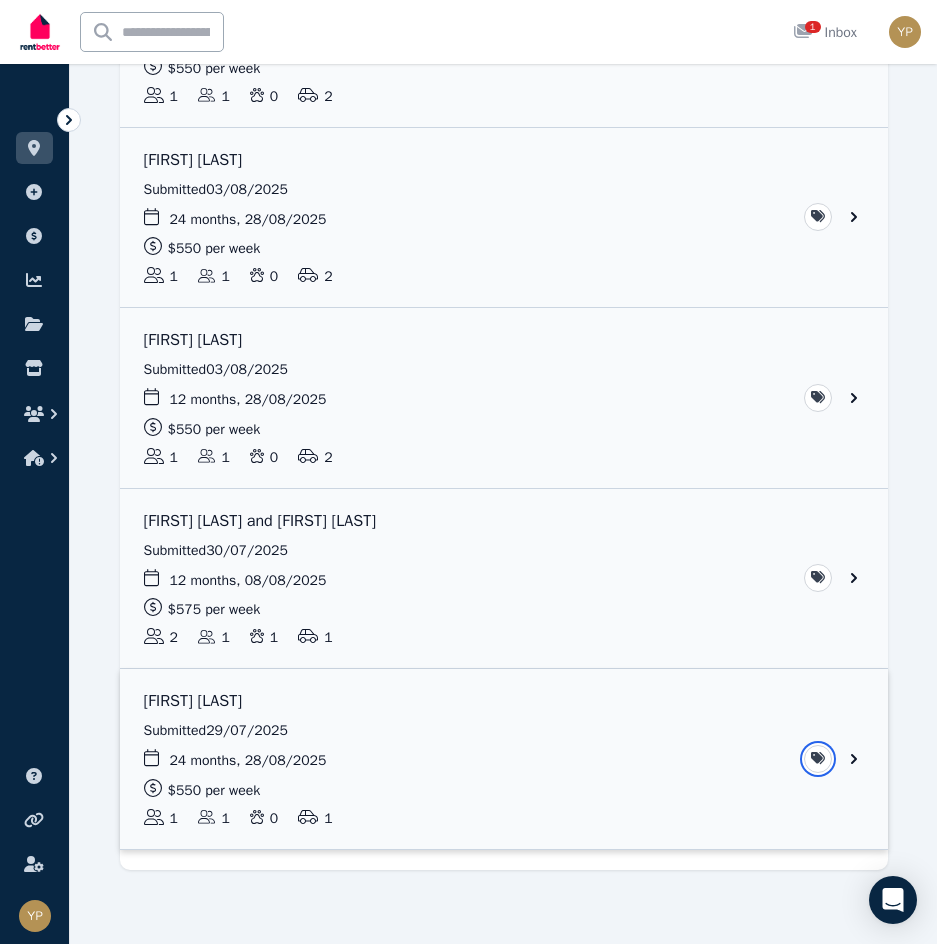 click on "**********" at bounding box center (468, 103) 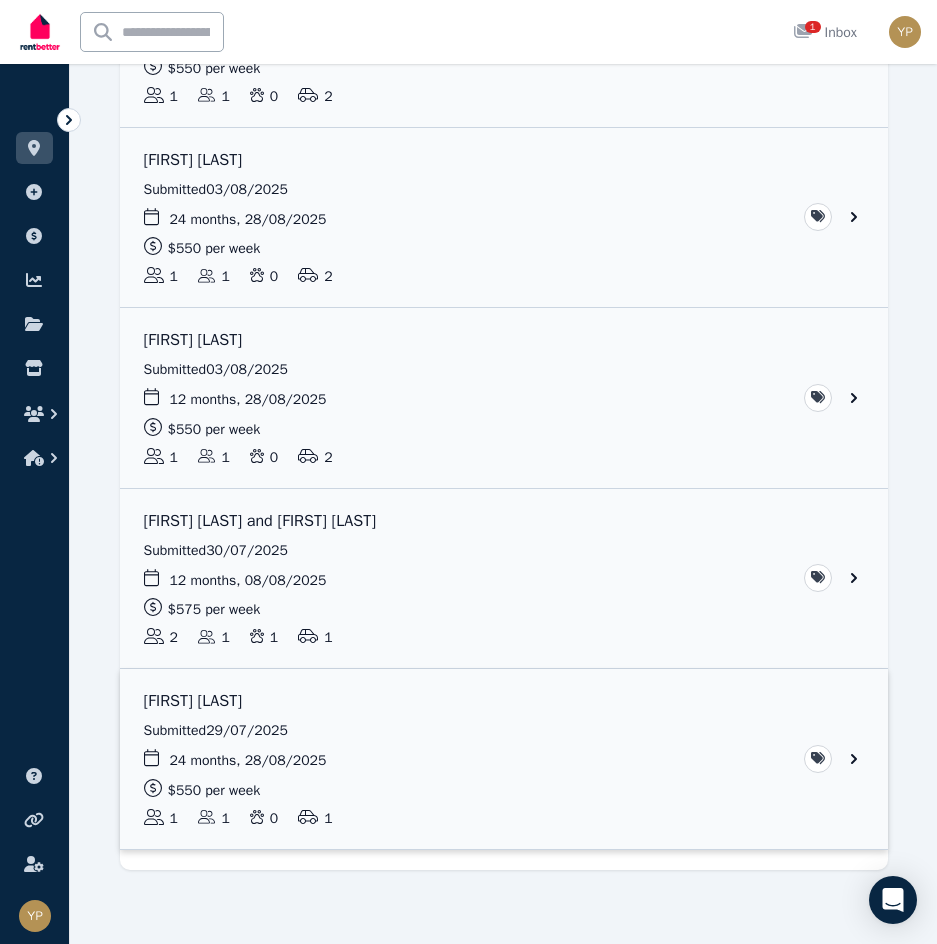 click at bounding box center [504, 759] 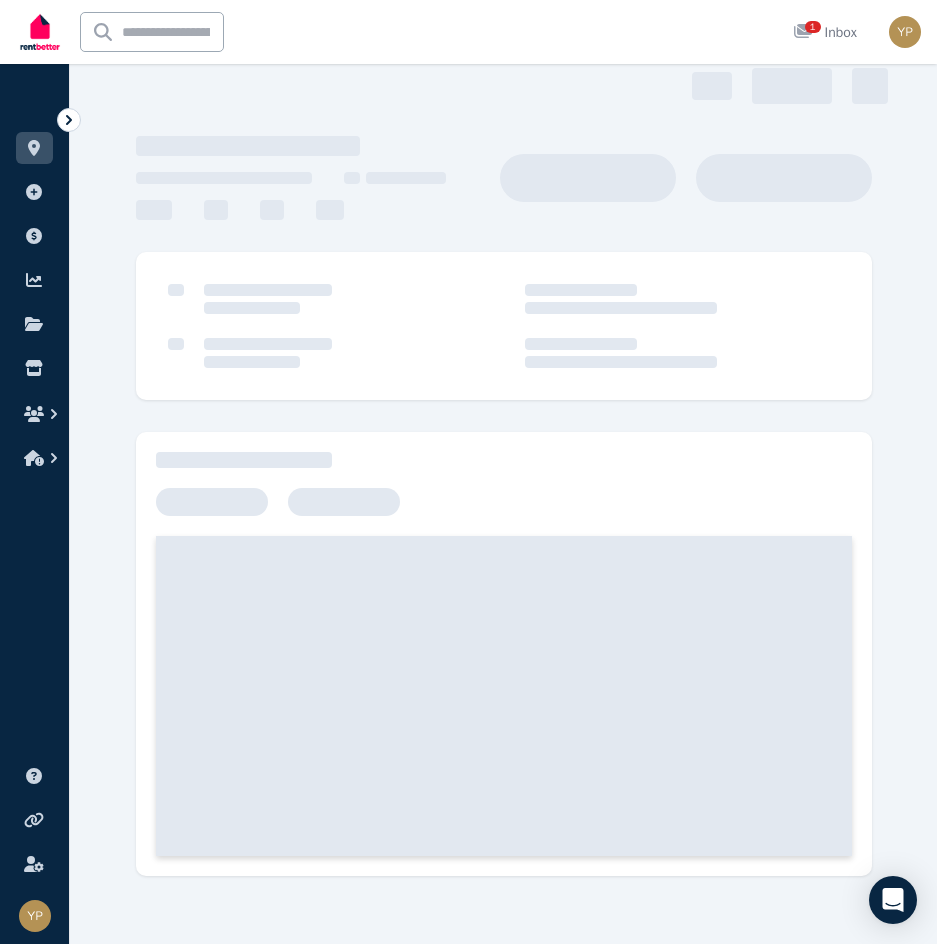 scroll, scrollTop: 0, scrollLeft: 0, axis: both 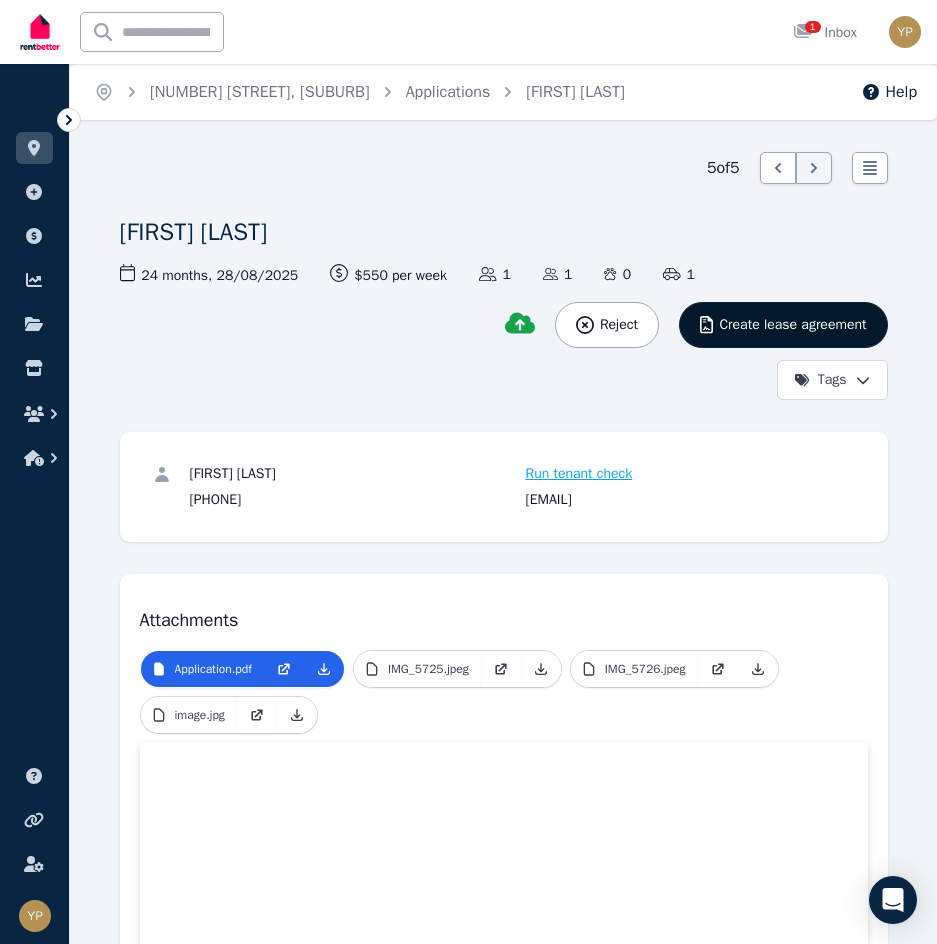 click on "Create lease agreement" at bounding box center (792, 325) 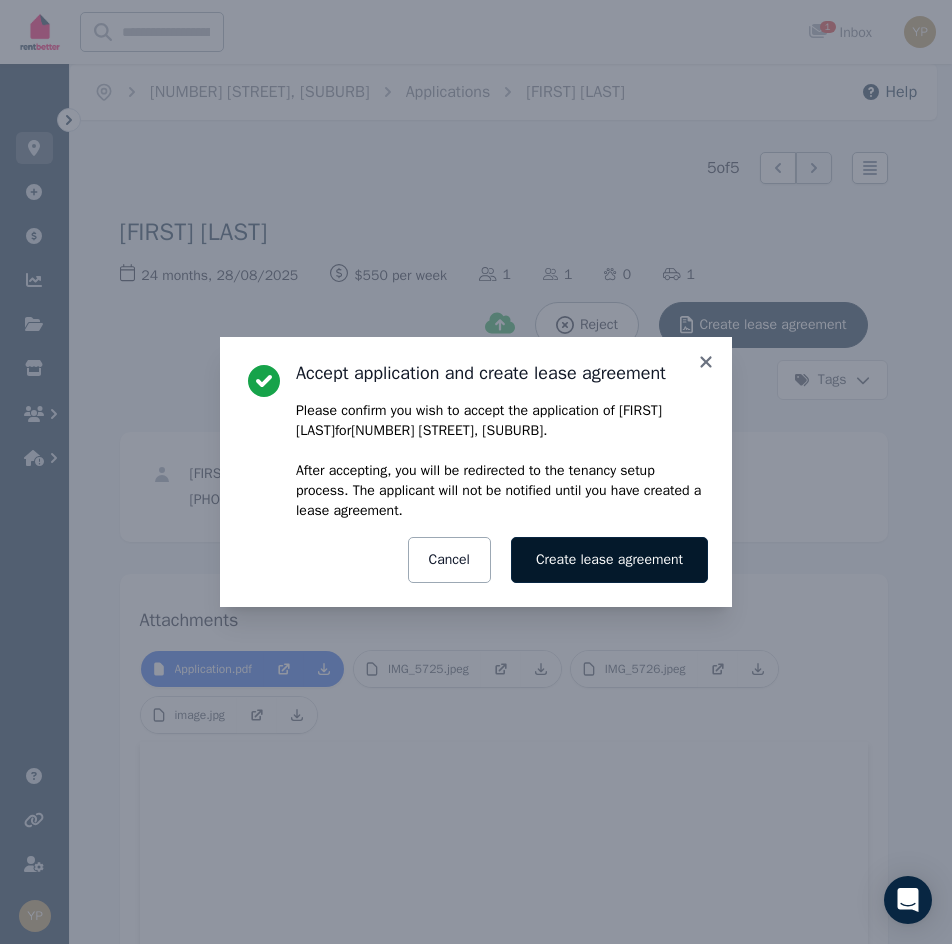 click on "Create lease agreement" at bounding box center [609, 560] 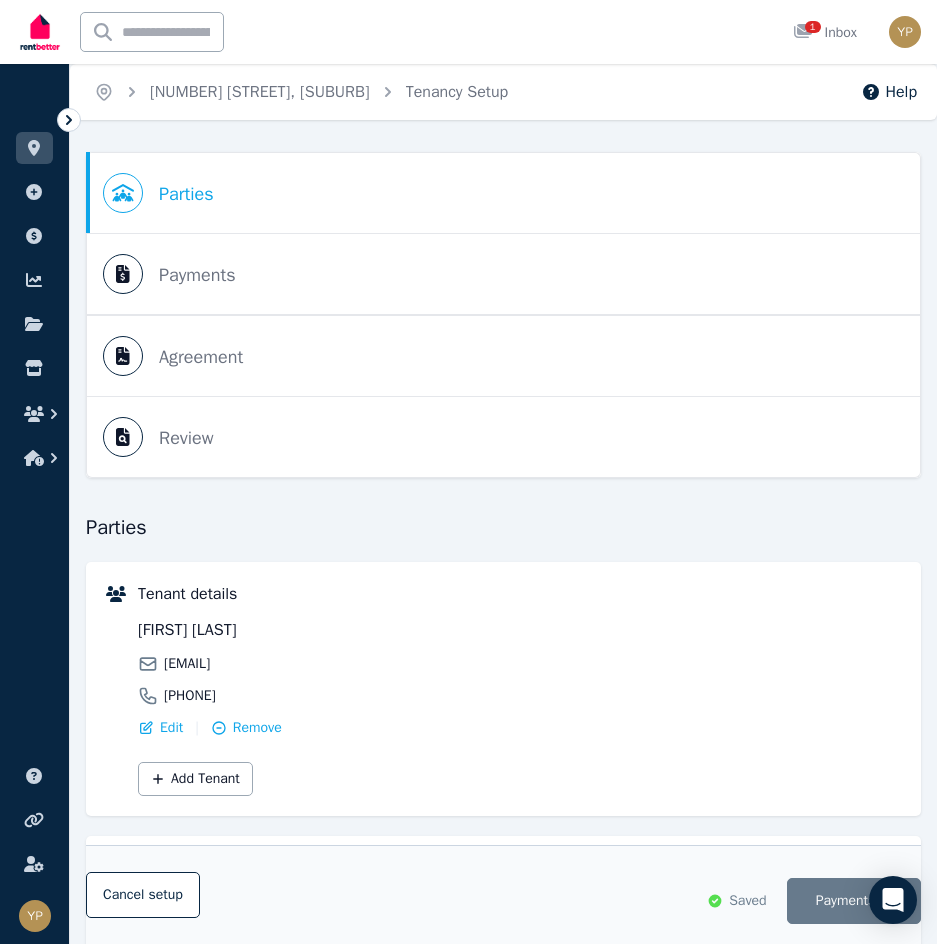 click on "Parties Rental provider and tenant details Payments Bond and rental payments Agreement Lease agreement Review Send tenancy details" at bounding box center (503, 315) 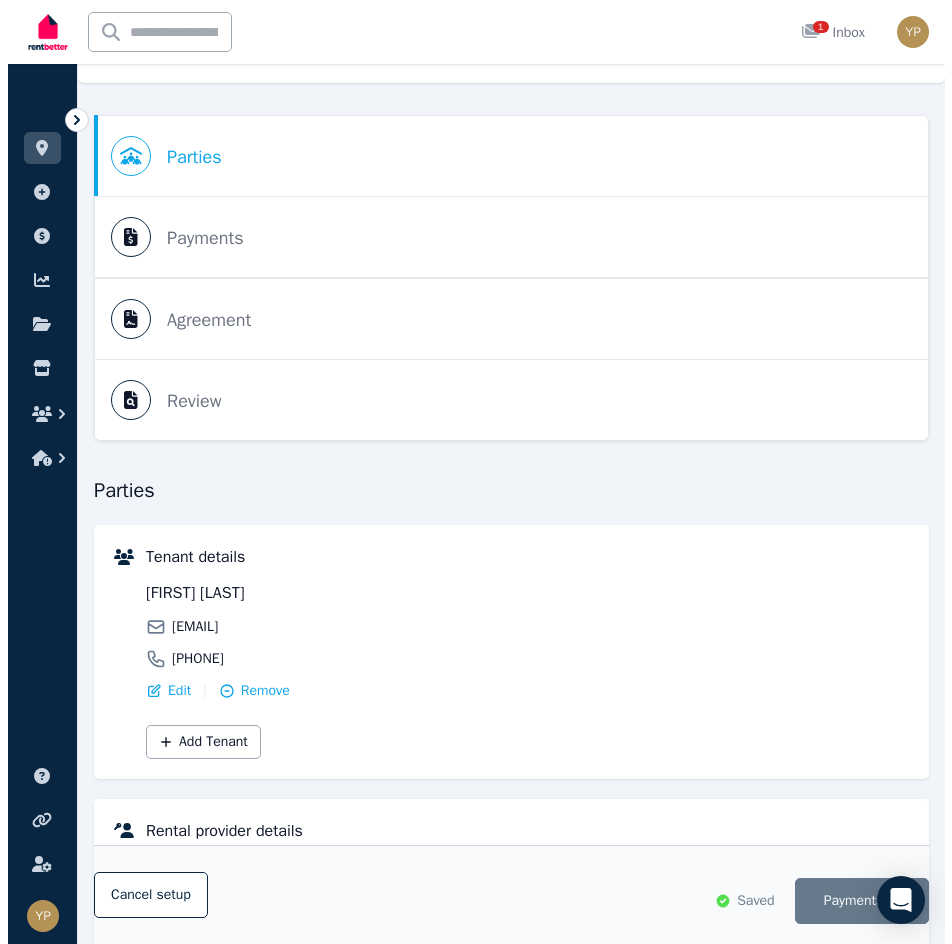 scroll, scrollTop: 509, scrollLeft: 0, axis: vertical 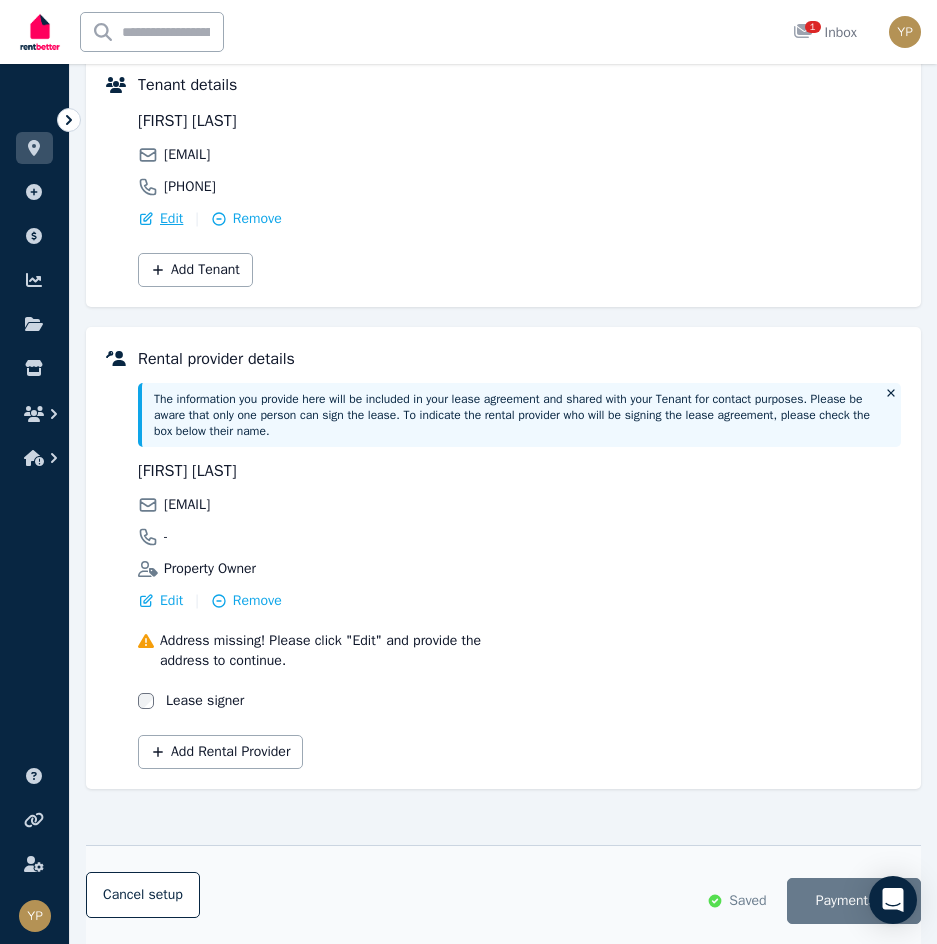 click on "Edit" at bounding box center [171, 219] 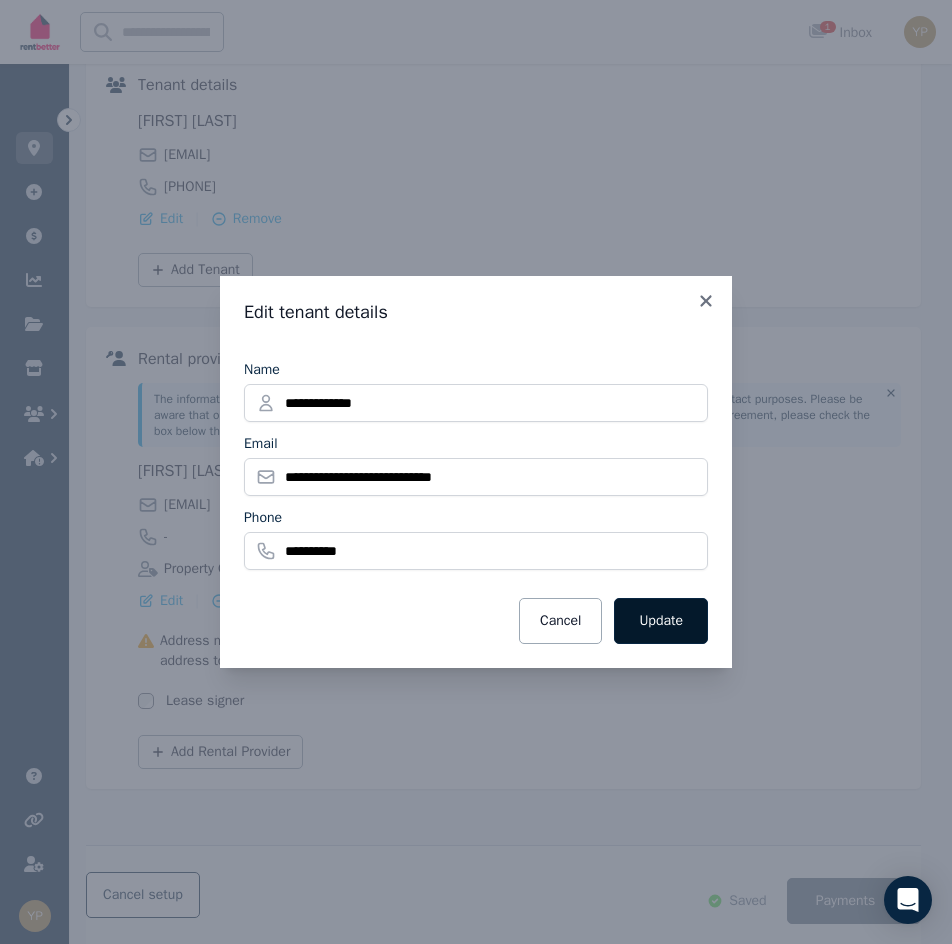 click on "Update" at bounding box center (661, 621) 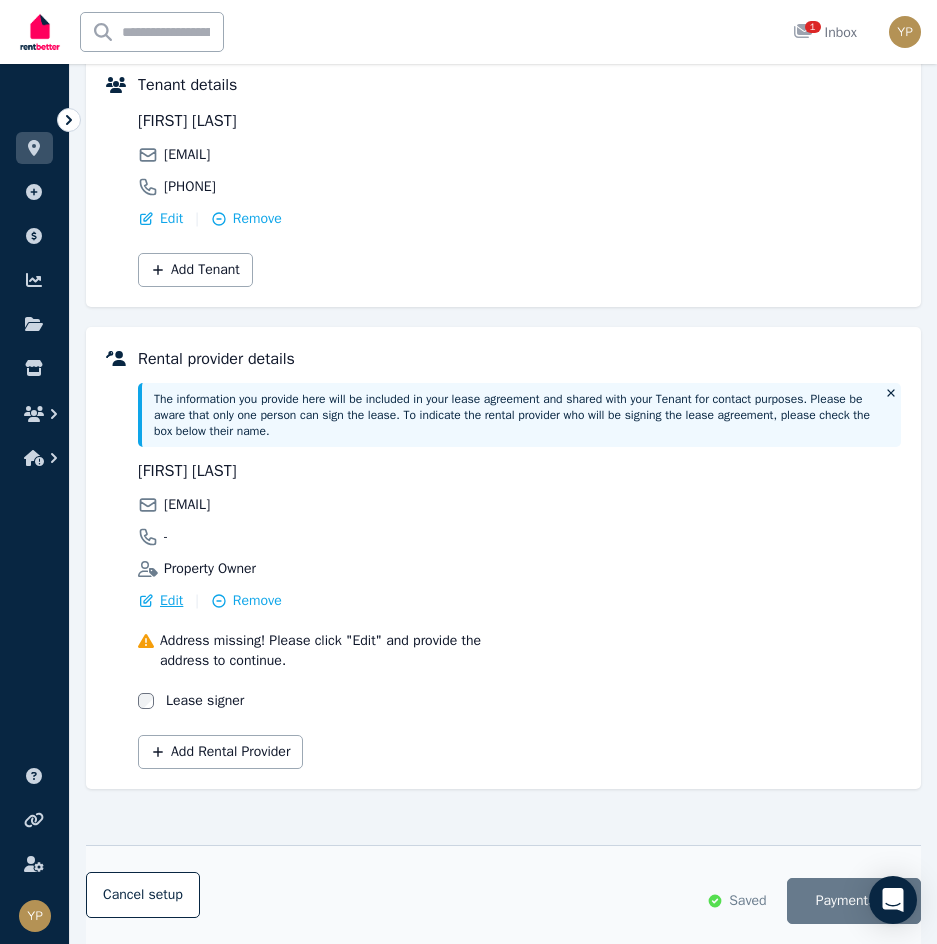 click on "Edit" at bounding box center [171, 601] 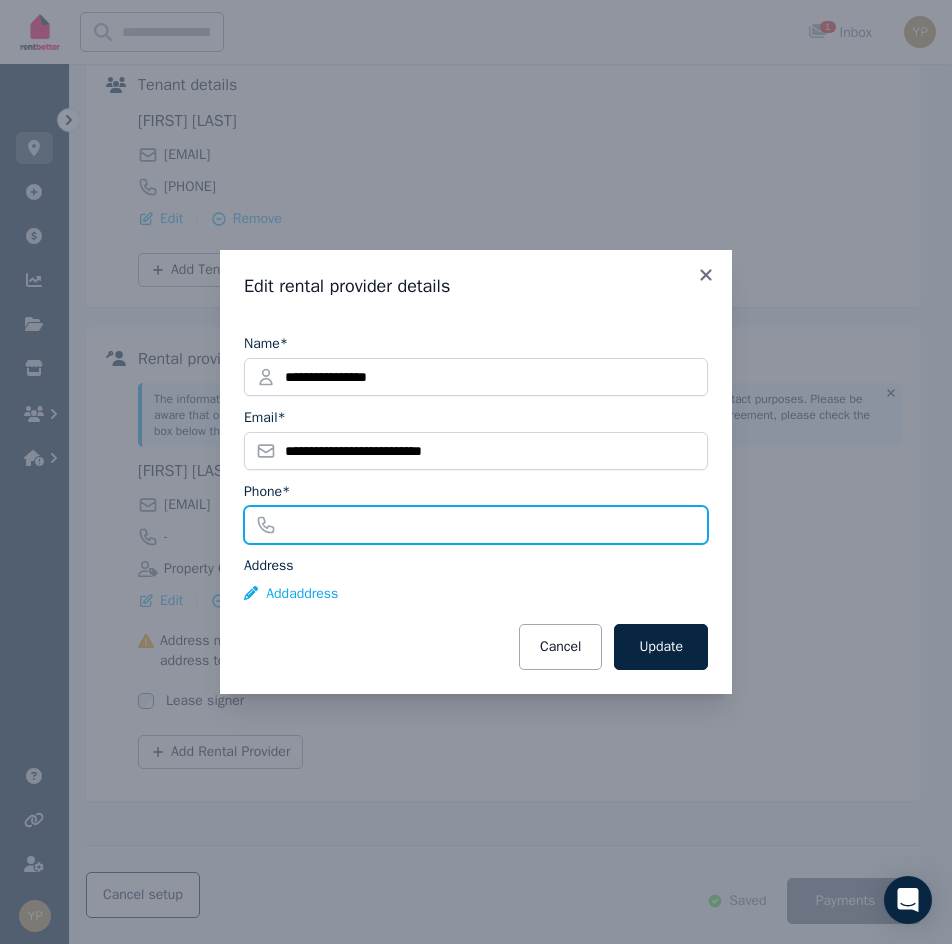 click on "Phone*" at bounding box center (476, 525) 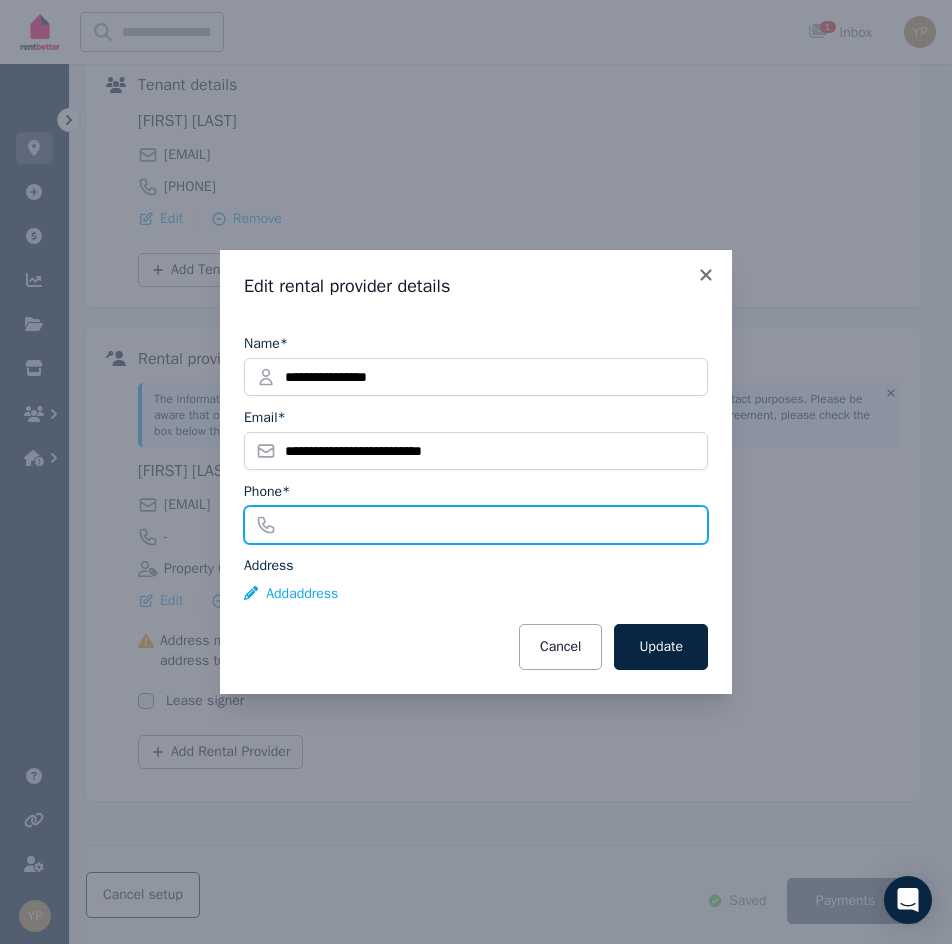 type on "**********" 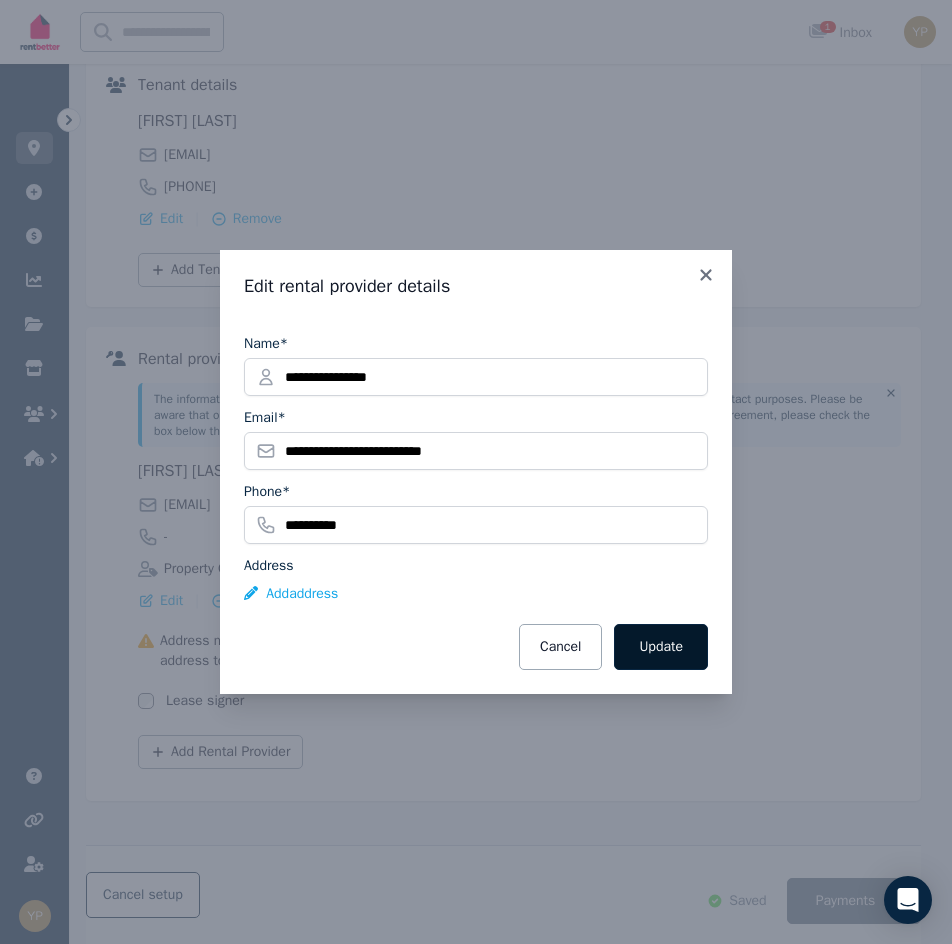 click on "Update" at bounding box center (661, 647) 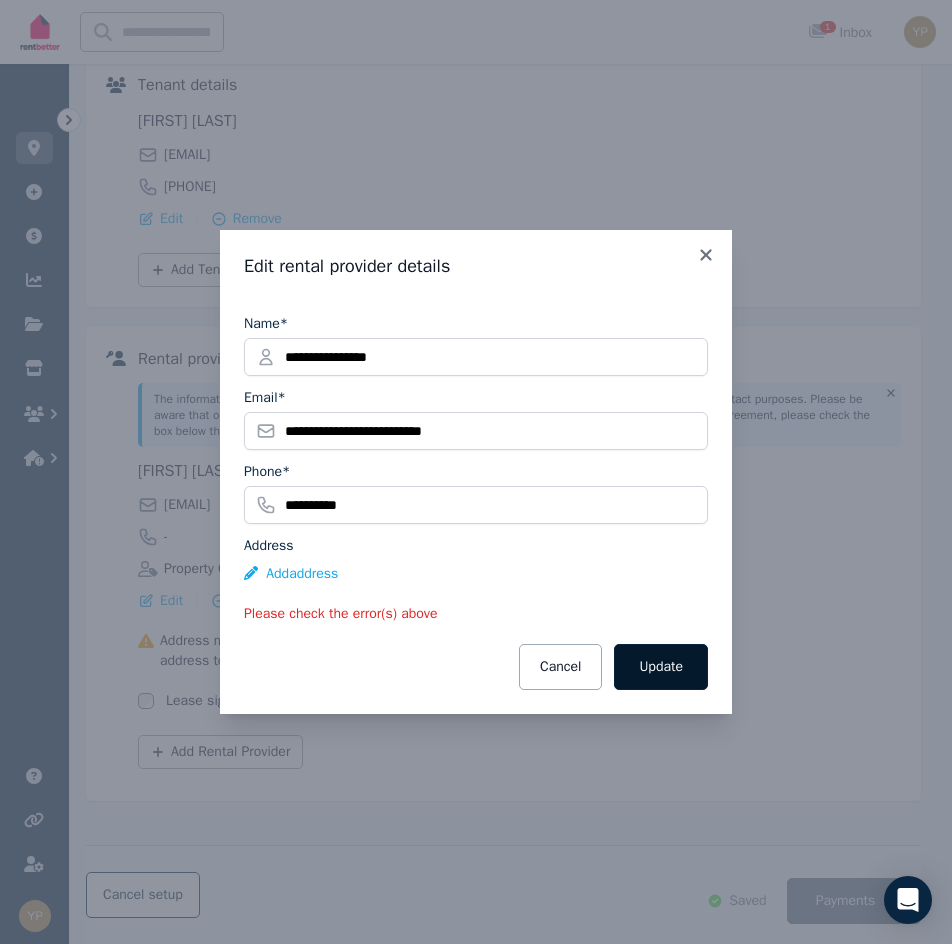 click on "Update" at bounding box center [661, 667] 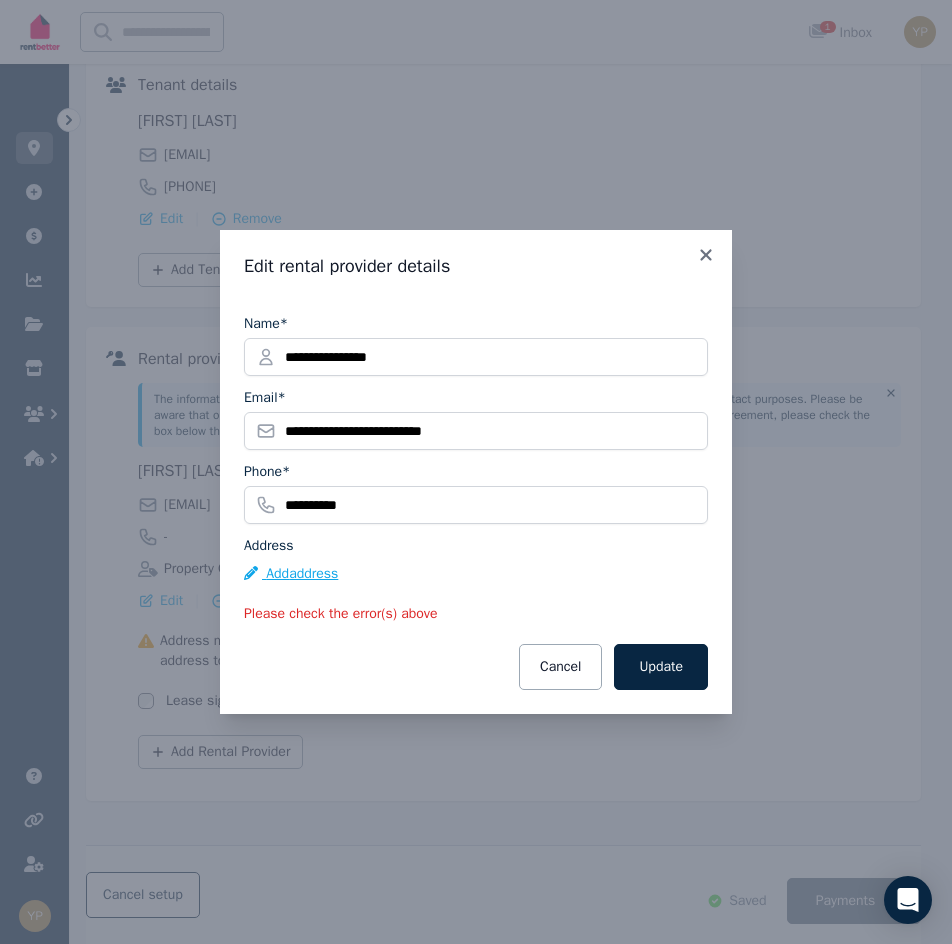 click on "Add  address" at bounding box center (291, 574) 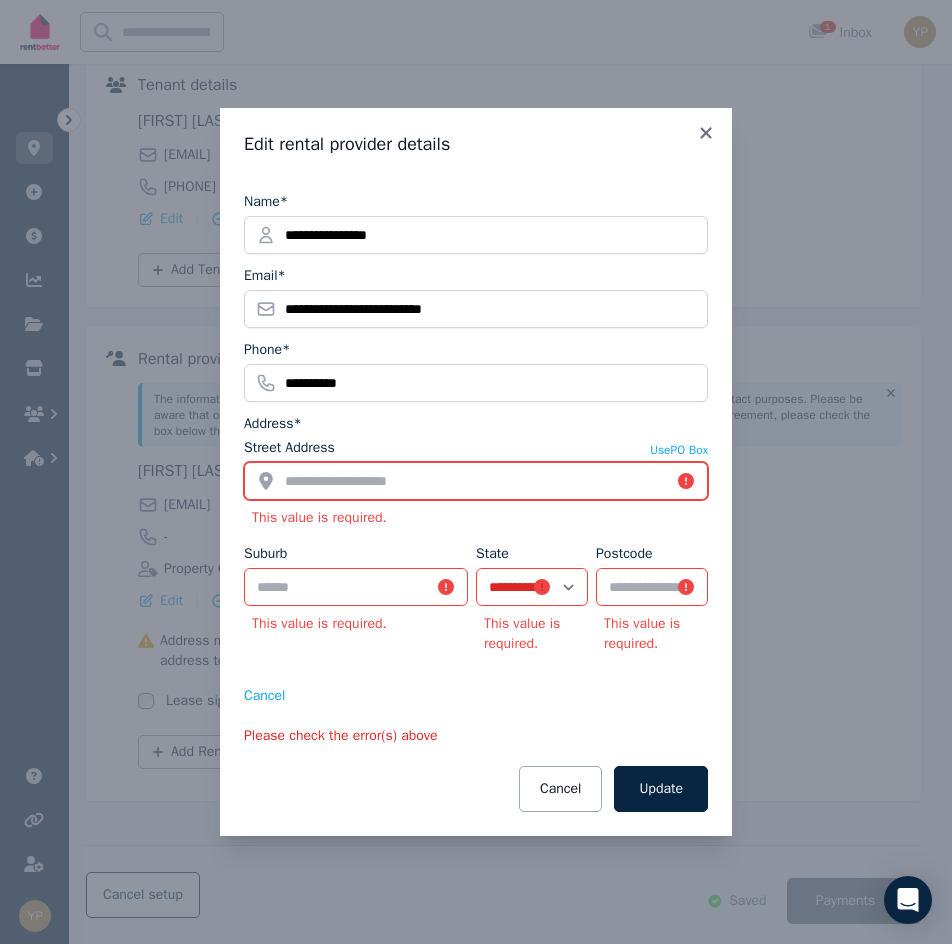 click on "Street Address" at bounding box center [476, 481] 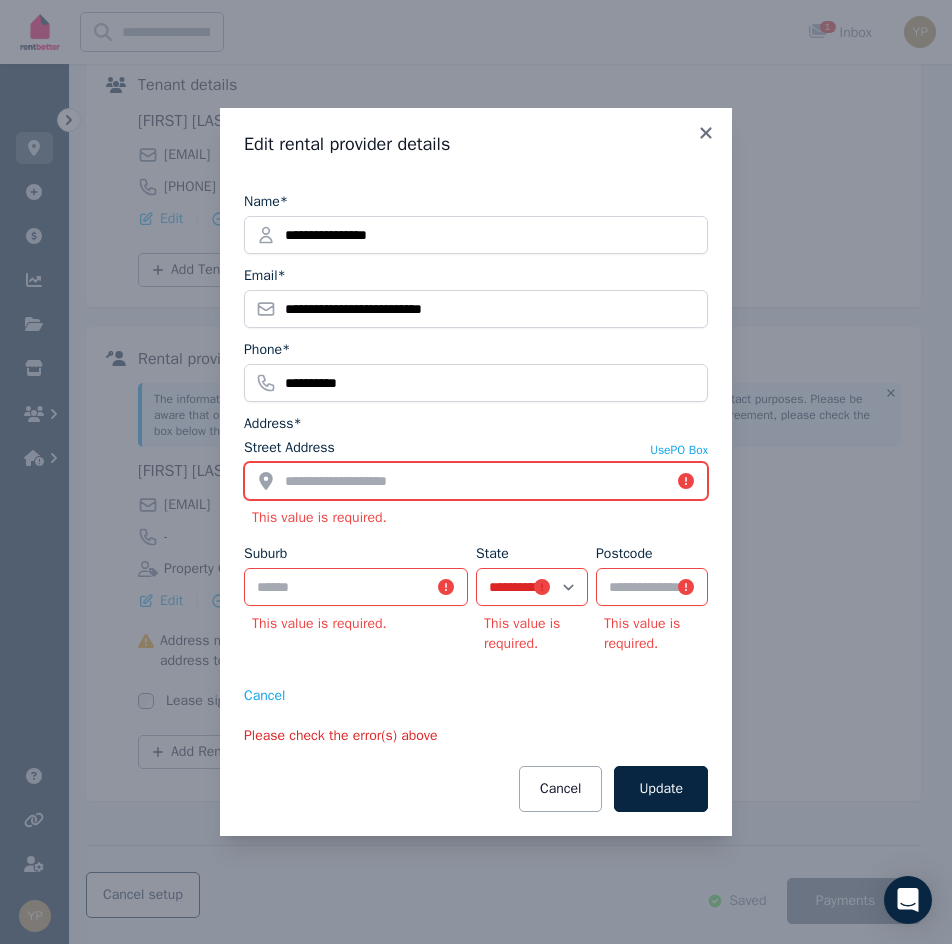 type on "**********" 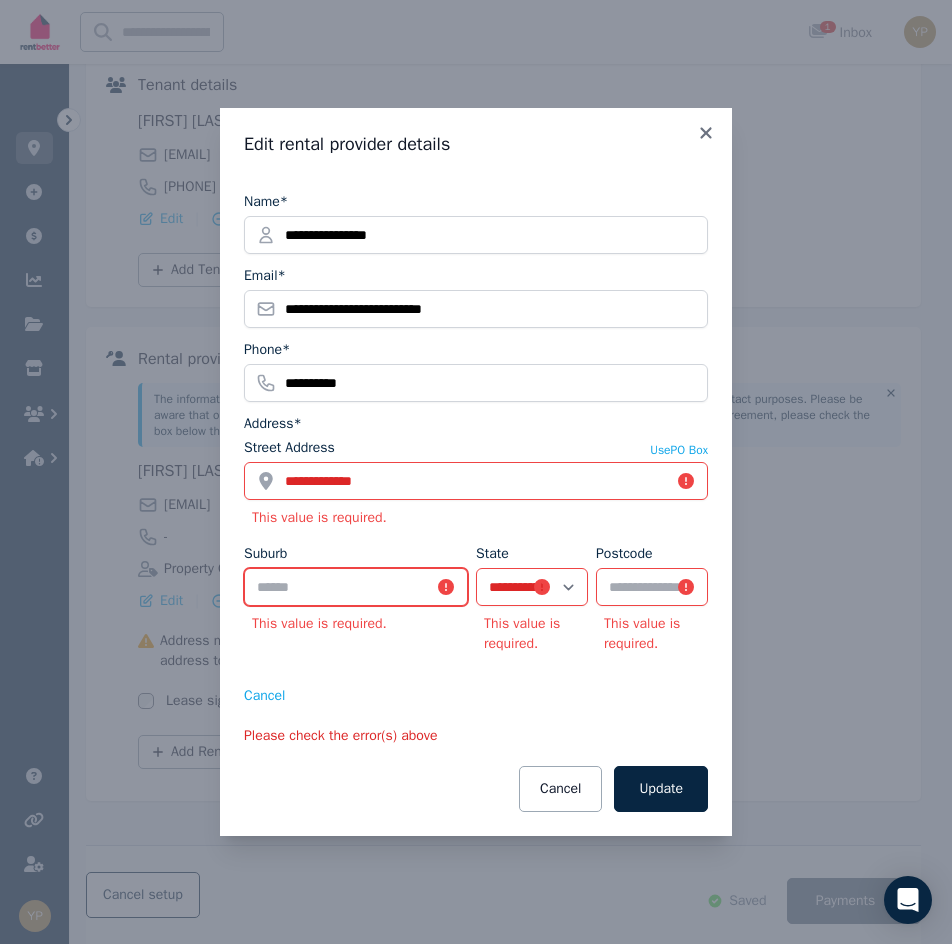 type on "**********" 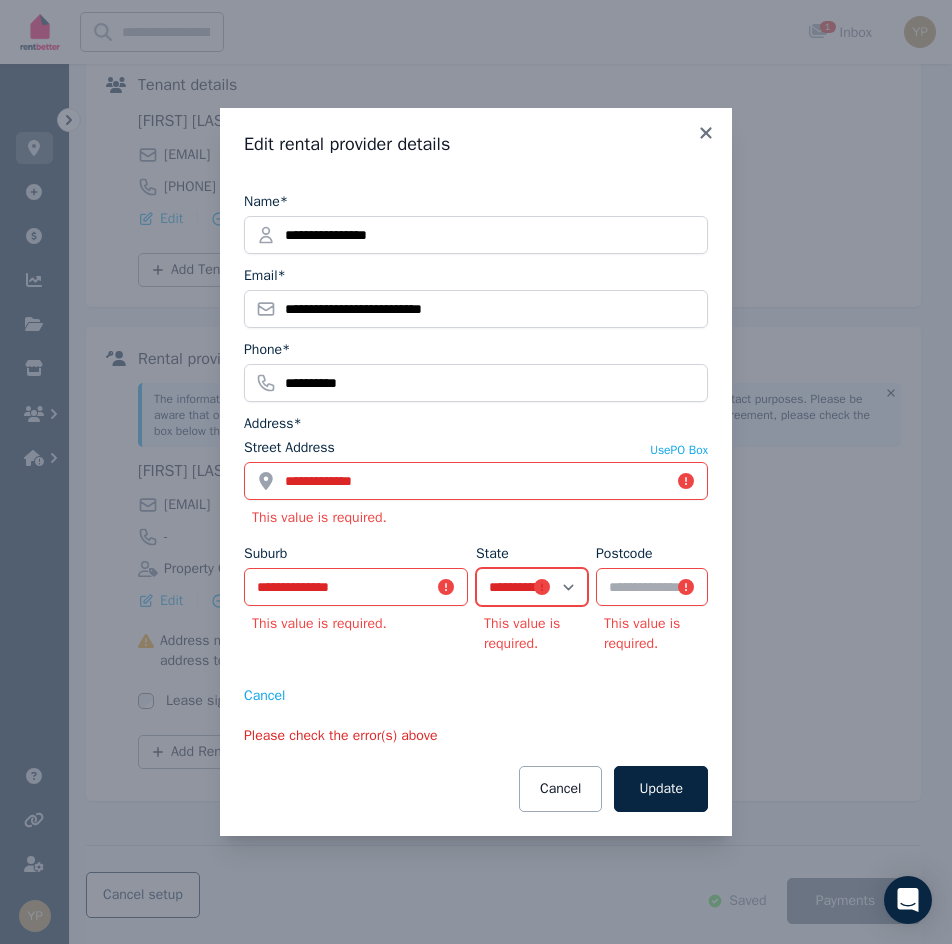 select on "***" 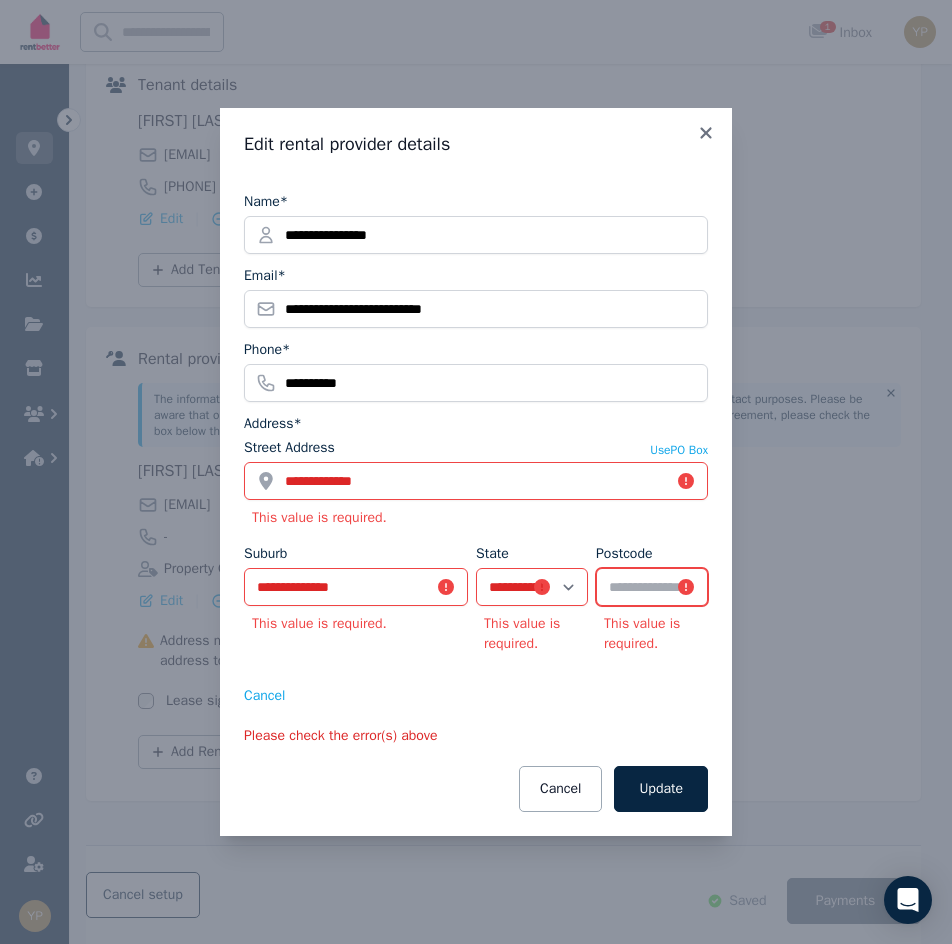 type on "****" 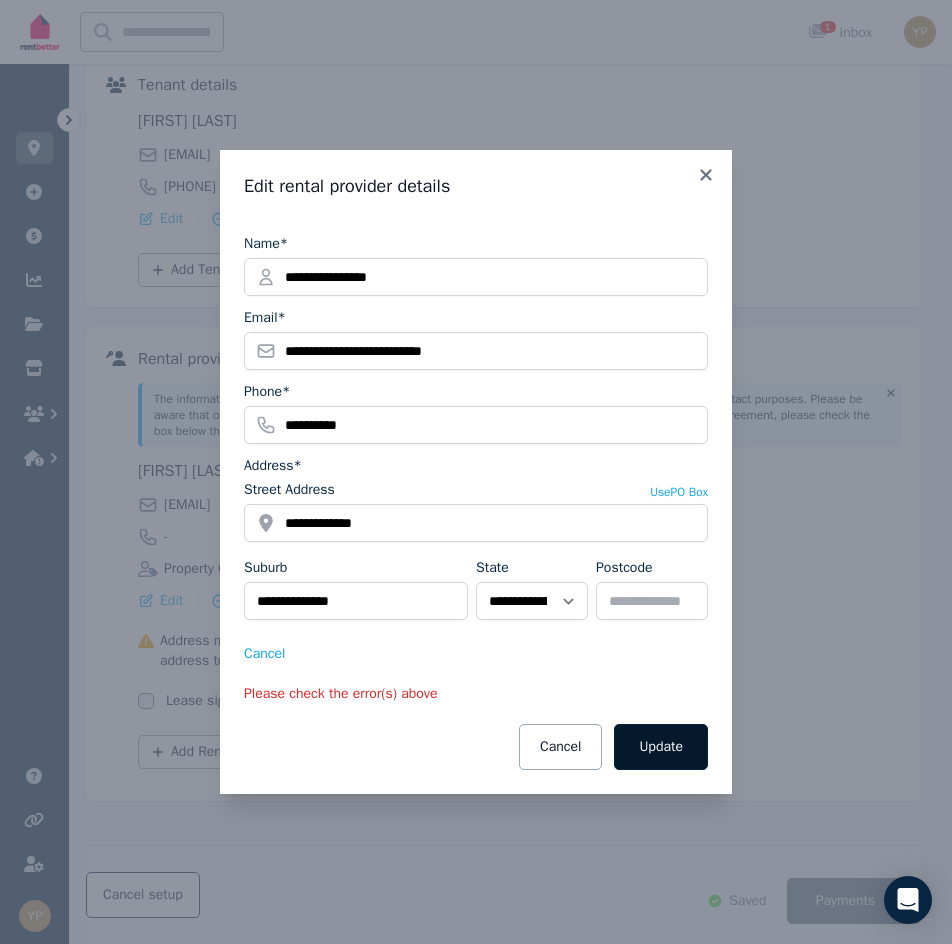 click on "Update" at bounding box center (661, 747) 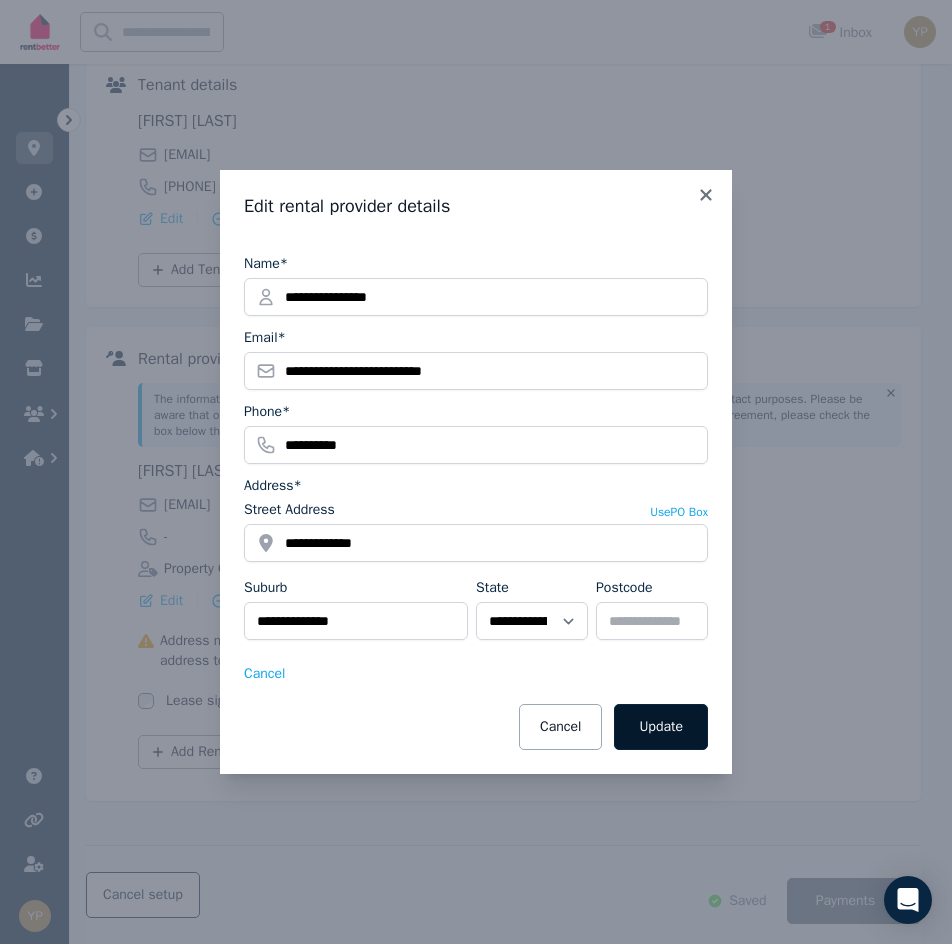 scroll, scrollTop: 493, scrollLeft: 0, axis: vertical 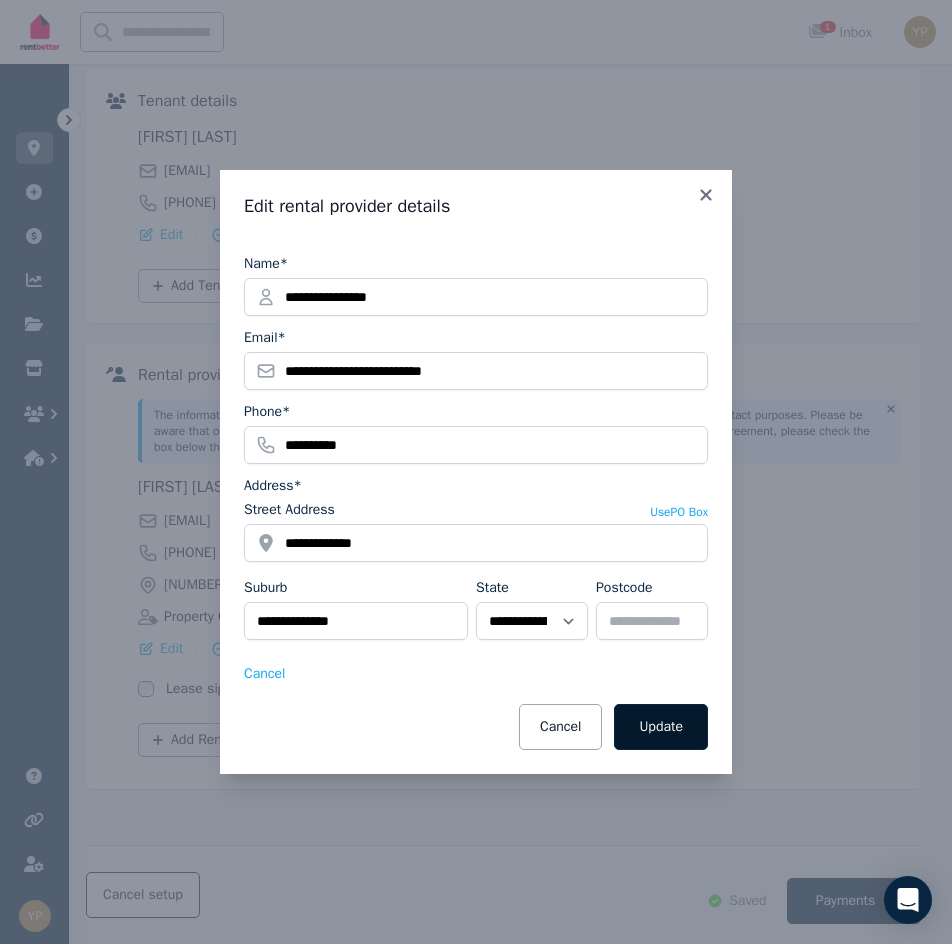 click on "Update" at bounding box center (661, 727) 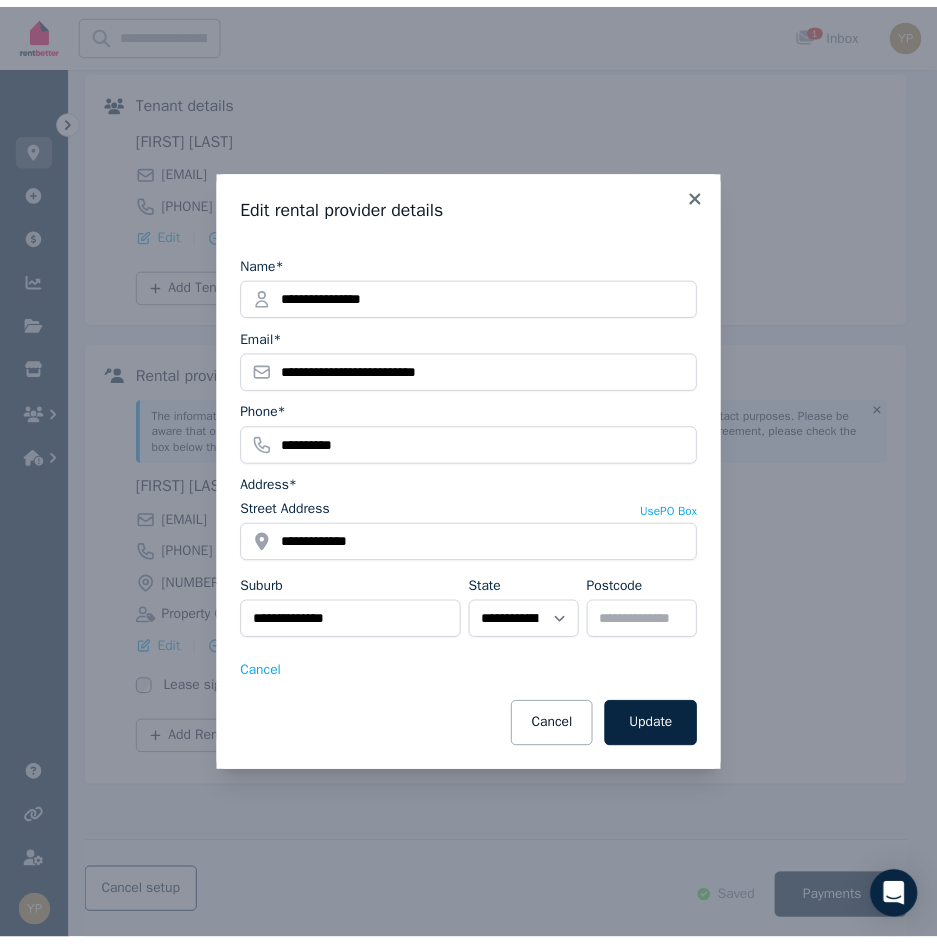 scroll, scrollTop: 481, scrollLeft: 0, axis: vertical 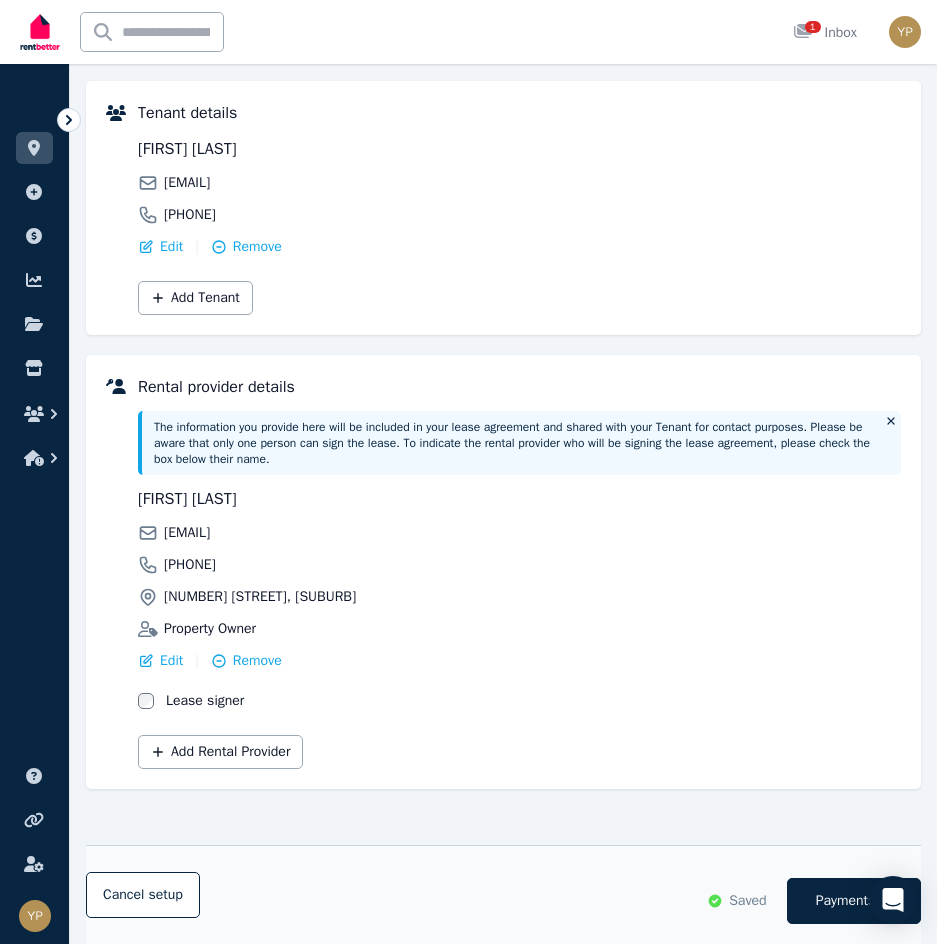 click on "Add Rental Provider" at bounding box center [519, 746] 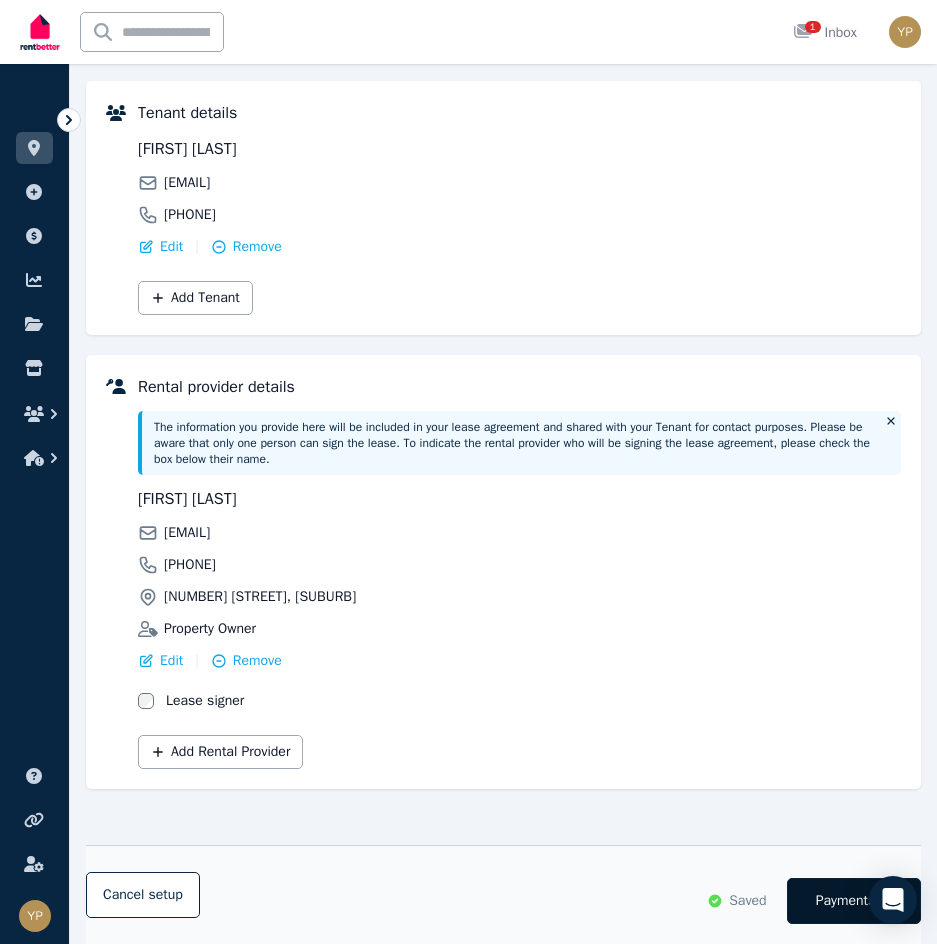 click on "Payments" at bounding box center [846, 901] 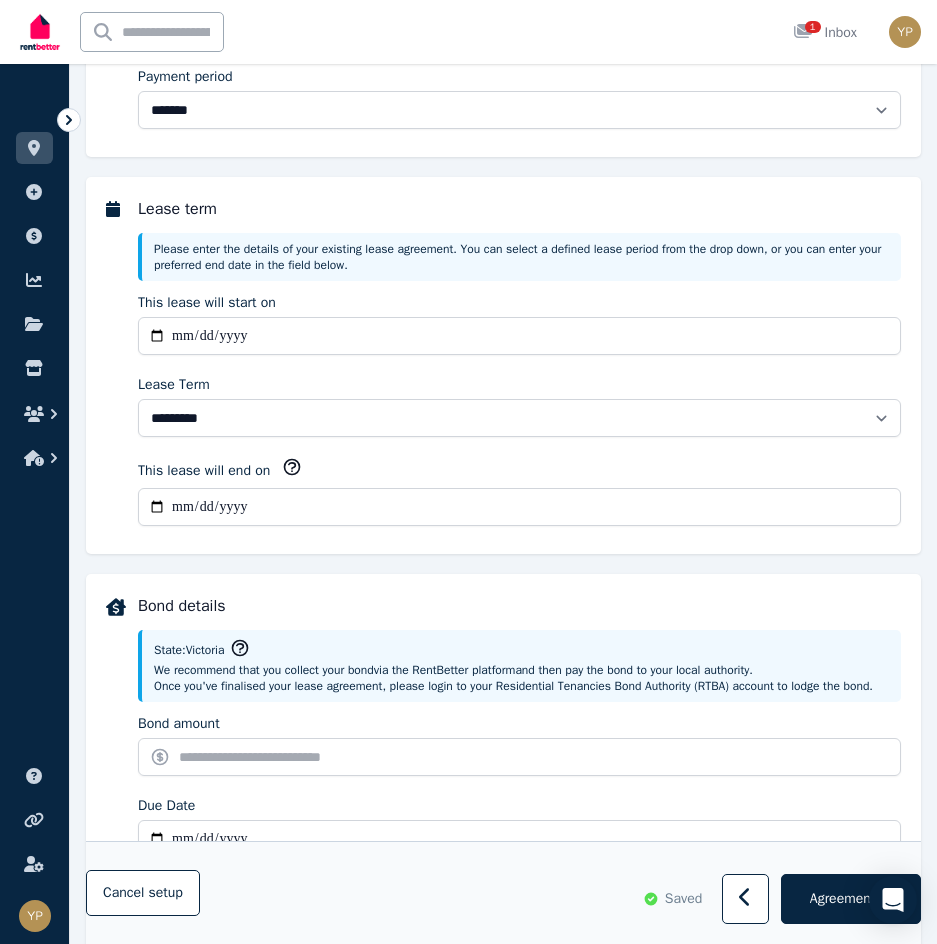 scroll, scrollTop: 0, scrollLeft: 0, axis: both 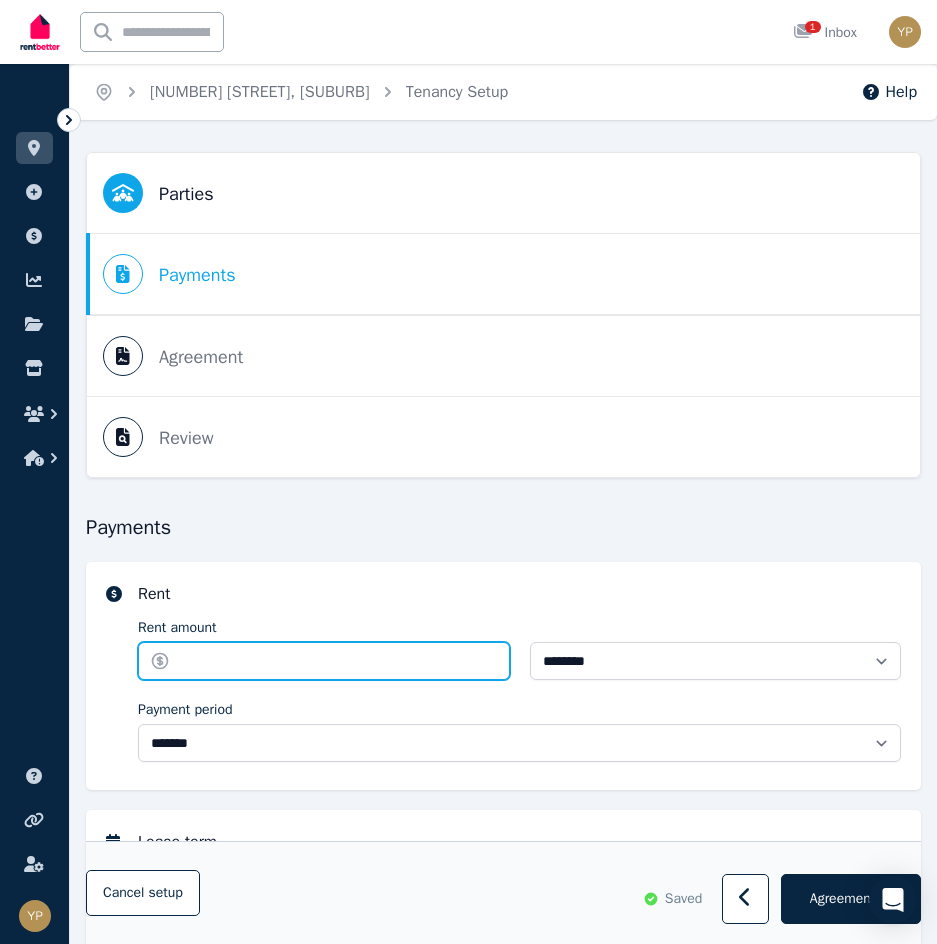 click on "Rent amount" at bounding box center [324, 661] 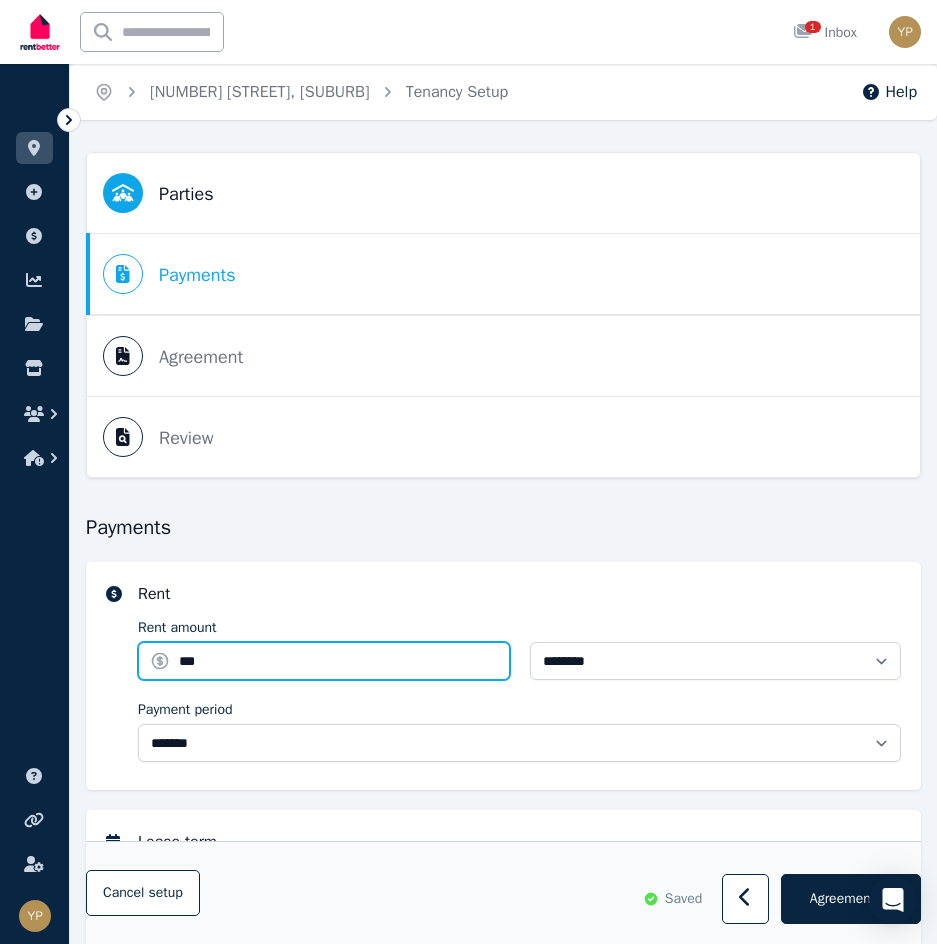 type on "***" 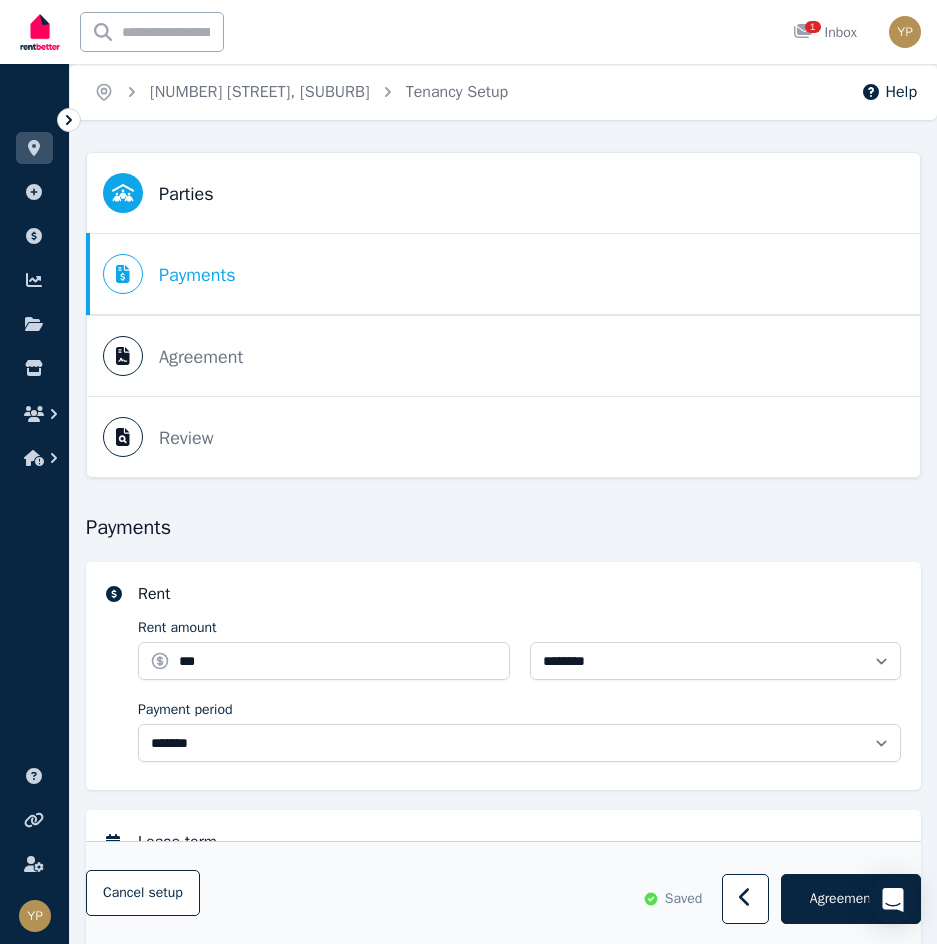 click on "**********" at bounding box center [503, 676] 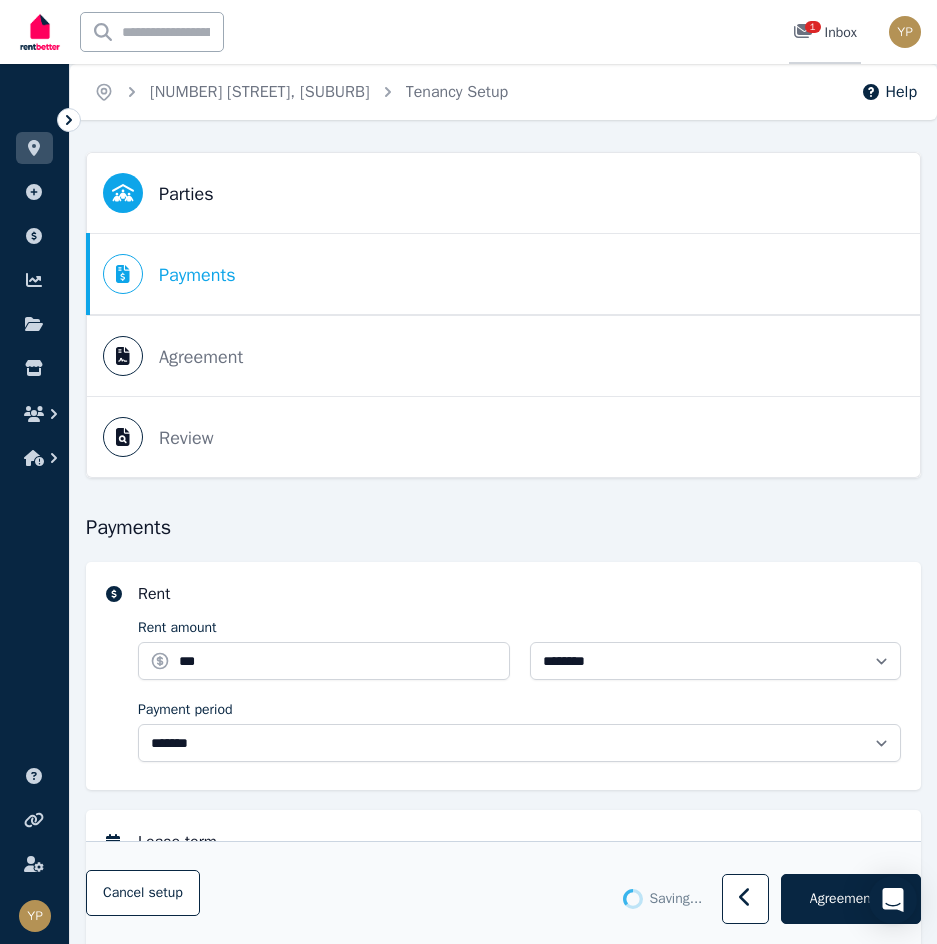 type 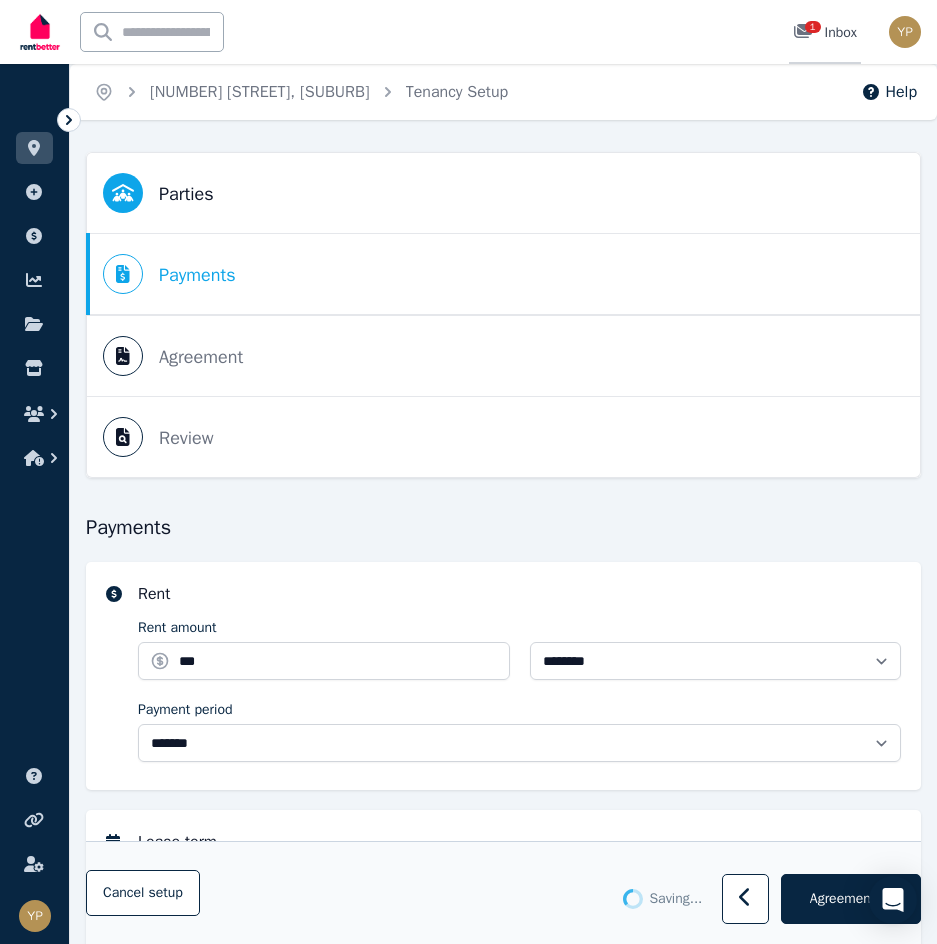 type on "**********" 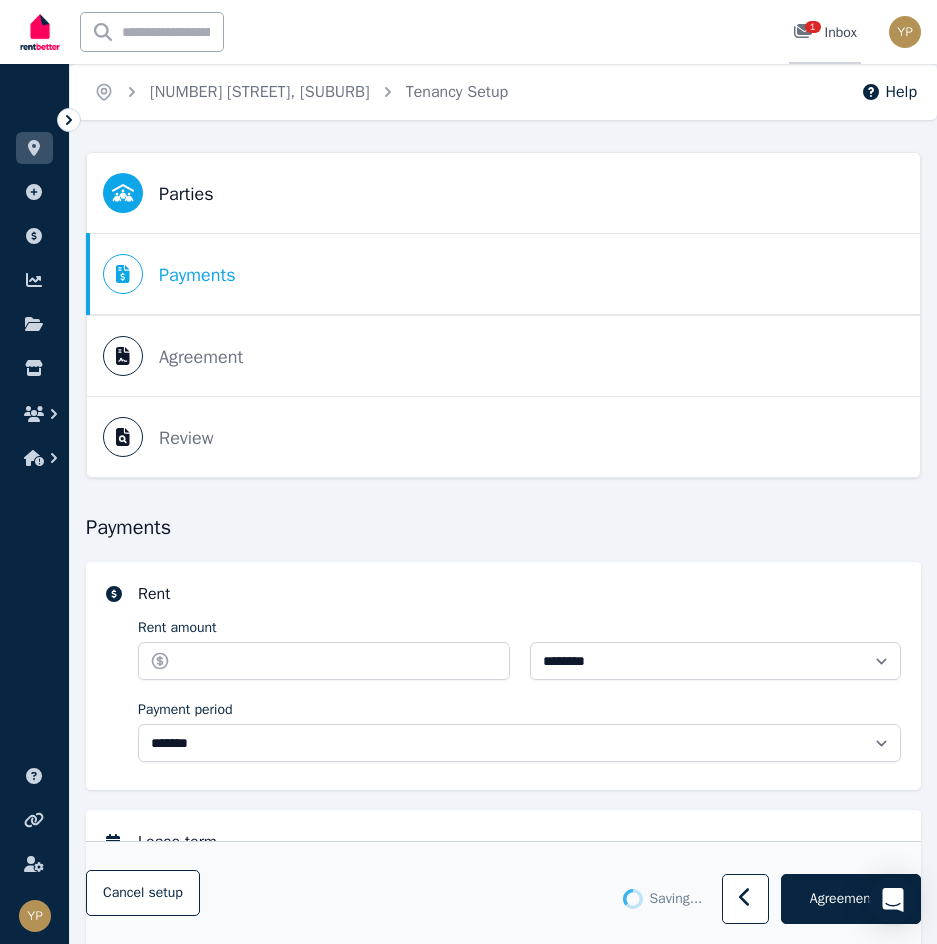 type on "******" 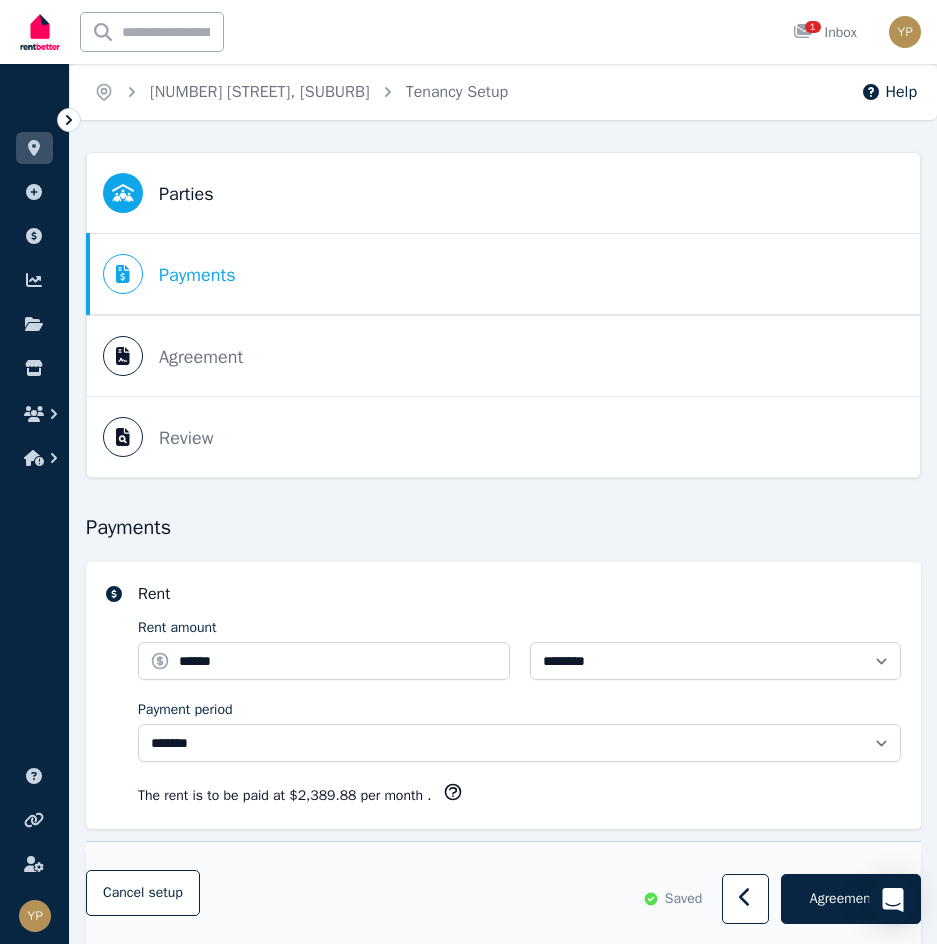scroll, scrollTop: 633, scrollLeft: 0, axis: vertical 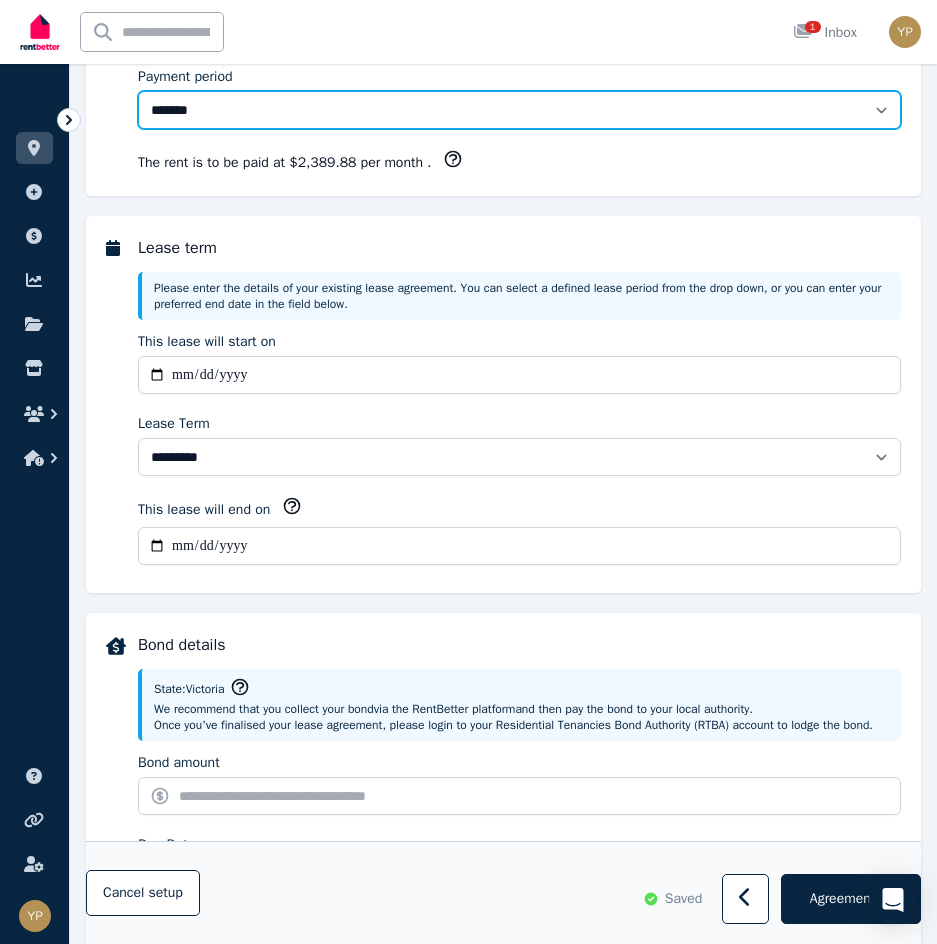 click on "**********" at bounding box center [519, 110] 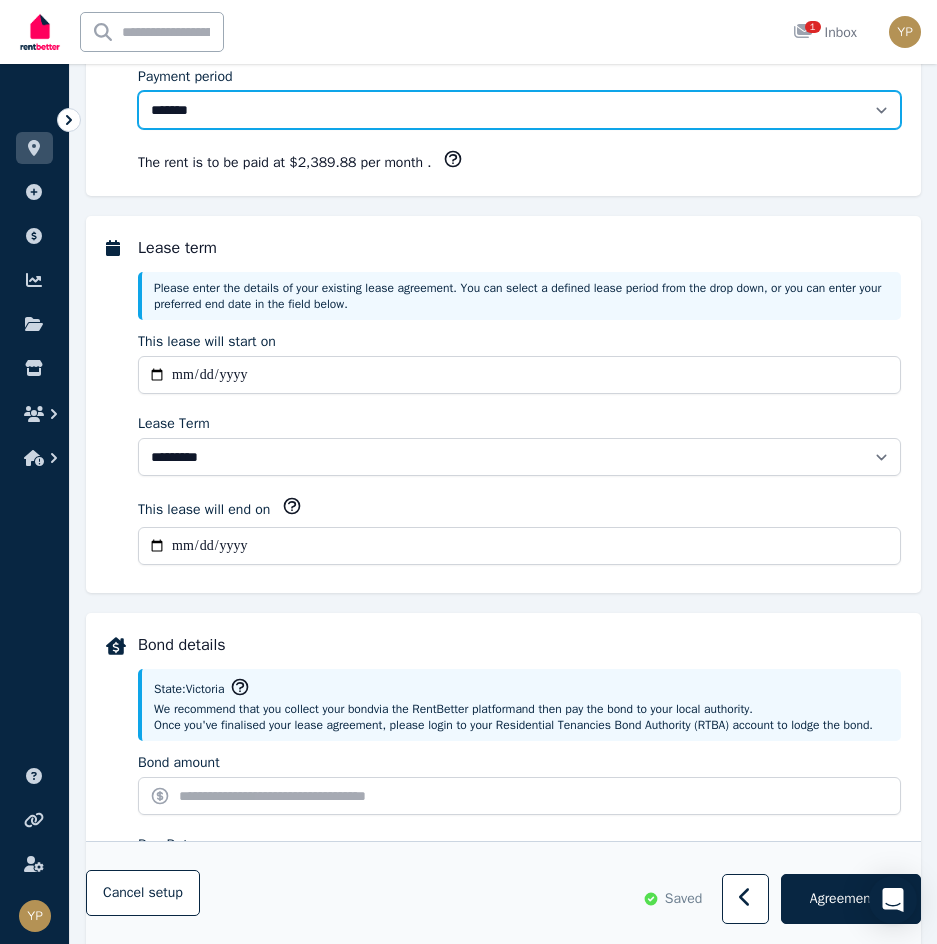 click on "**********" at bounding box center (519, 110) 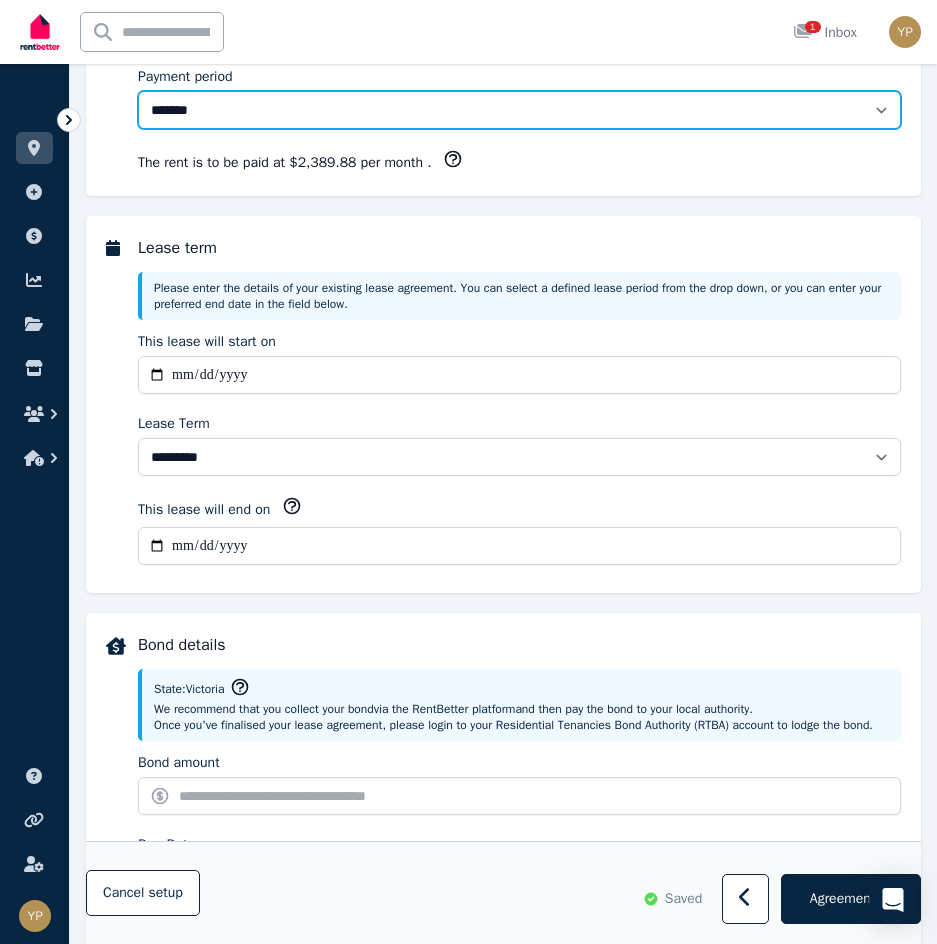 scroll, scrollTop: 1267, scrollLeft: 0, axis: vertical 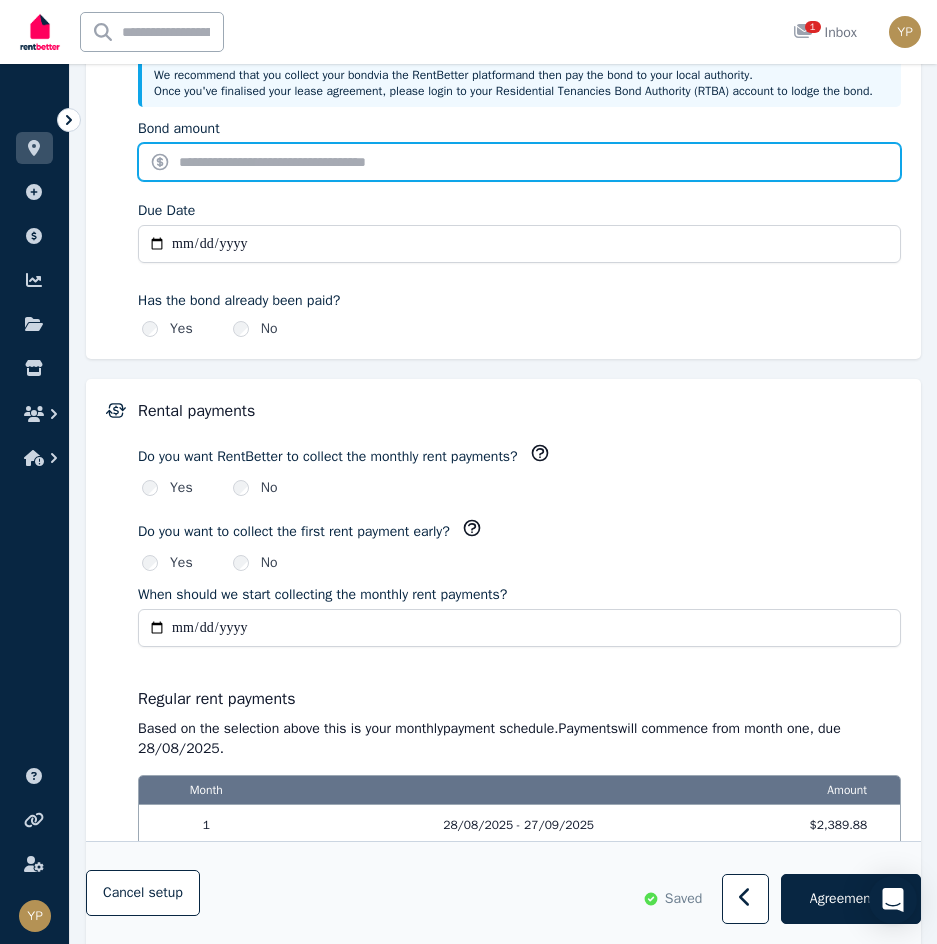 click on "Bond amount" at bounding box center [519, 162] 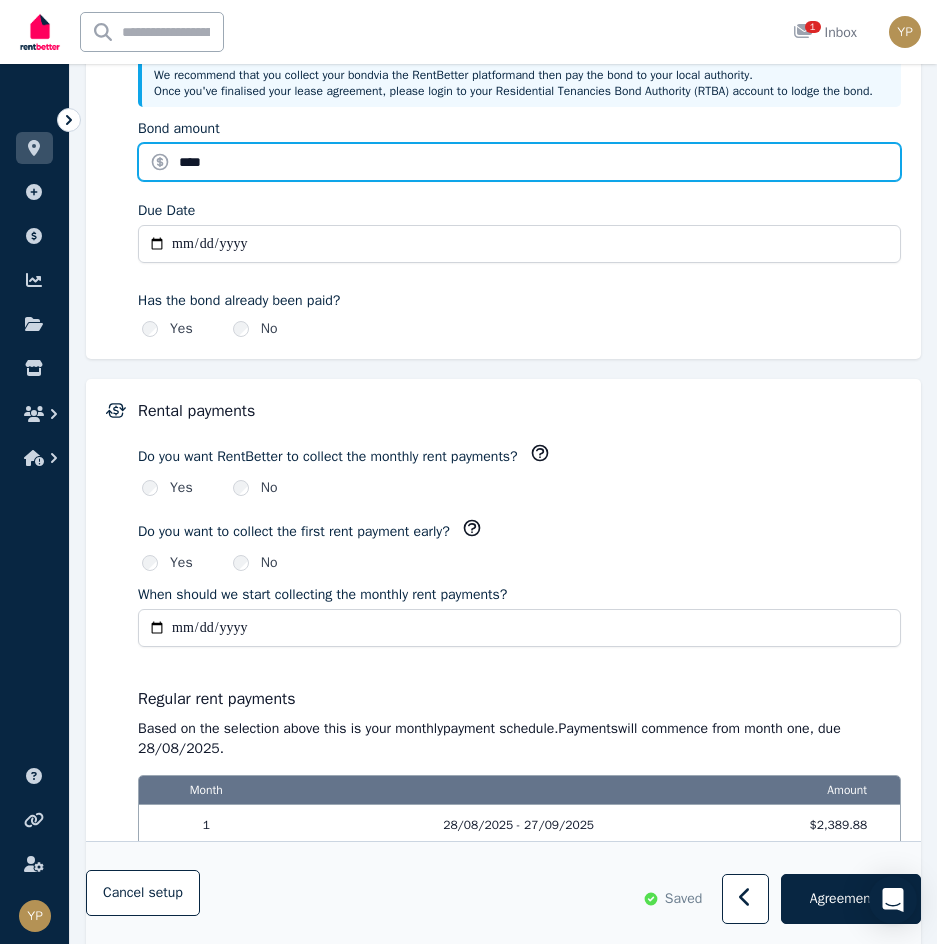 type on "****" 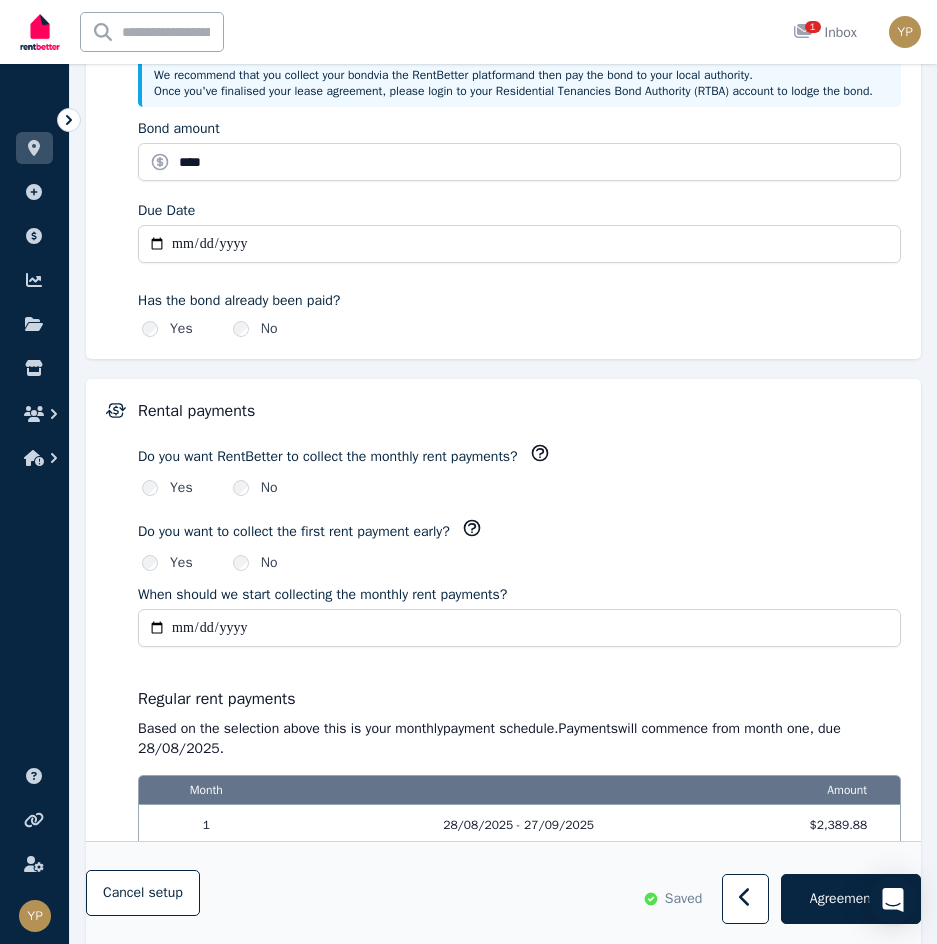 click on "Due Date" at bounding box center (519, 244) 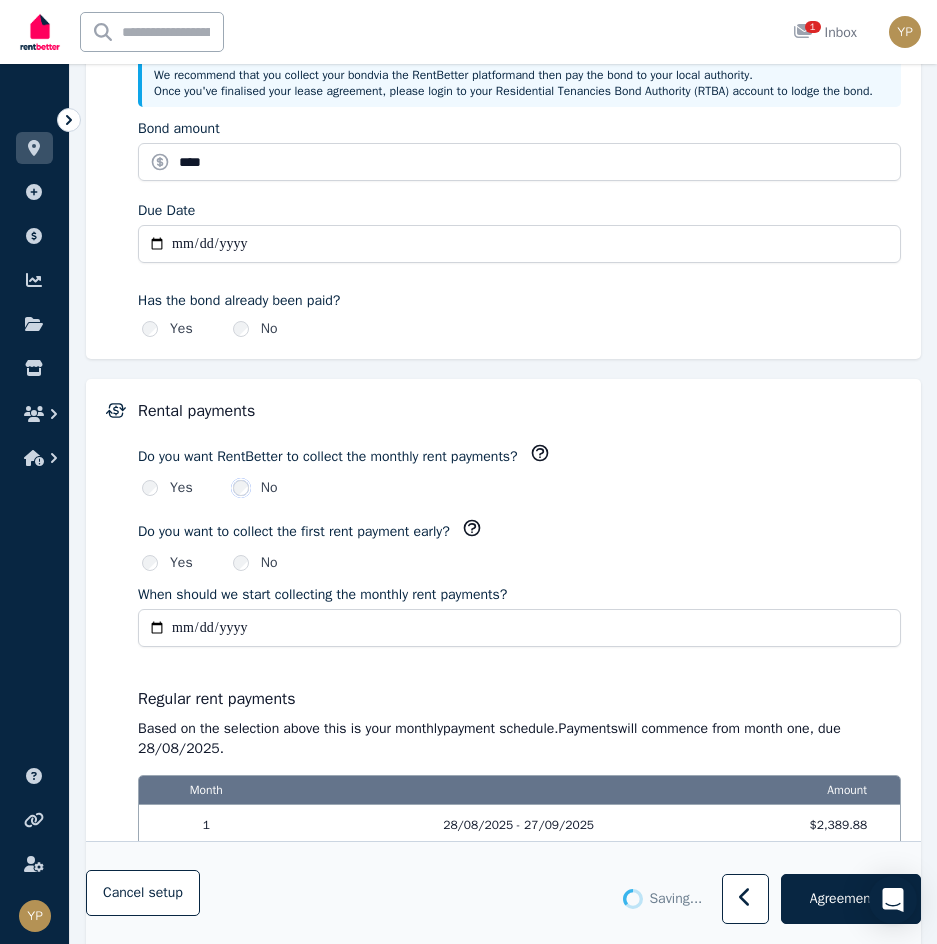type 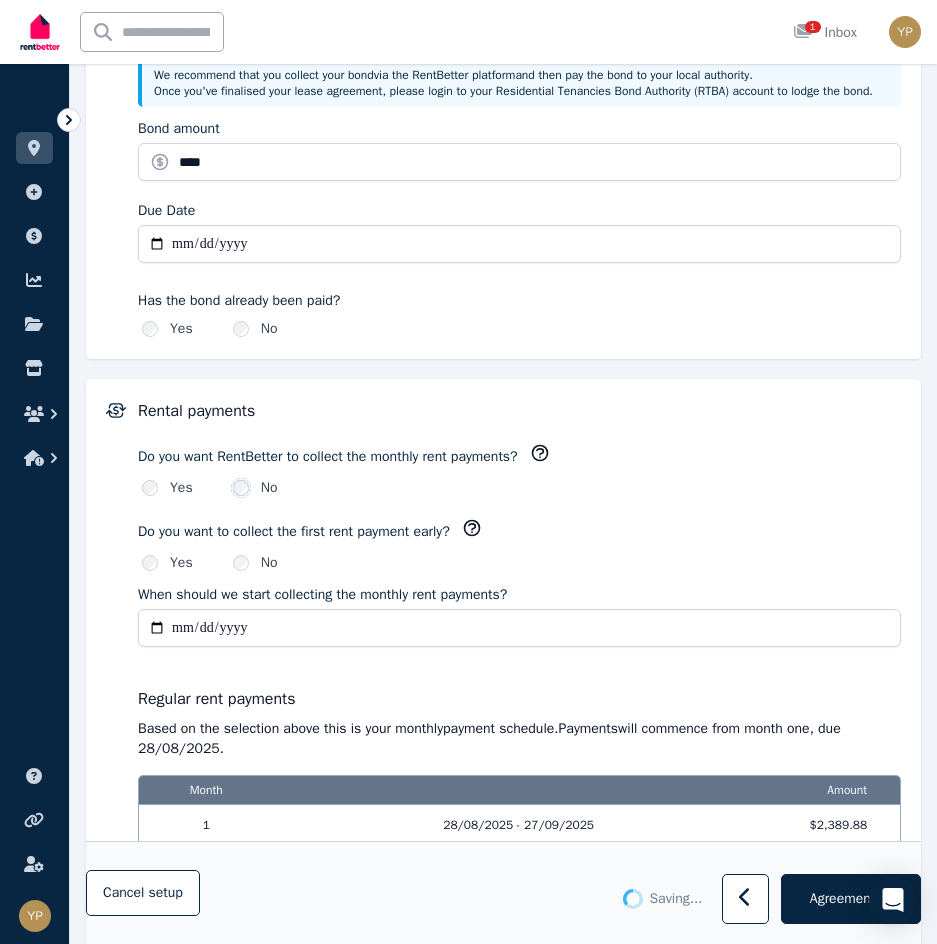 type on "**********" 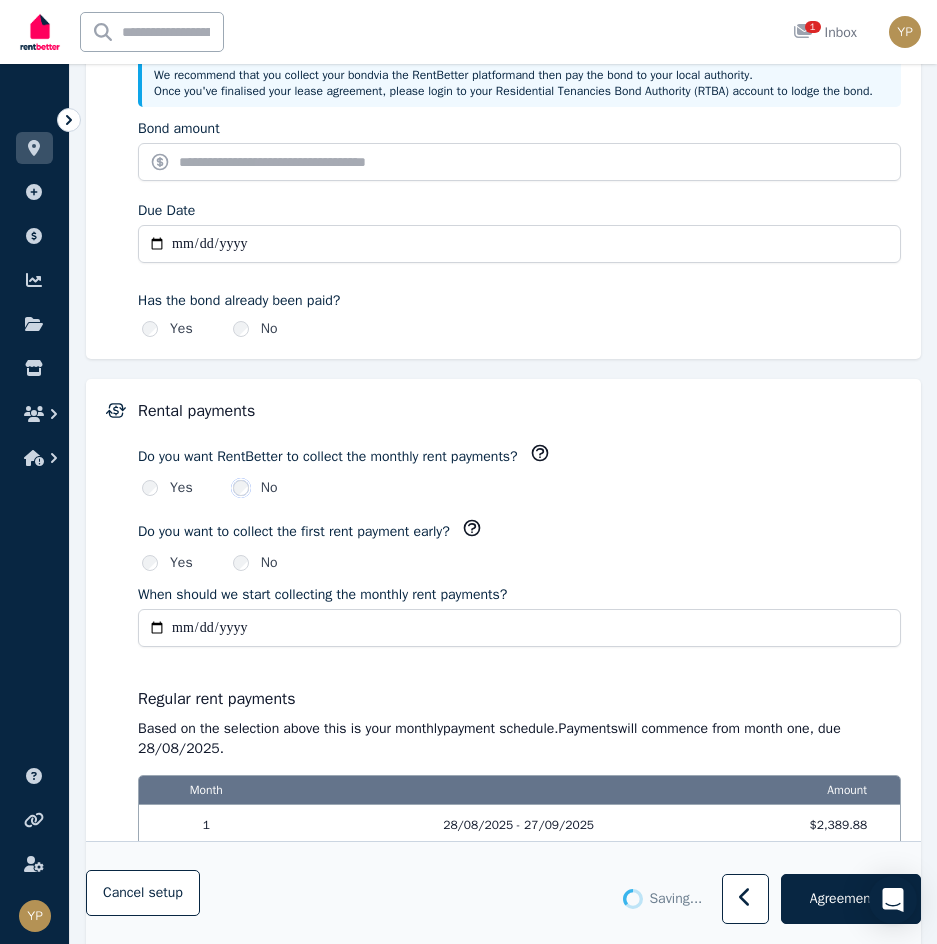 type on "*******" 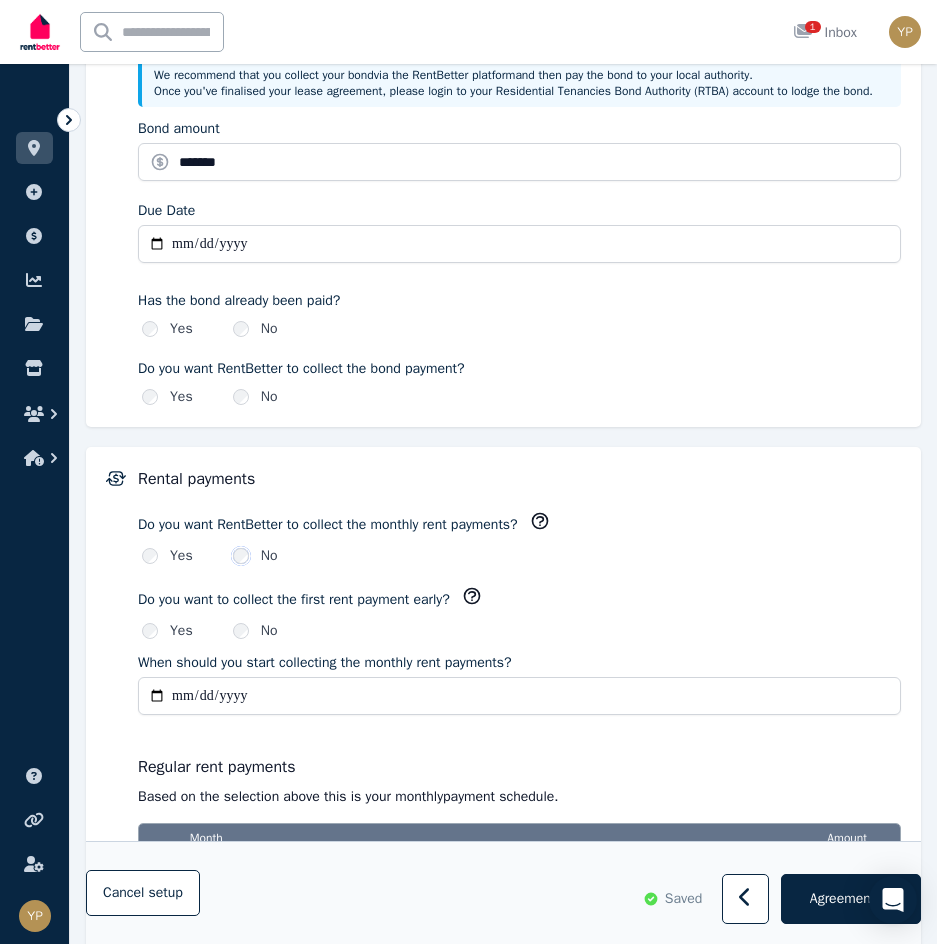 scroll, scrollTop: 1712, scrollLeft: 0, axis: vertical 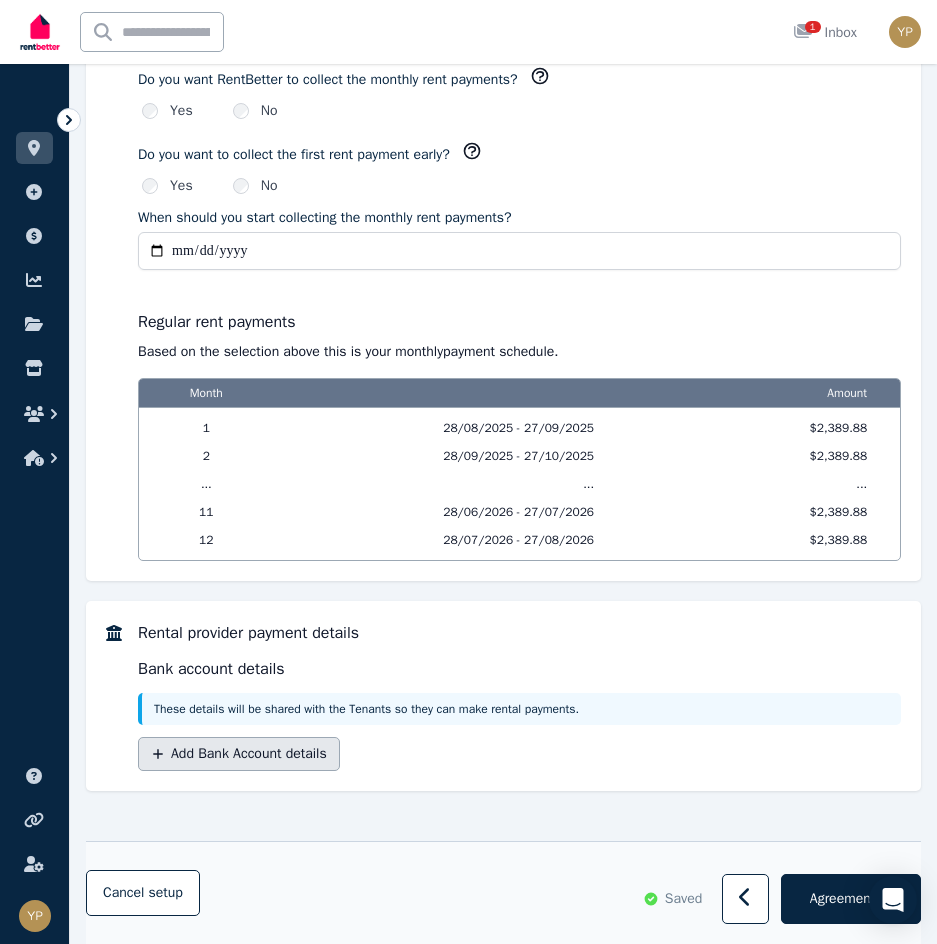 click on "Add Bank Account details" at bounding box center (239, 754) 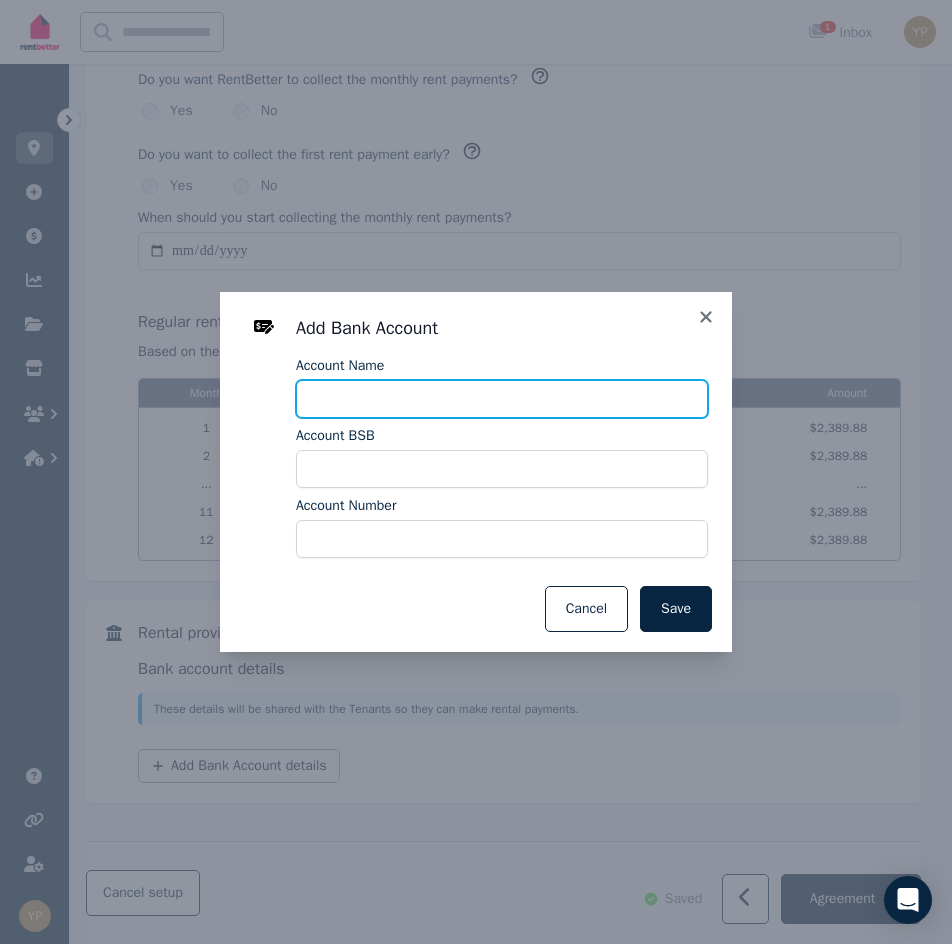 click on "Account Name" at bounding box center (502, 399) 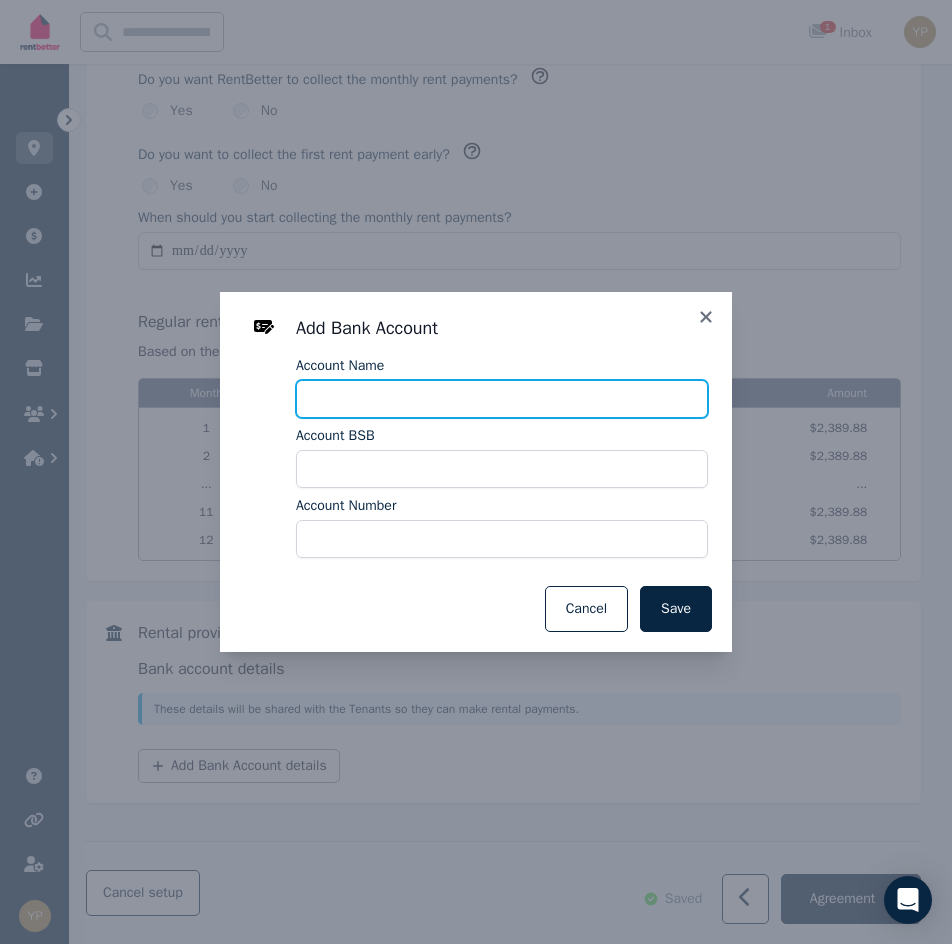 type on "**********" 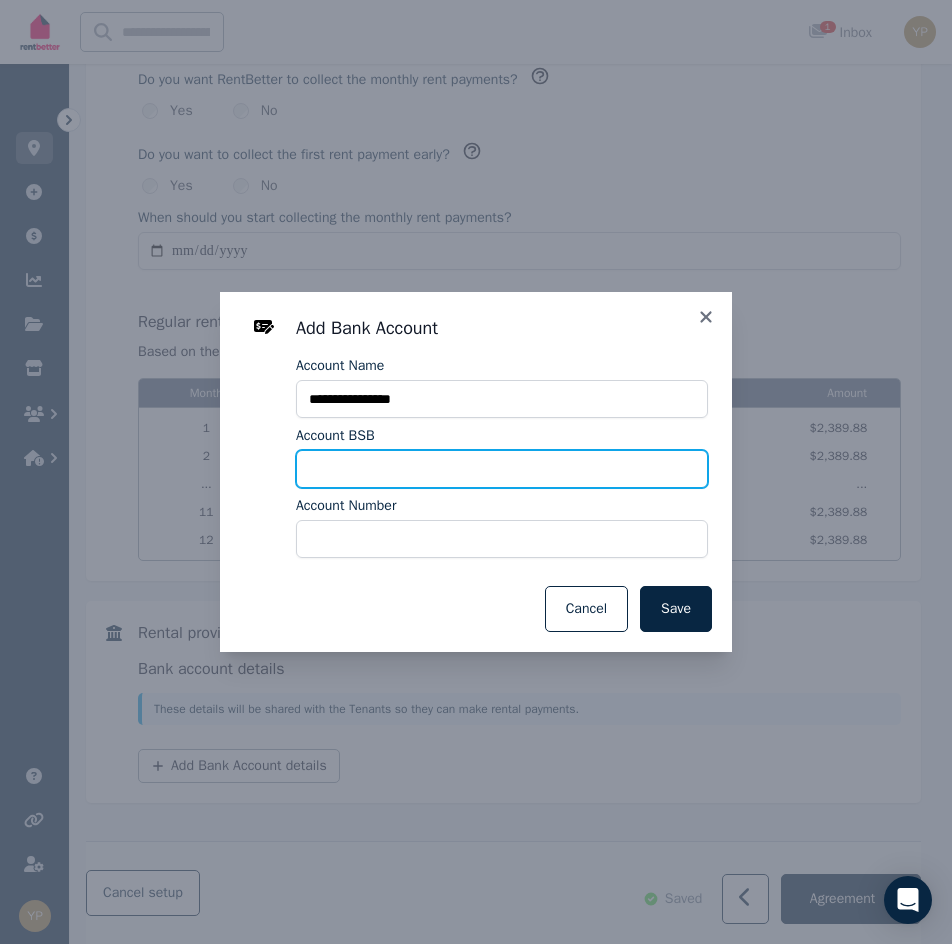 click on "Account BSB" at bounding box center [502, 469] 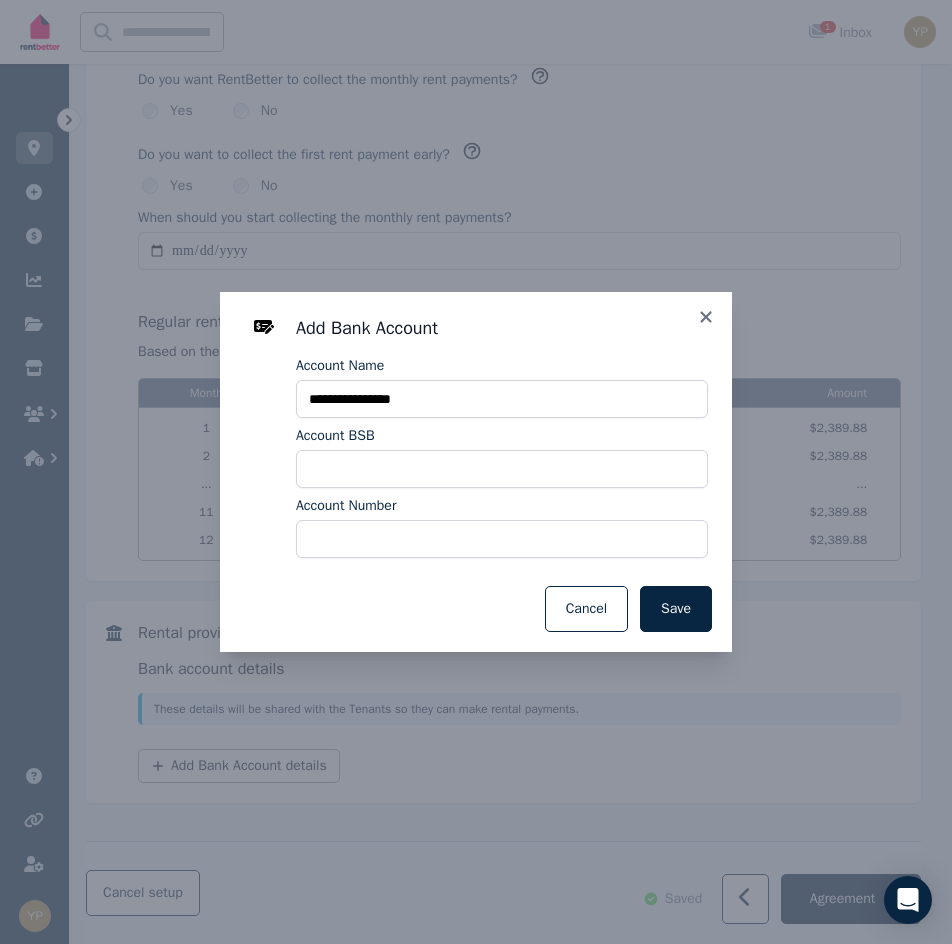 click on "**********" at bounding box center [476, 472] 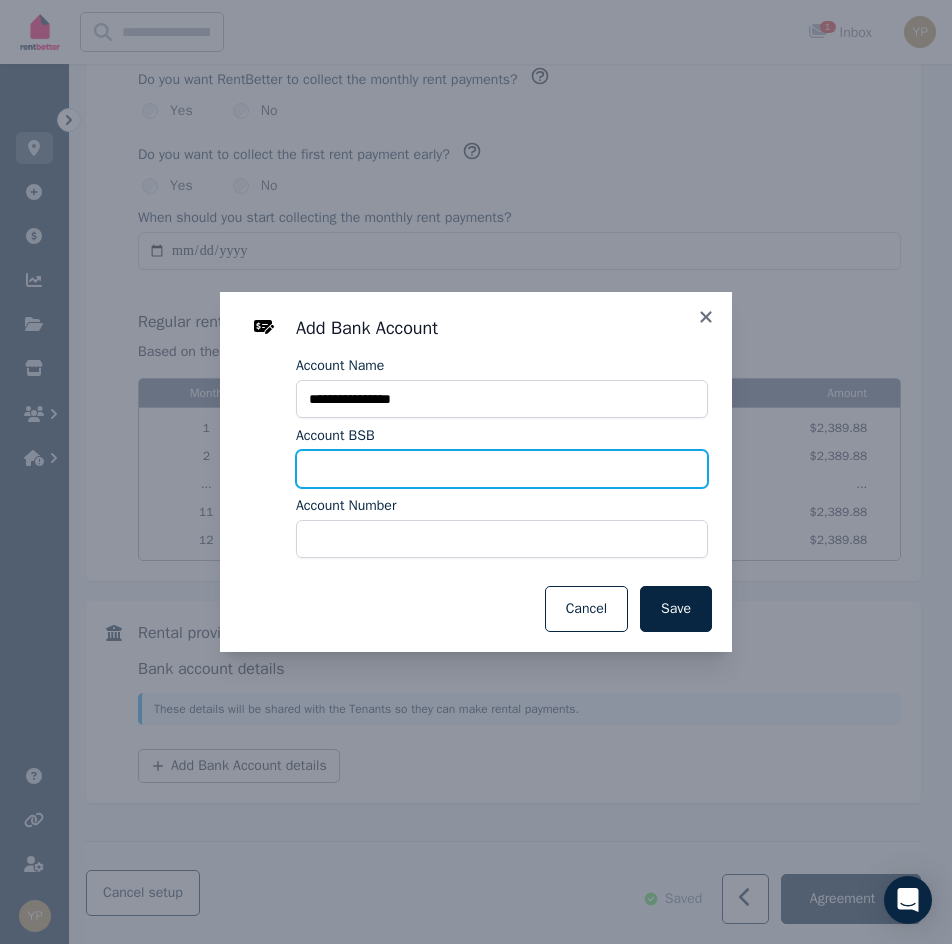 click on "Account BSB" at bounding box center [502, 469] 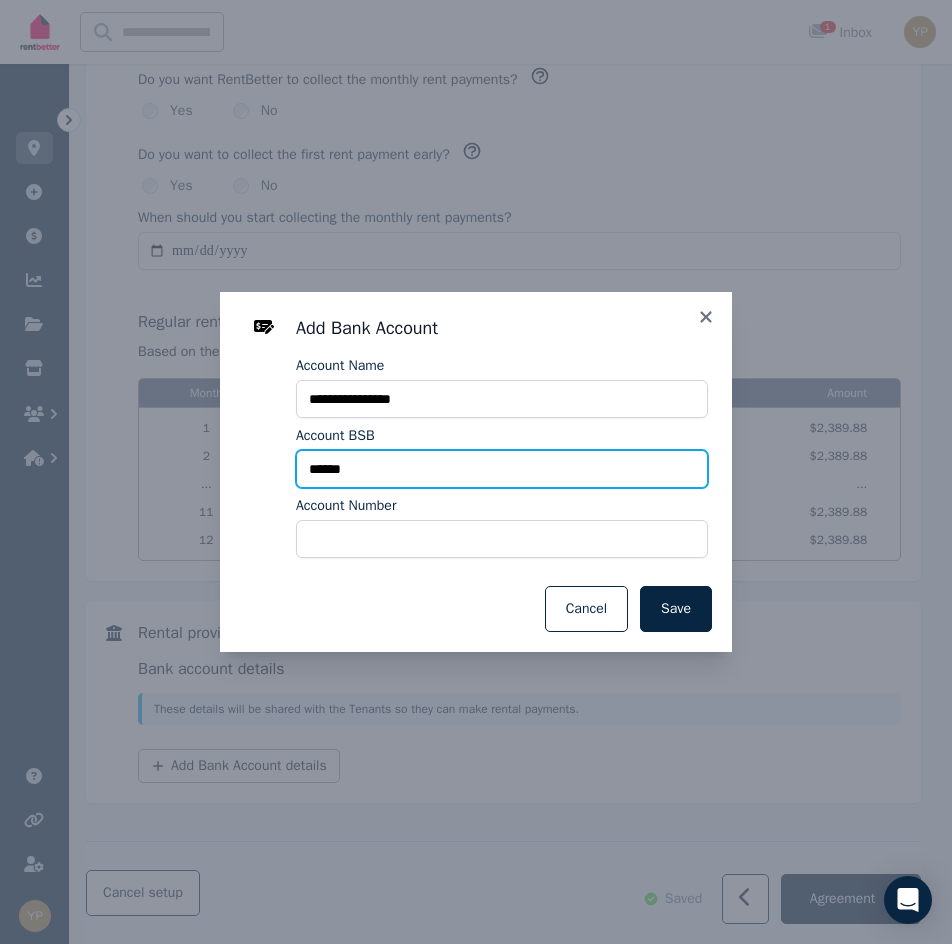 type on "******" 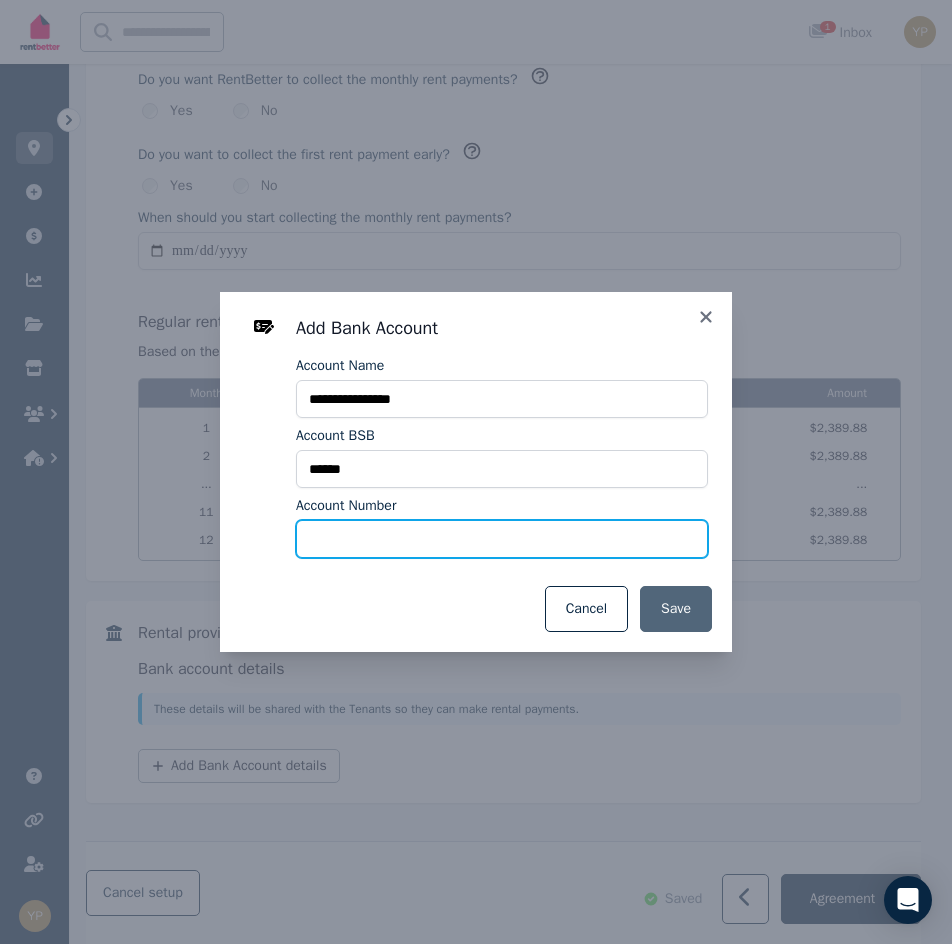 type on "*********" 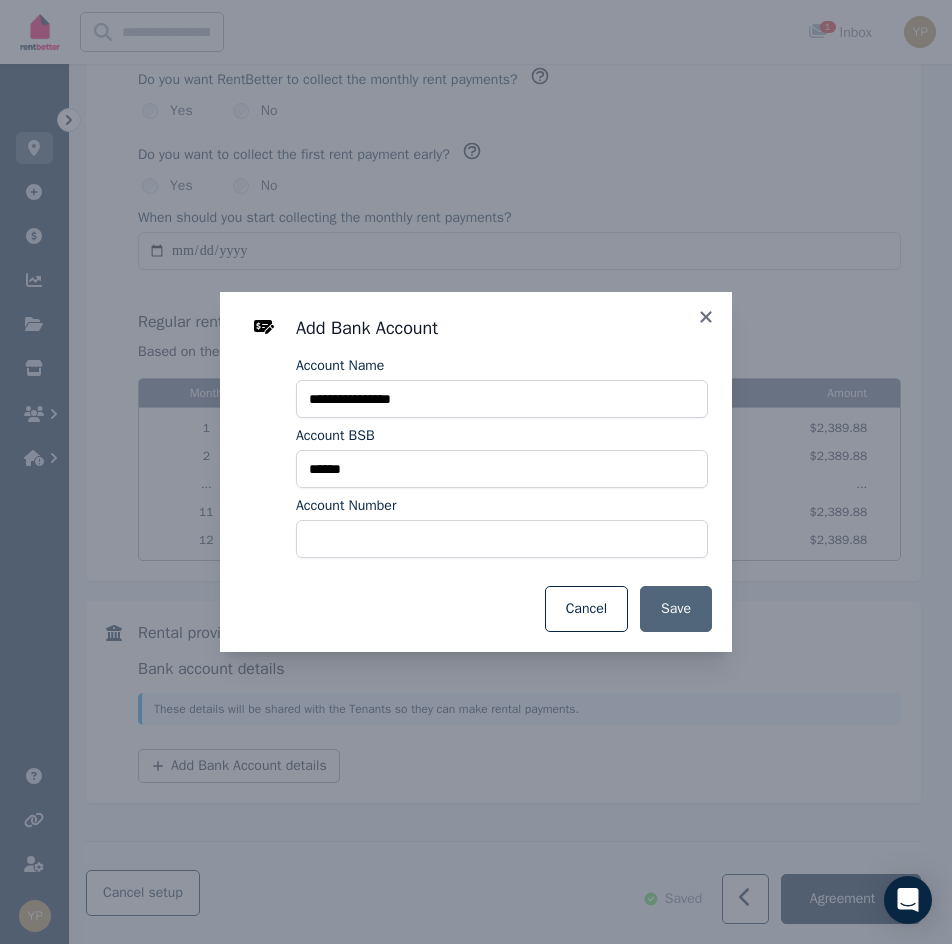 click on "Save" at bounding box center [676, 609] 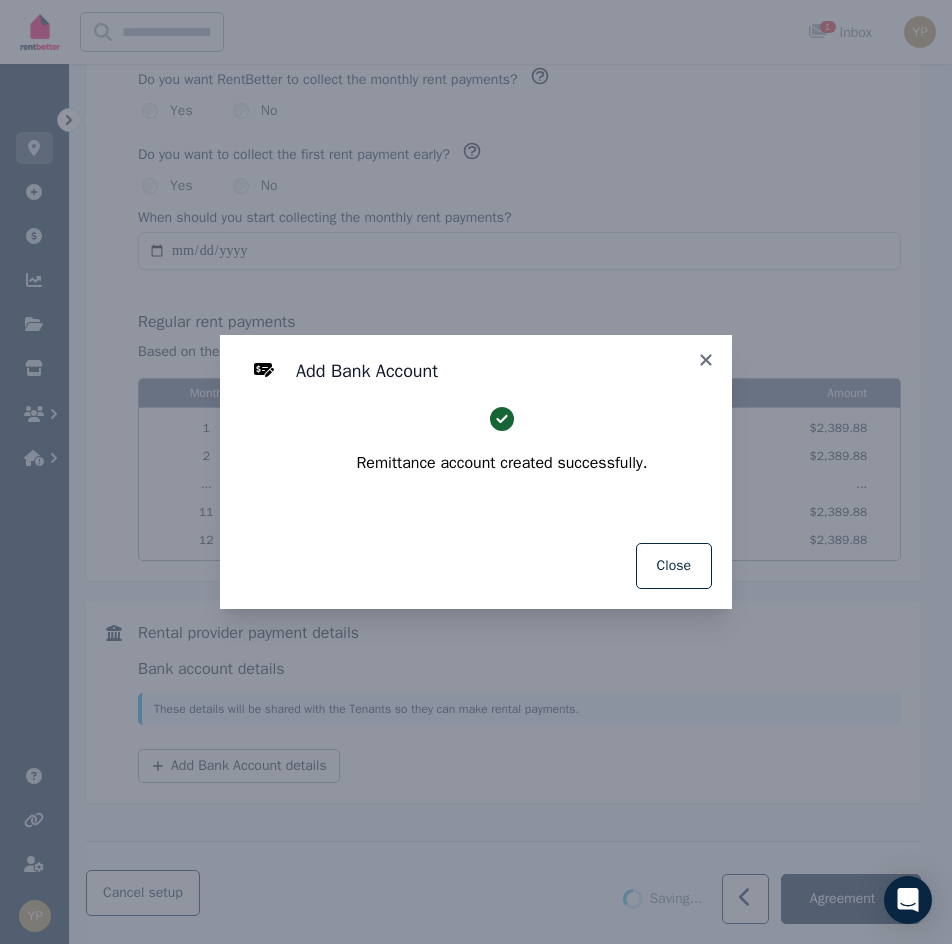 select on "**********" 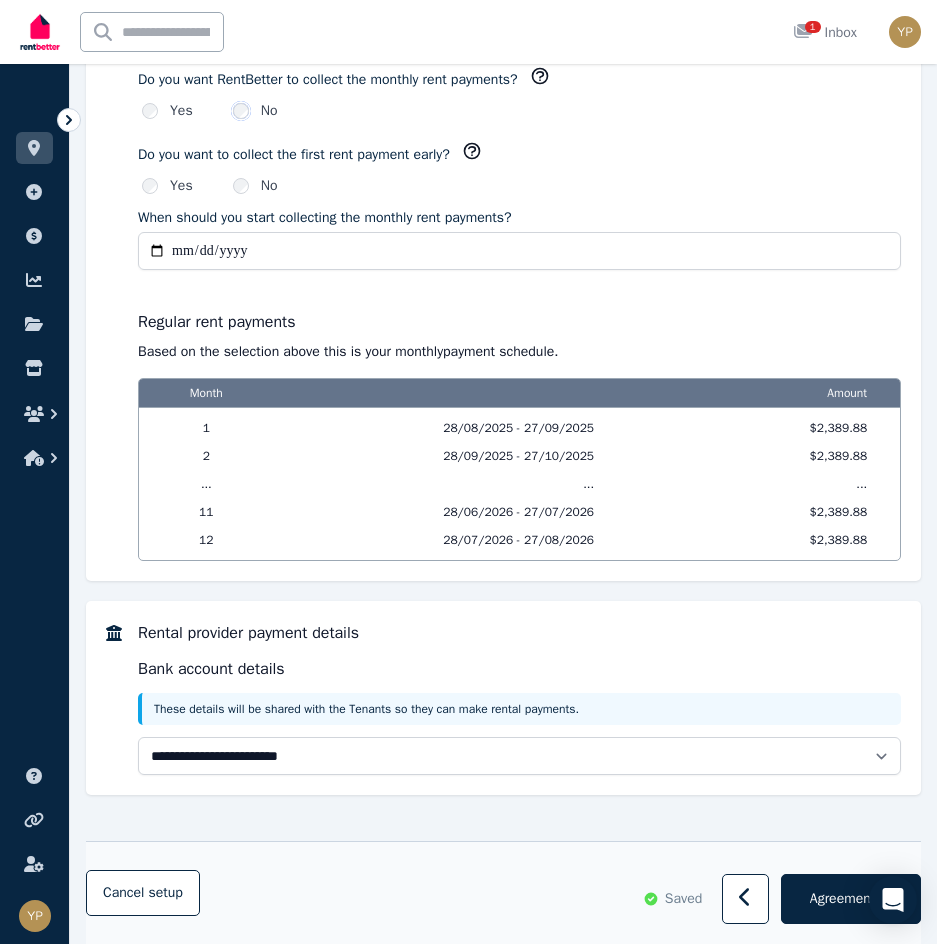 scroll, scrollTop: 1079, scrollLeft: 0, axis: vertical 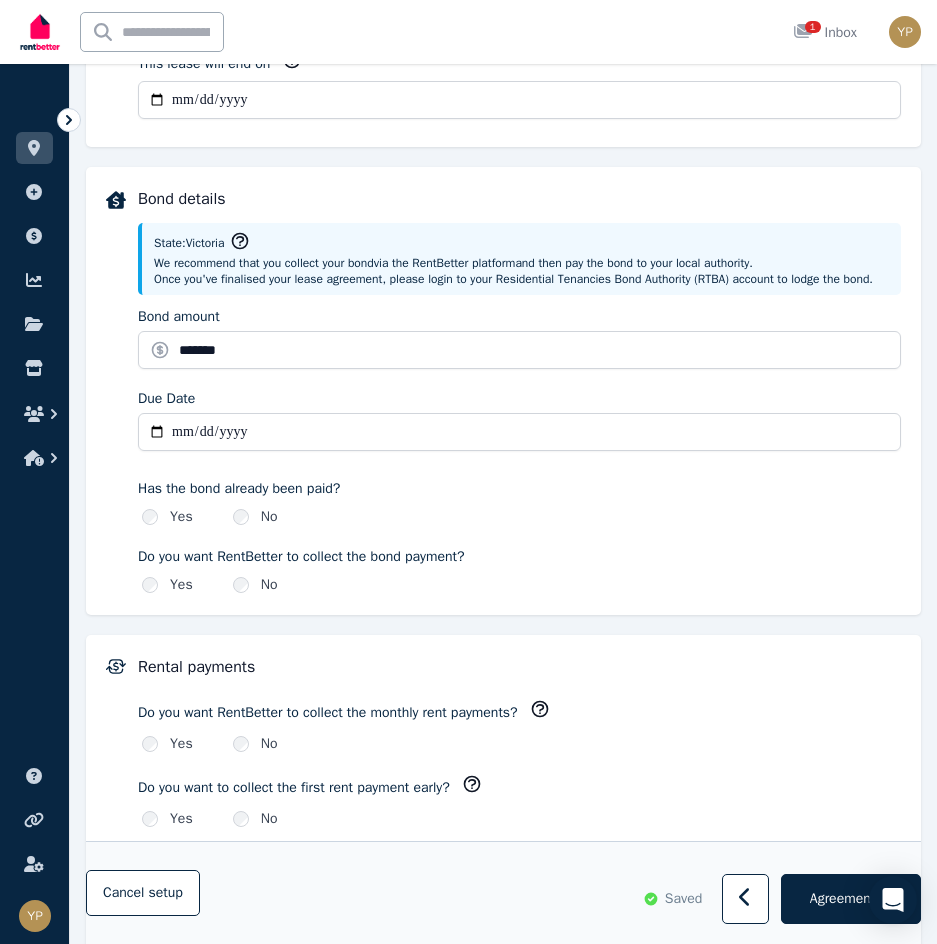 click on "**********" at bounding box center (519, 432) 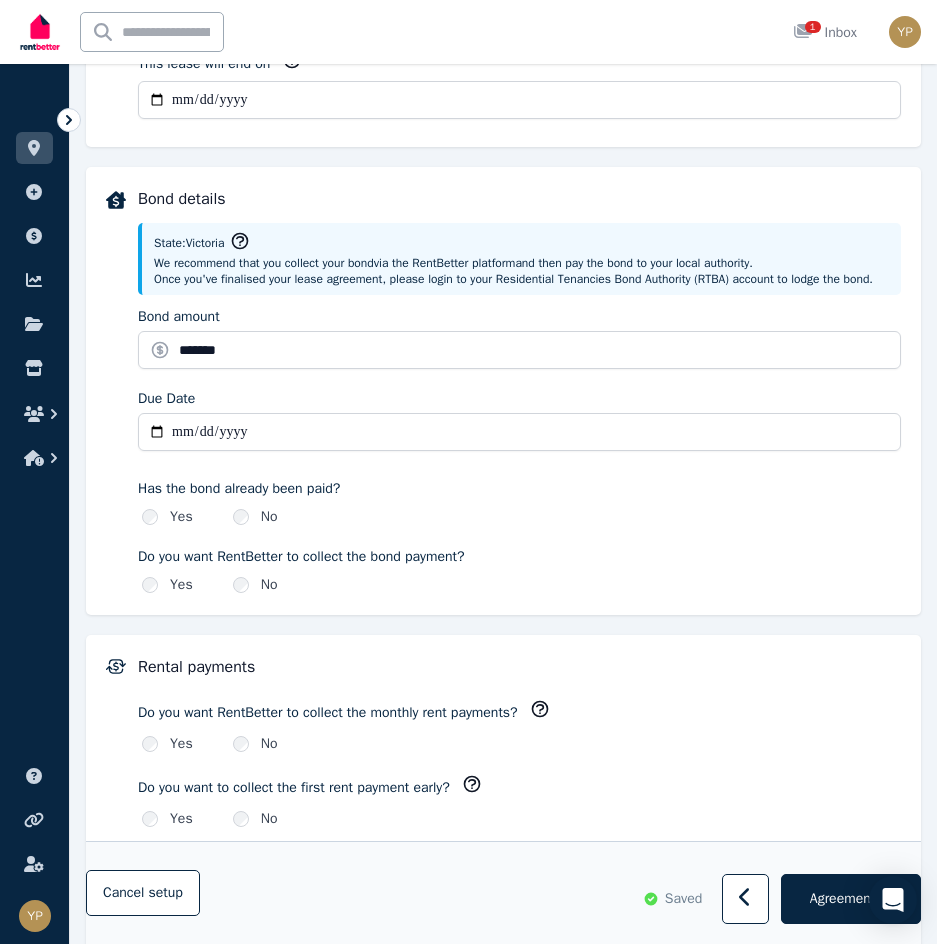type on "**********" 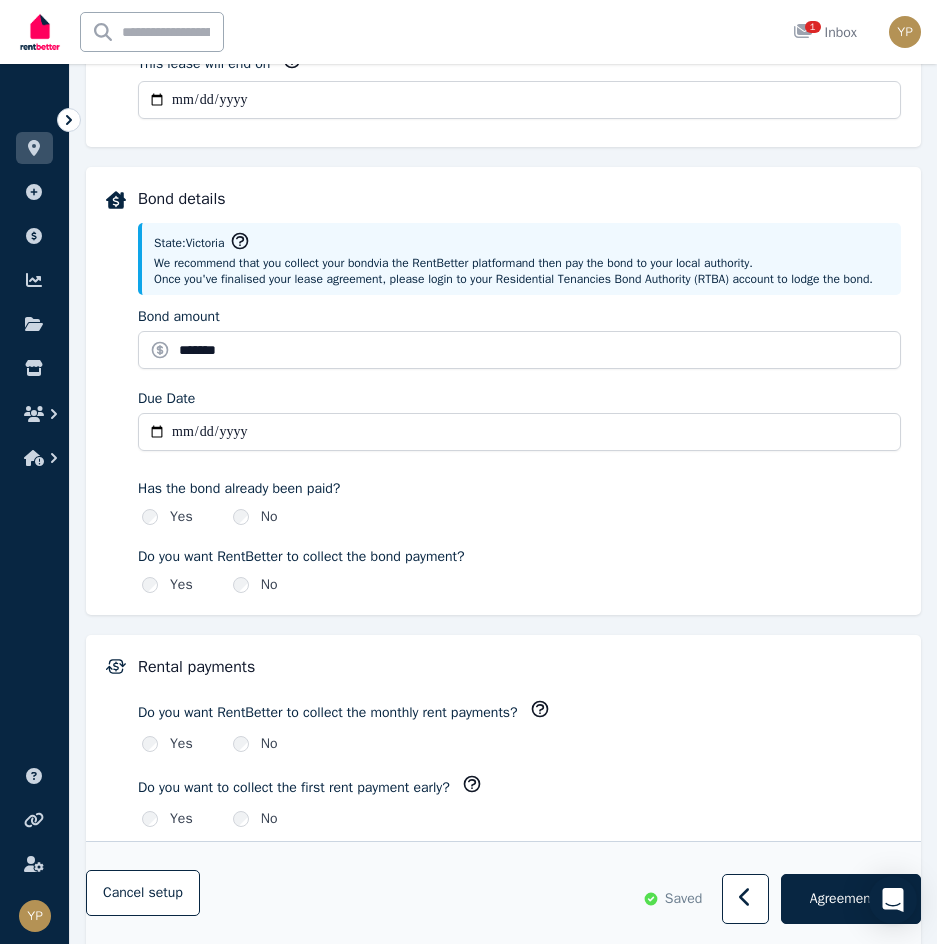 click on "Has the bond already been paid?" at bounding box center [519, 489] 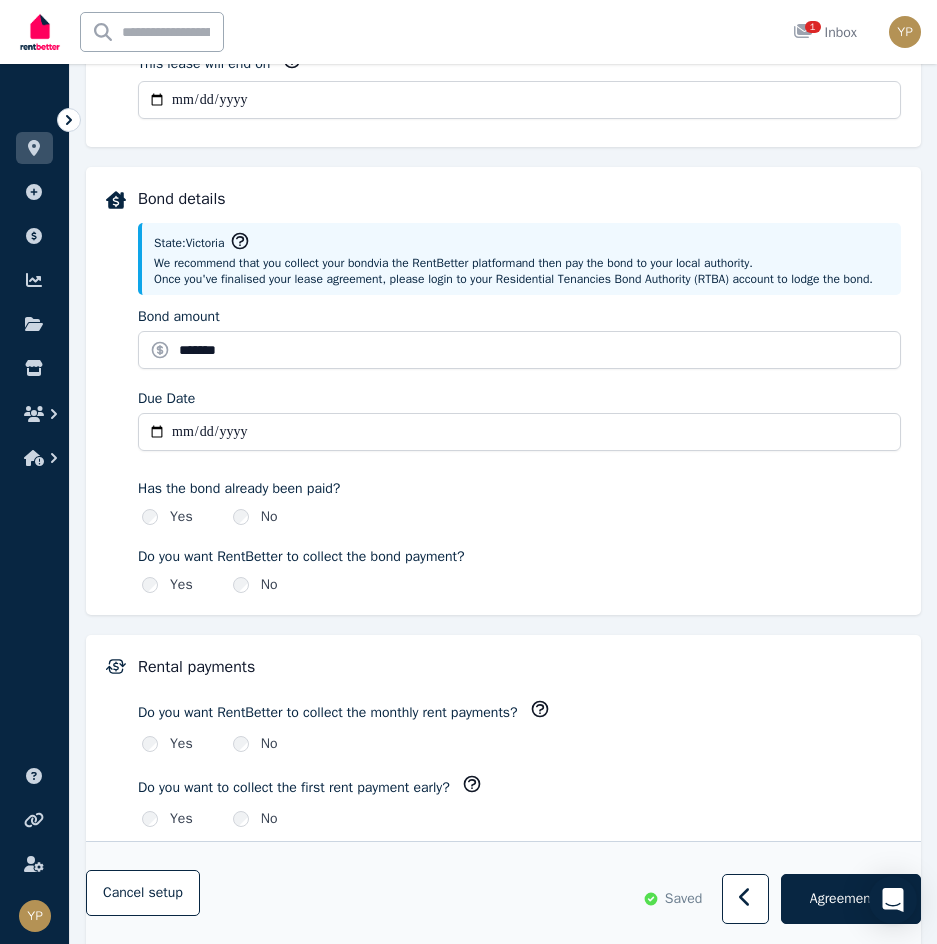 scroll, scrollTop: 1712, scrollLeft: 0, axis: vertical 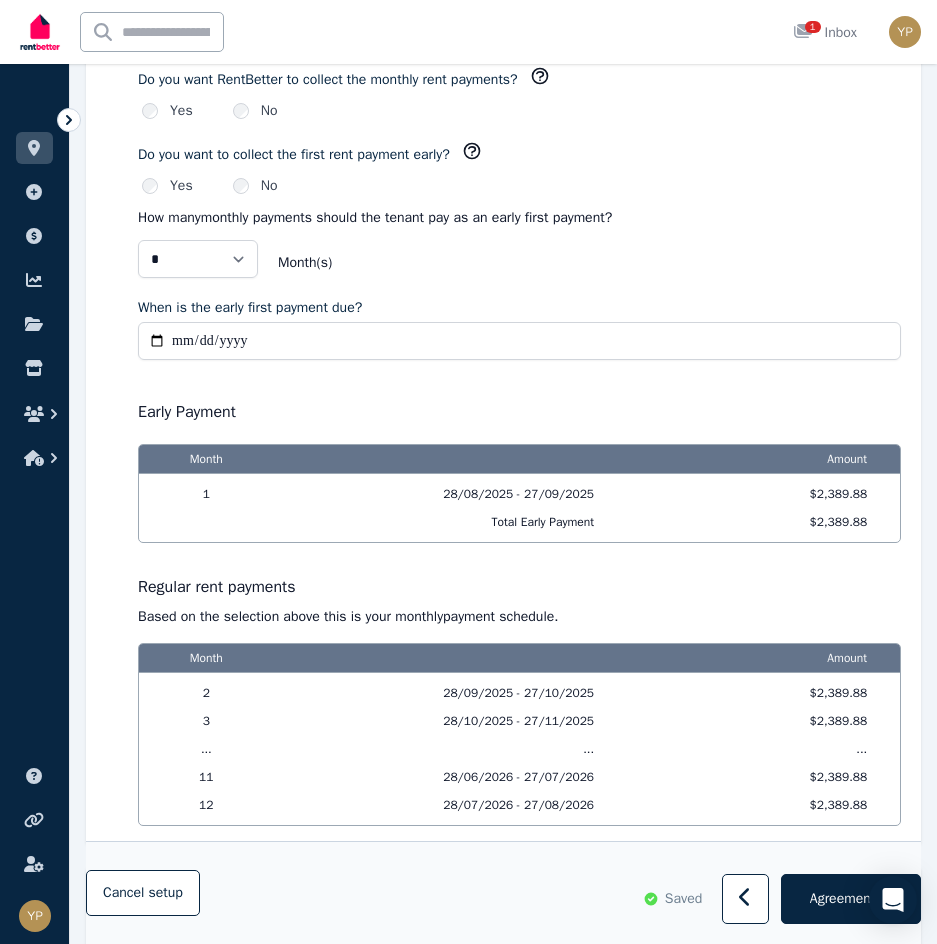 click on "When is the early first payment due?" at bounding box center [519, 341] 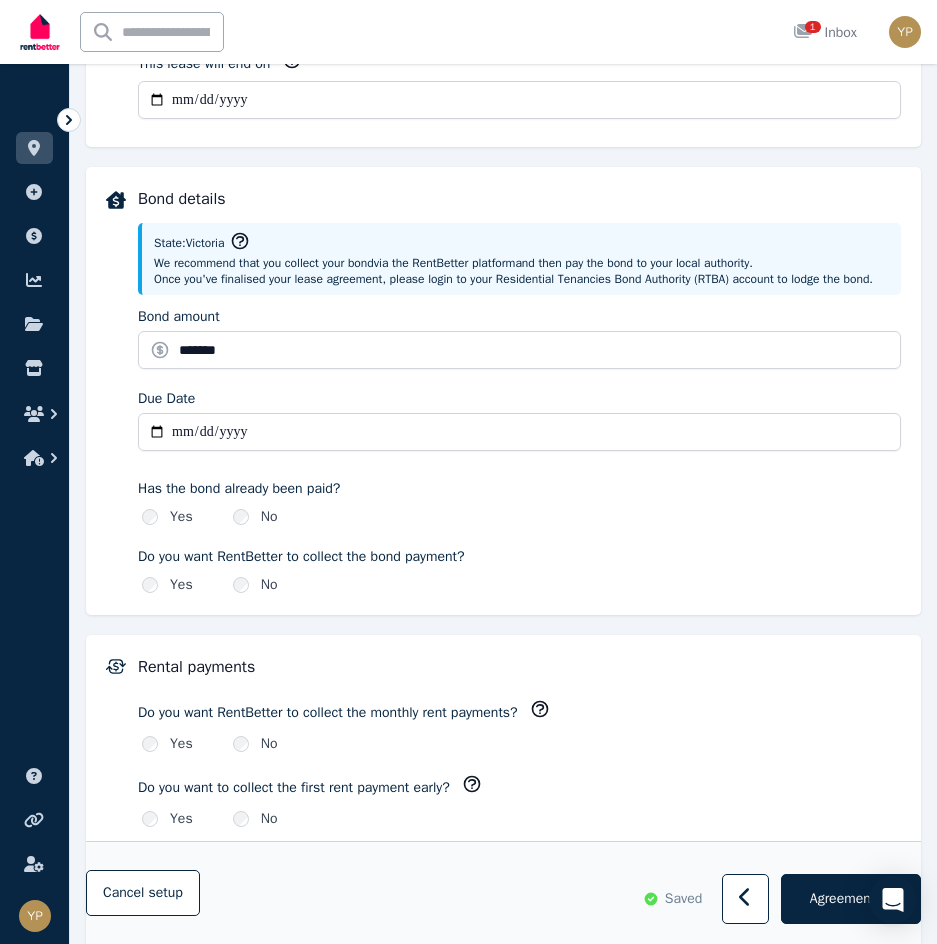 scroll, scrollTop: 1712, scrollLeft: 0, axis: vertical 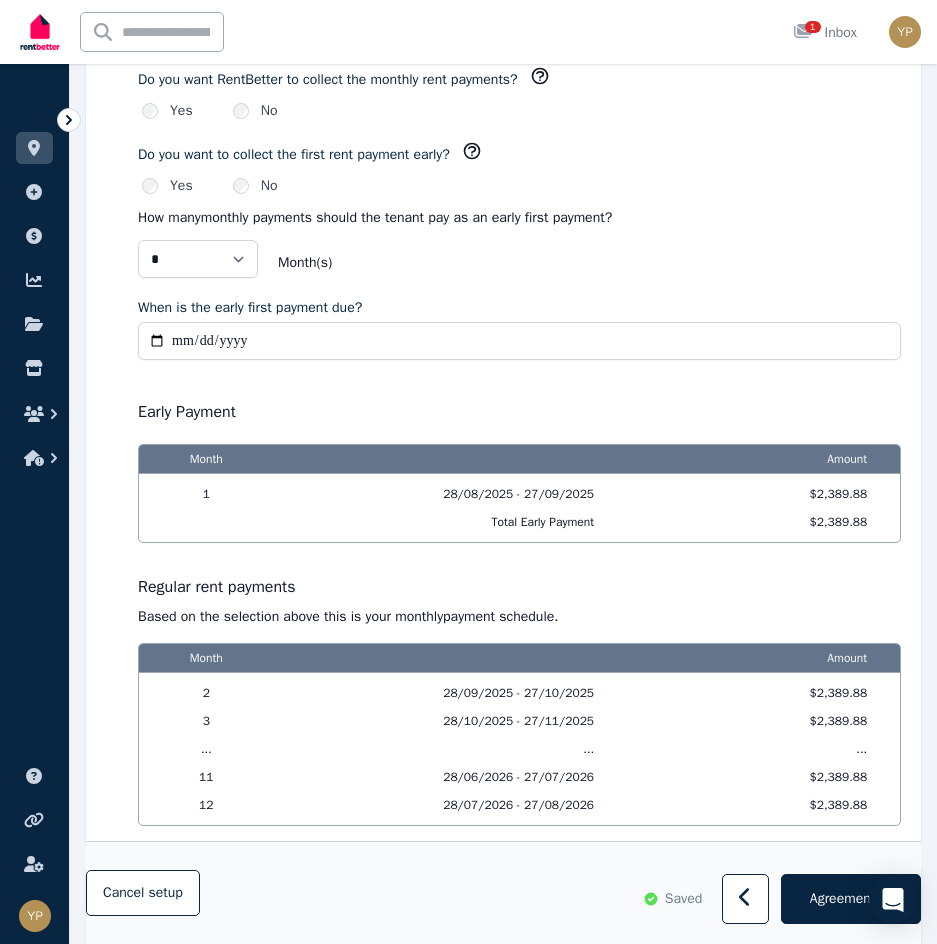 type on "**********" 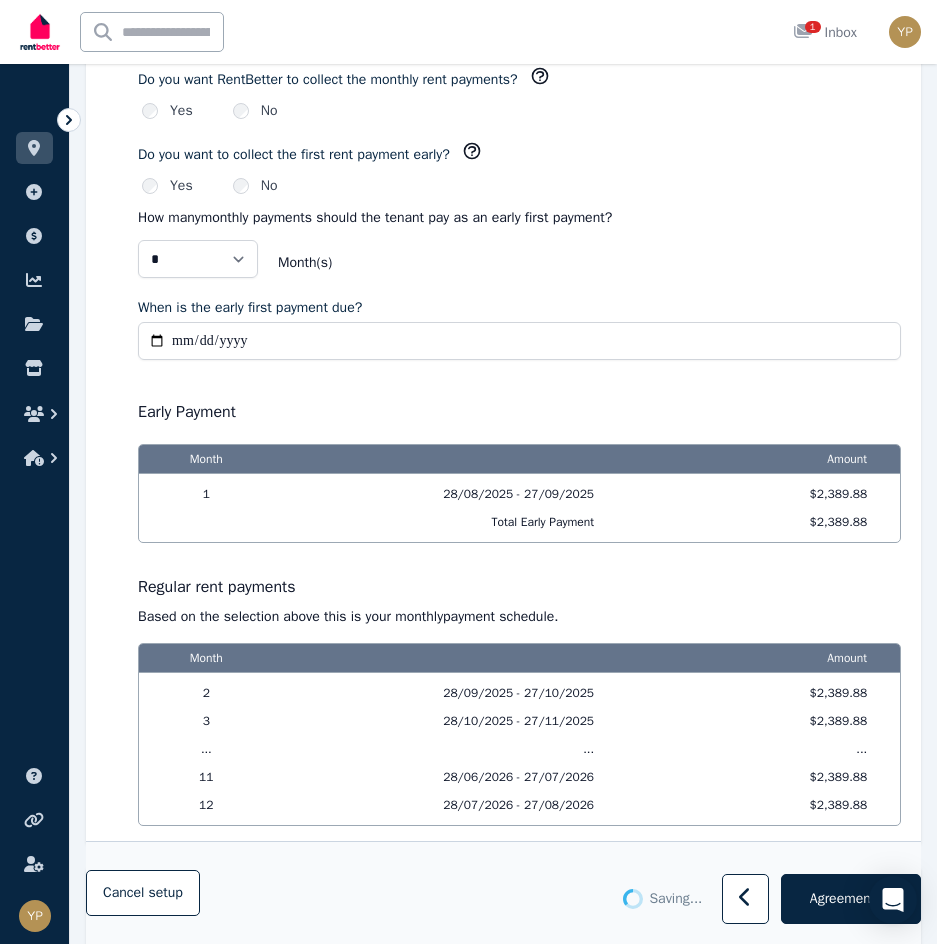 click on "Early Payment" at bounding box center [519, 412] 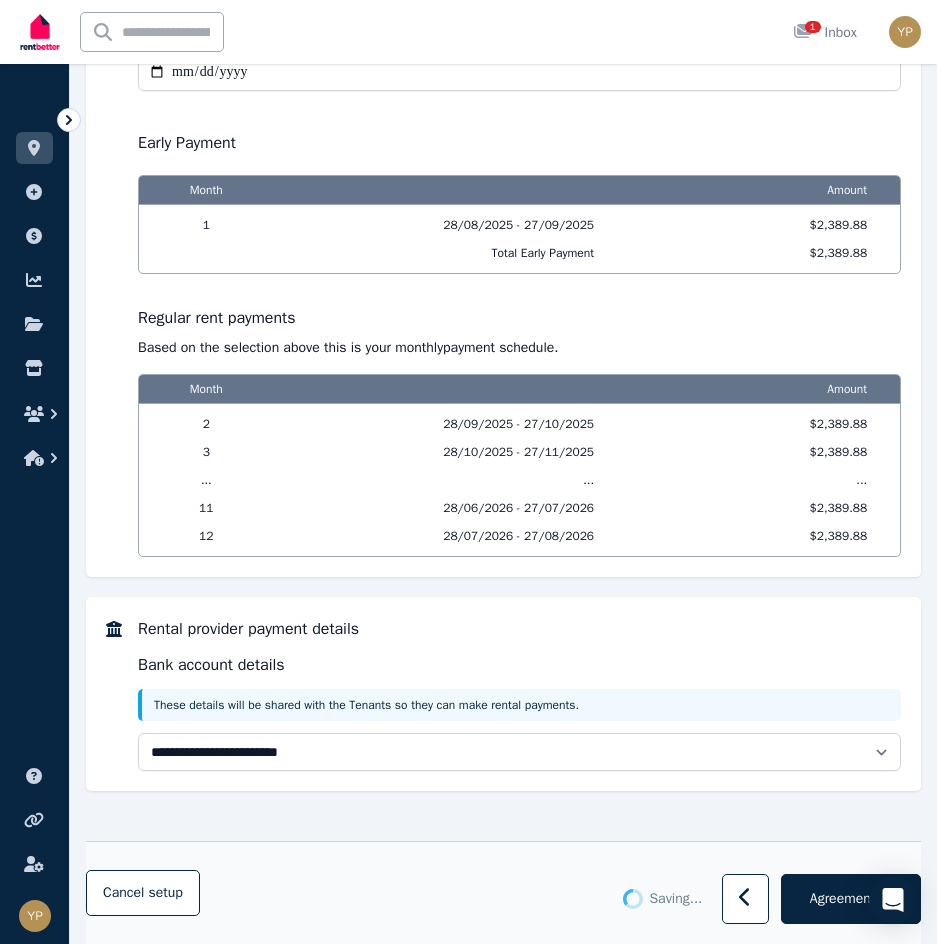 type on "**********" 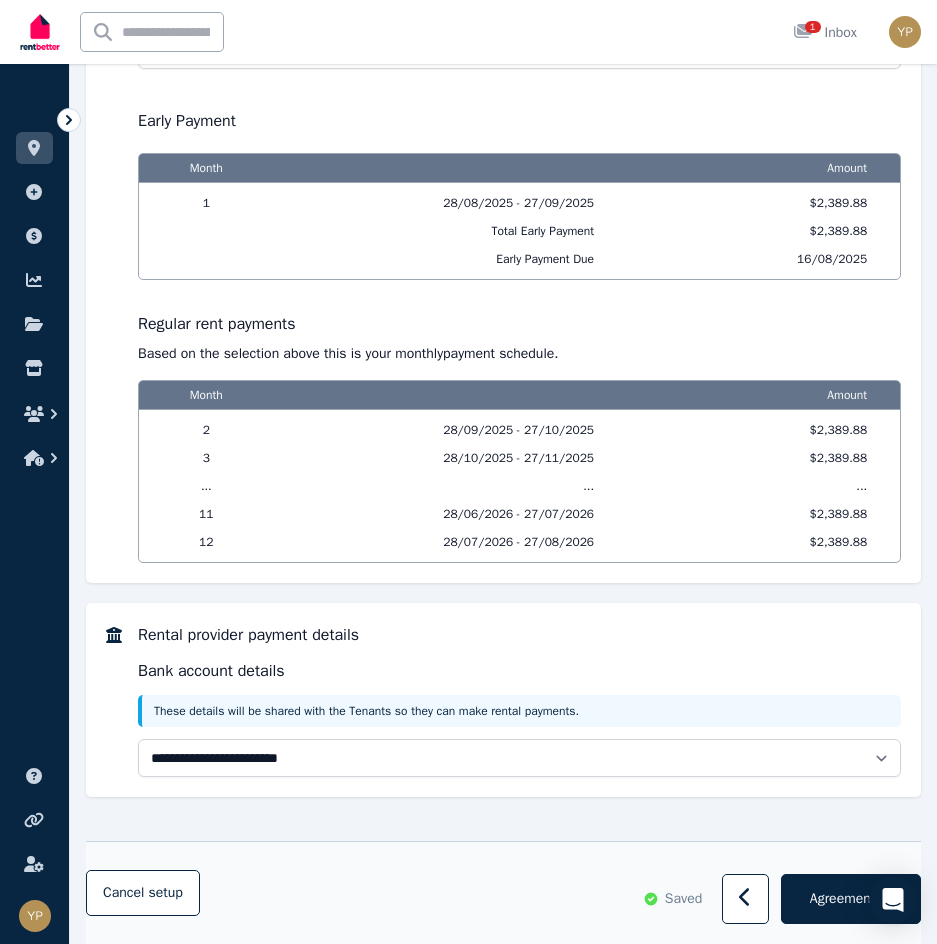 scroll, scrollTop: 2009, scrollLeft: 0, axis: vertical 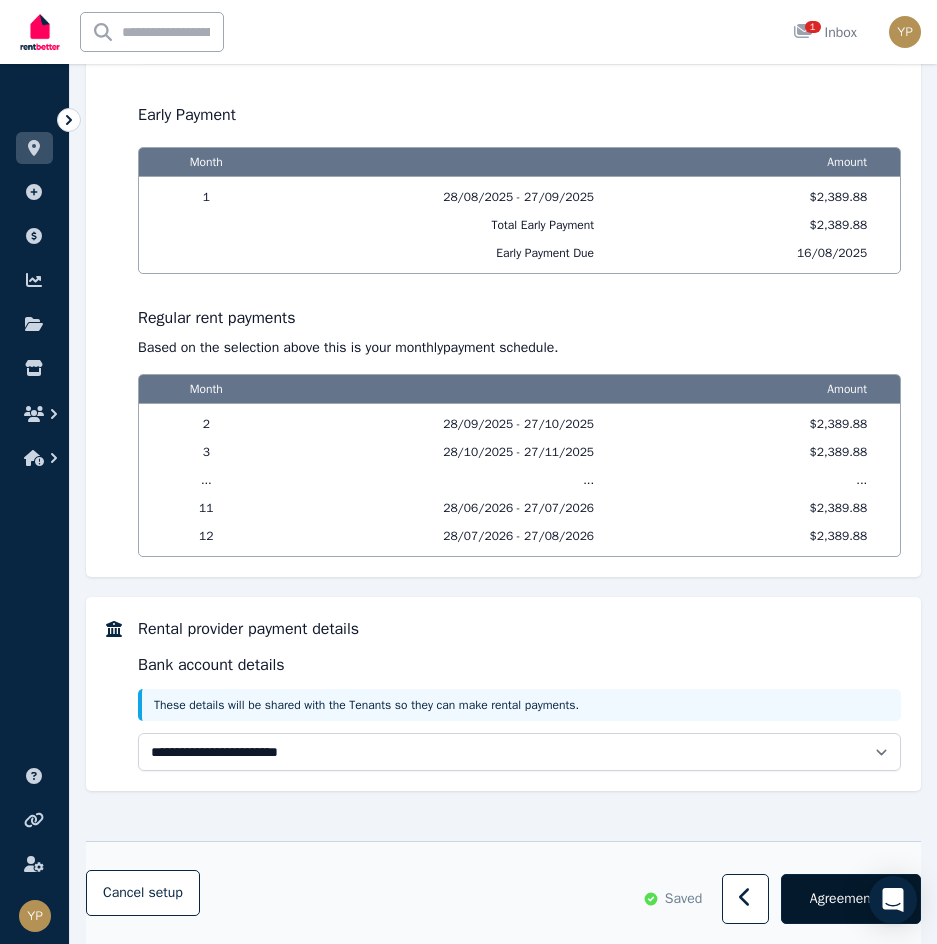click on "Agreement" at bounding box center [842, 899] 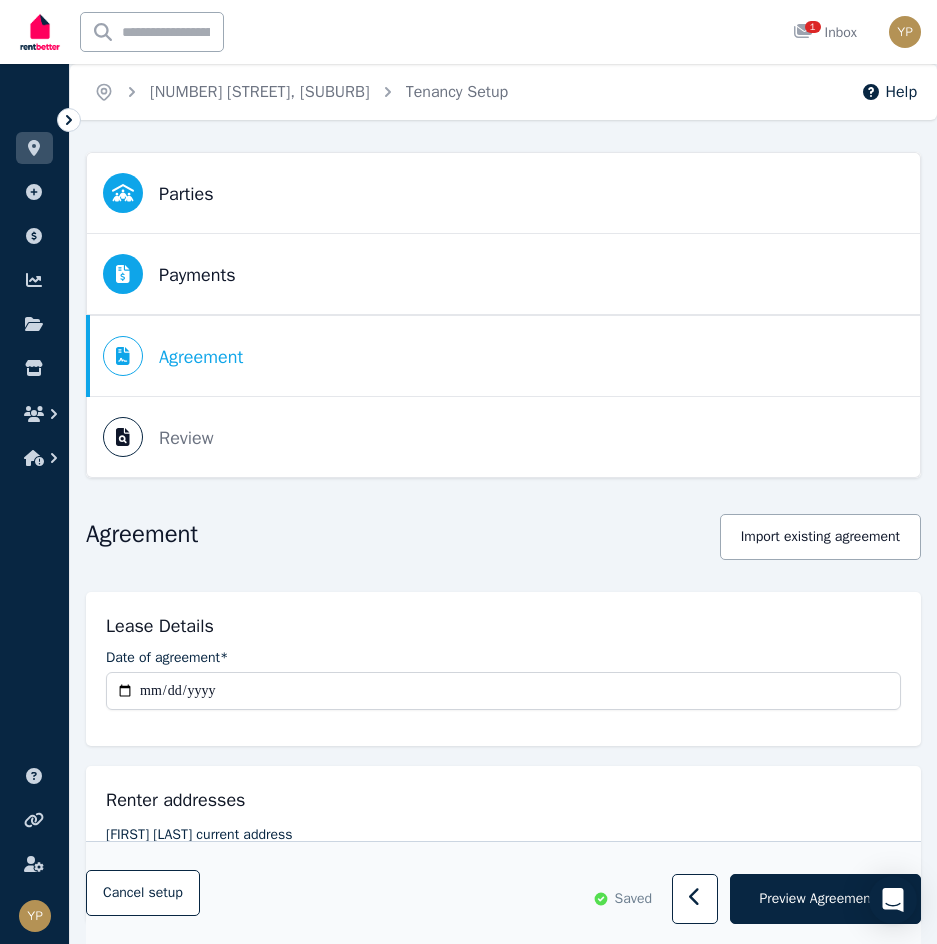 scroll, scrollTop: 633, scrollLeft: 0, axis: vertical 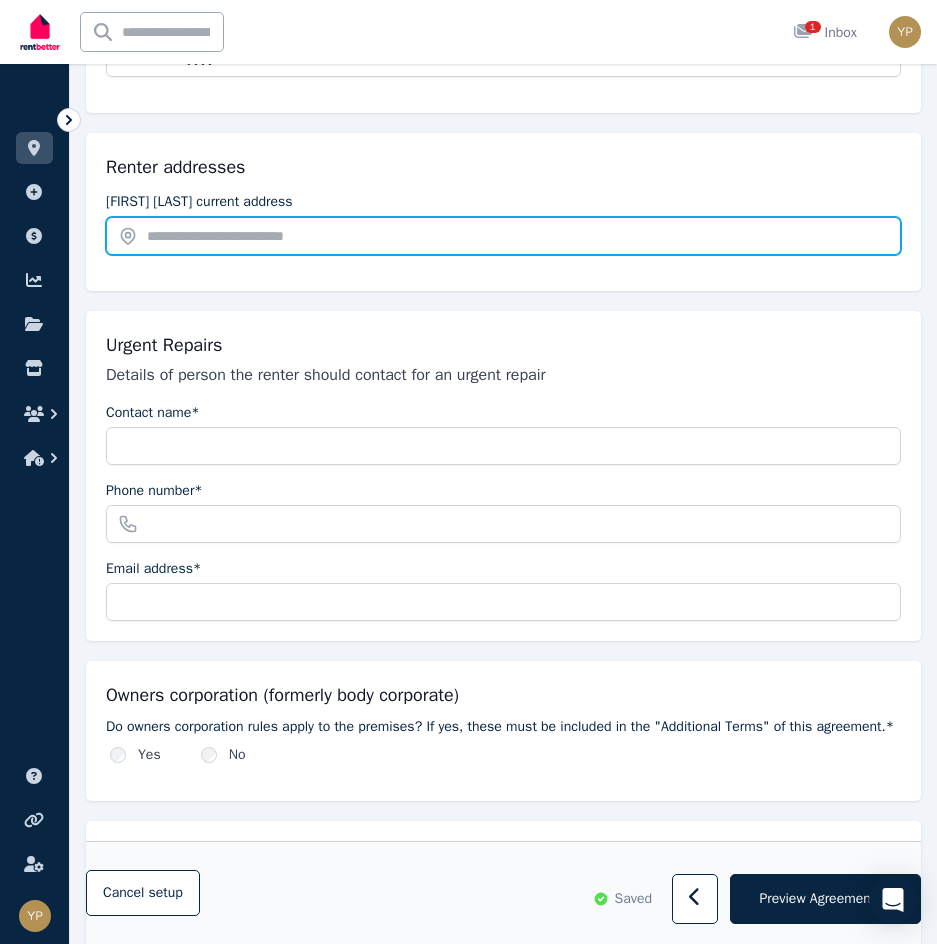 click at bounding box center (503, 236) 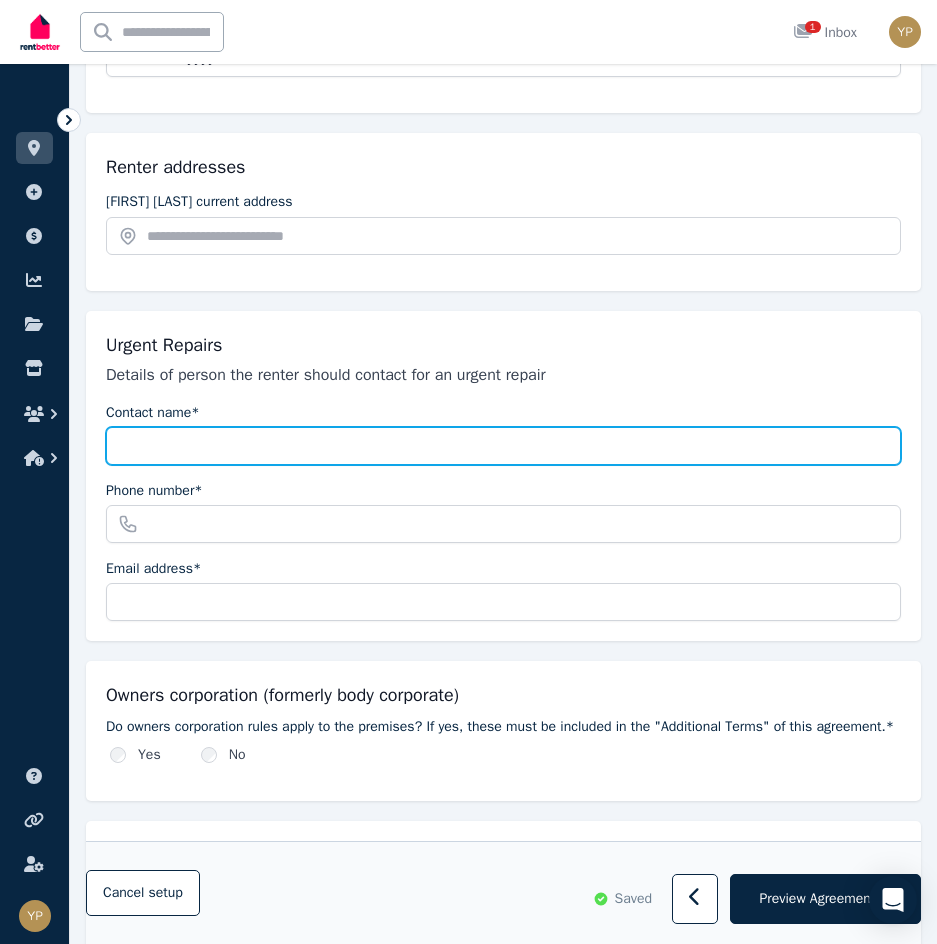 click on "Contact name*" at bounding box center [503, 446] 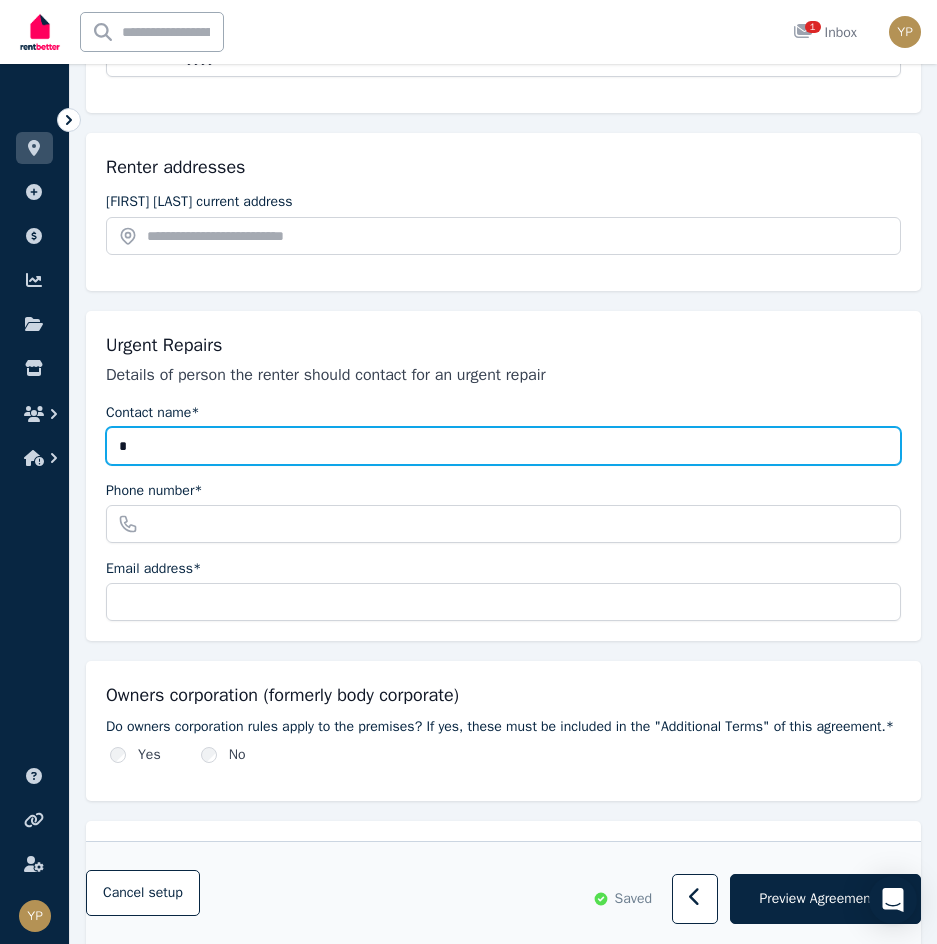 type on "**********" 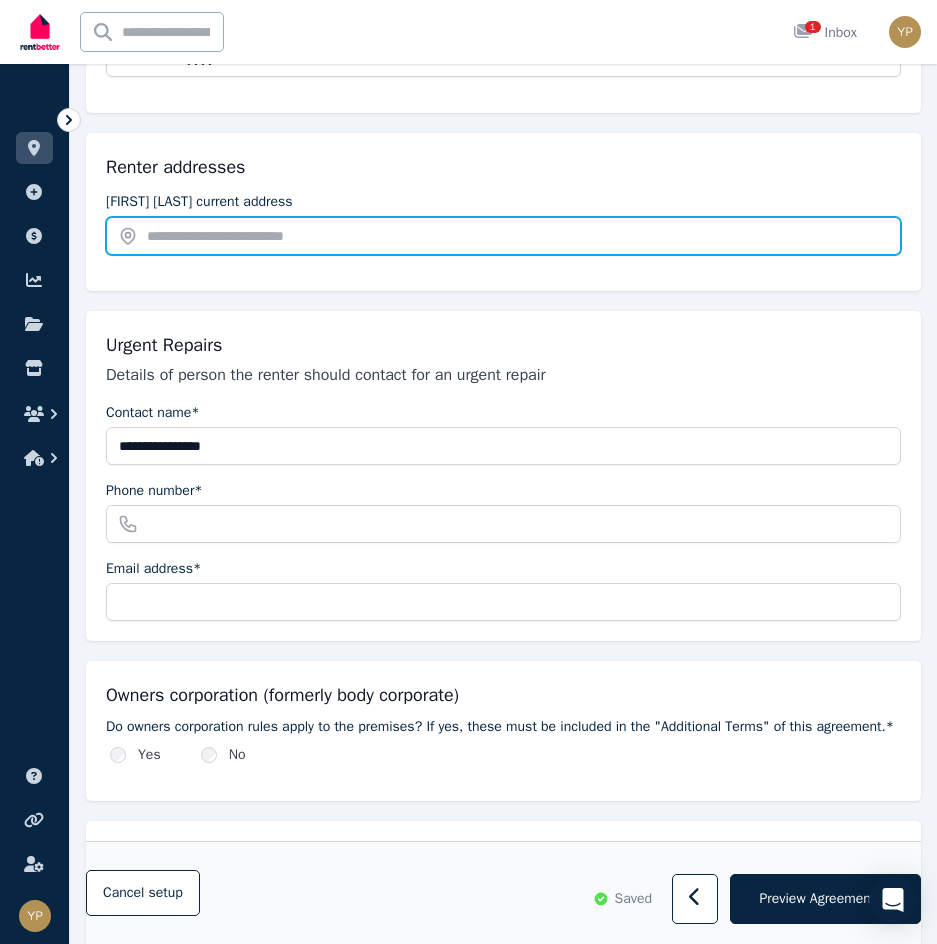 type on "**********" 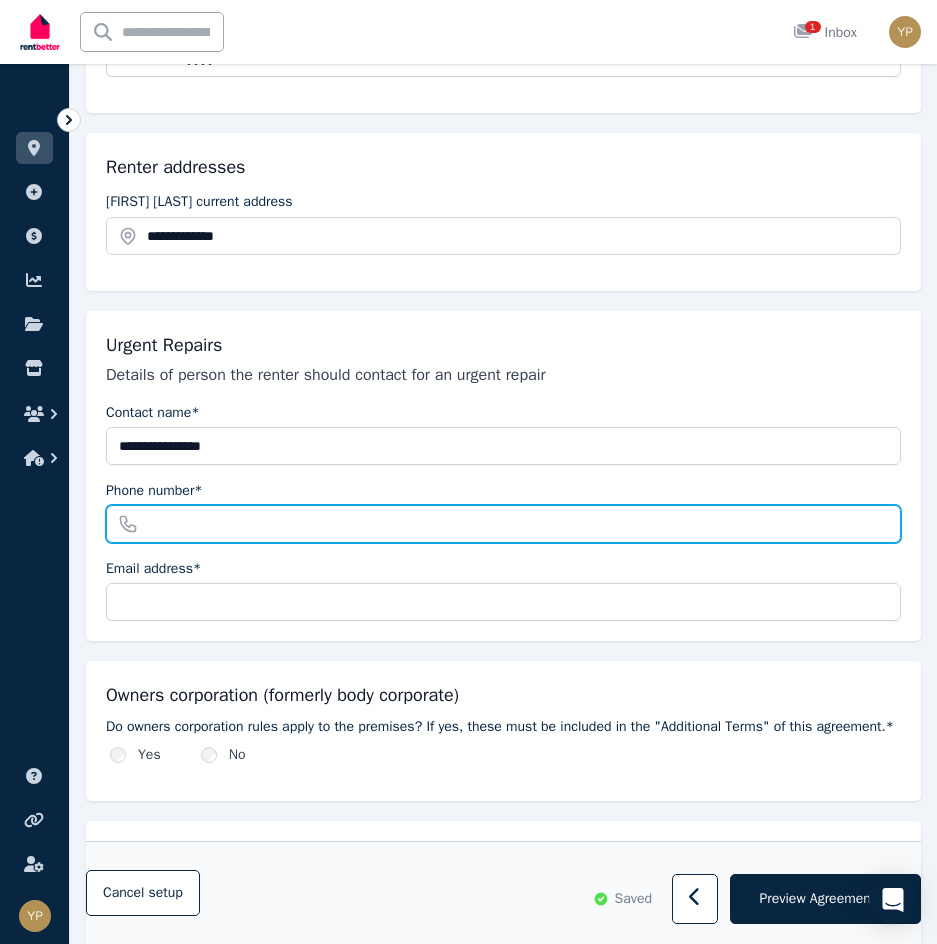 type on "**********" 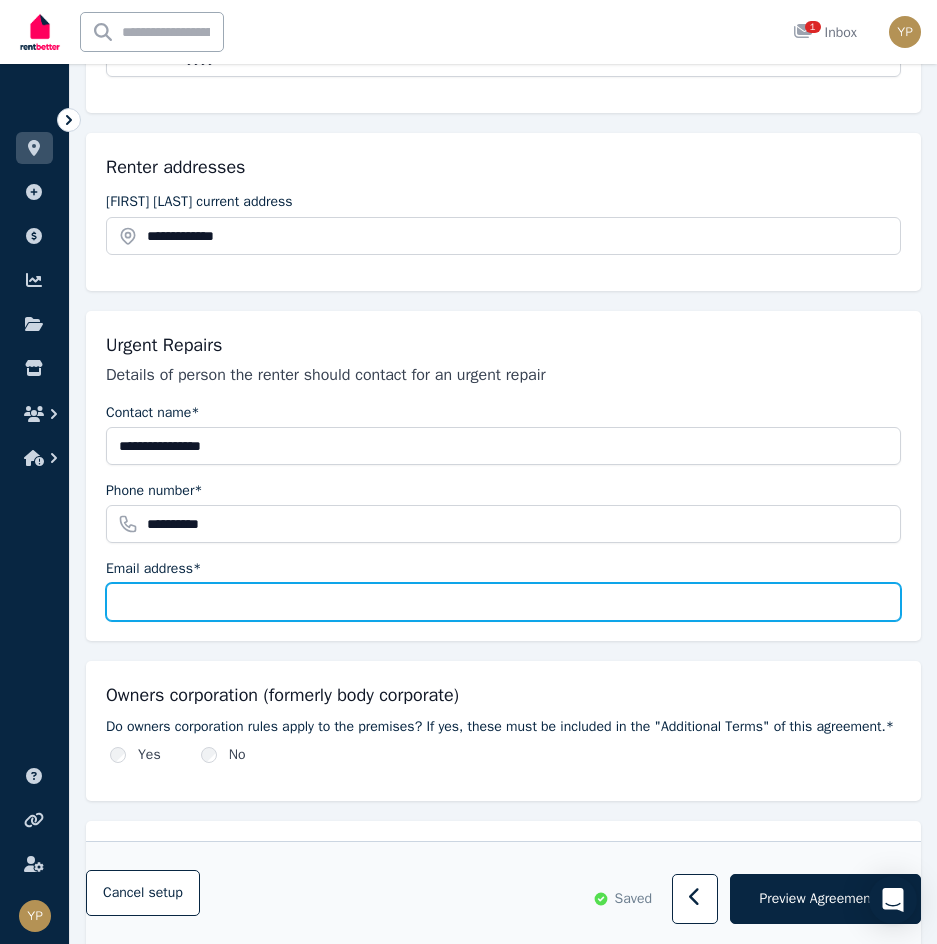 type on "**********" 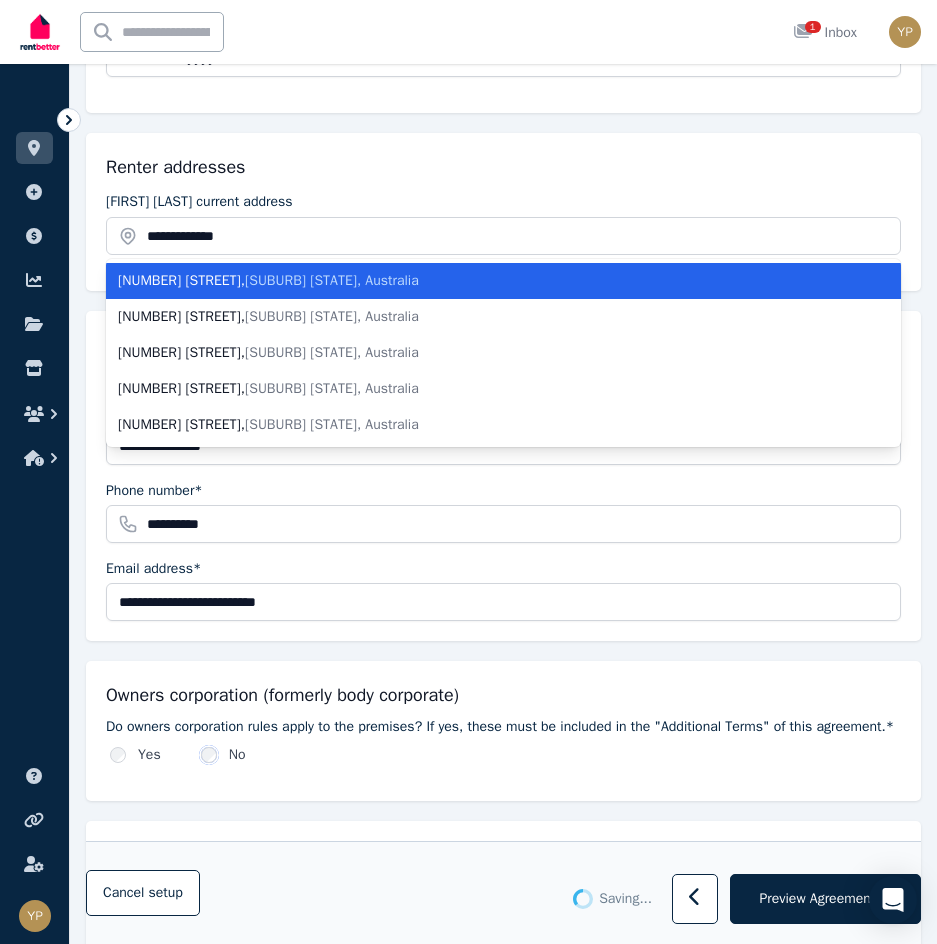 type 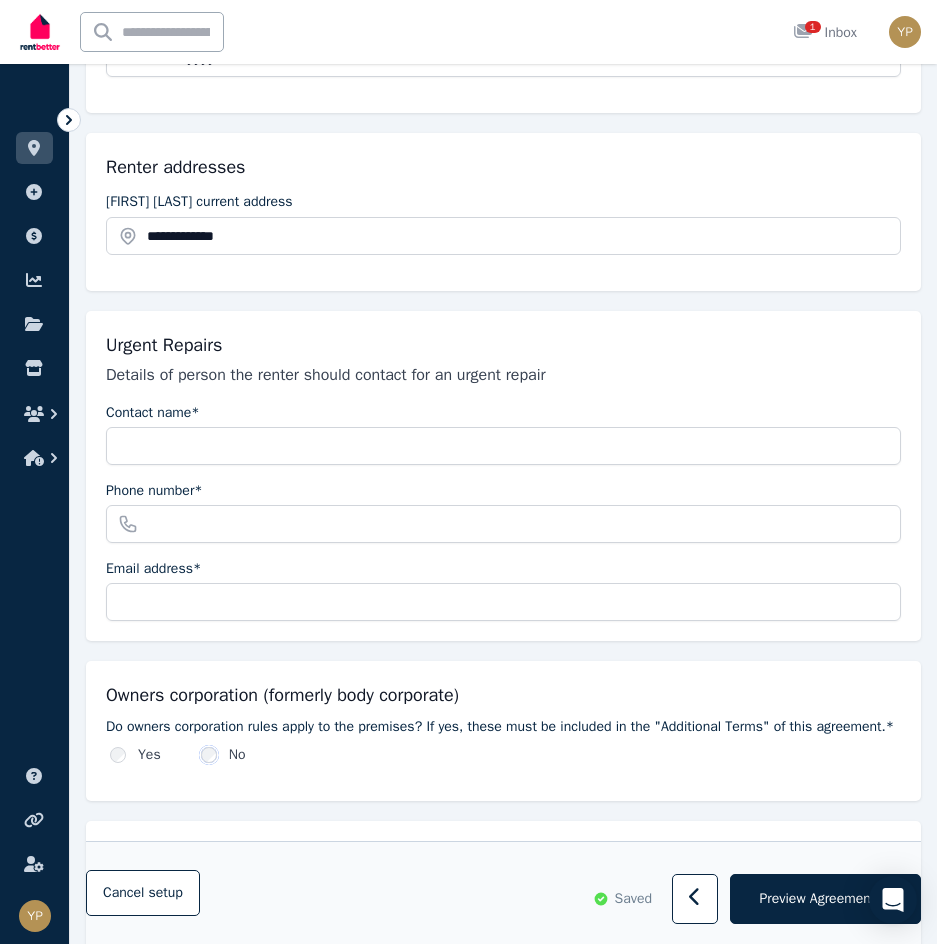 type on "**********" 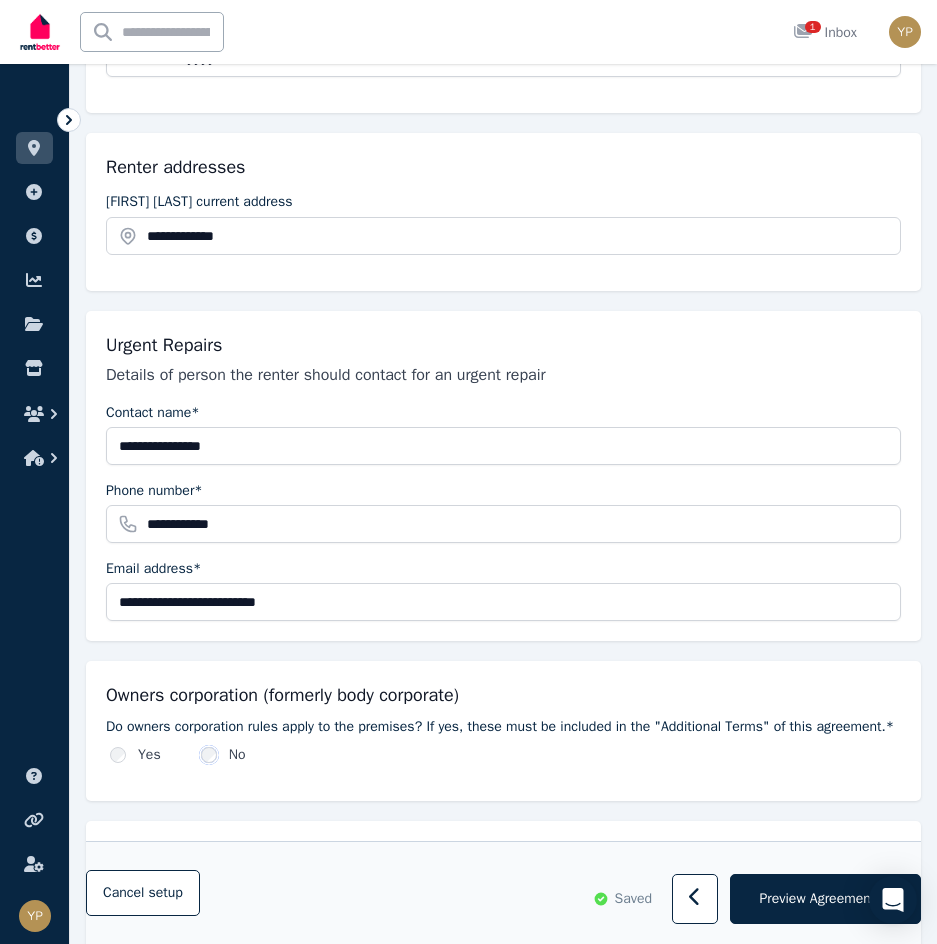 scroll, scrollTop: 1134, scrollLeft: 0, axis: vertical 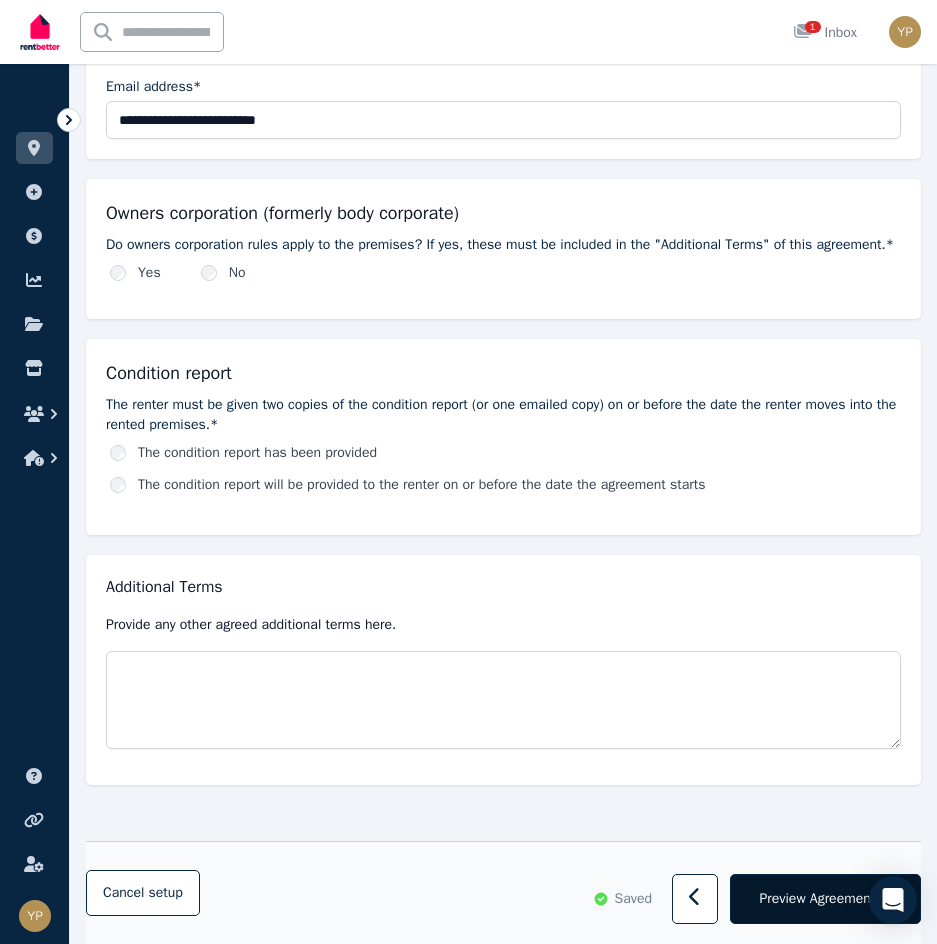 click on "Preview Agreement" at bounding box center [817, 899] 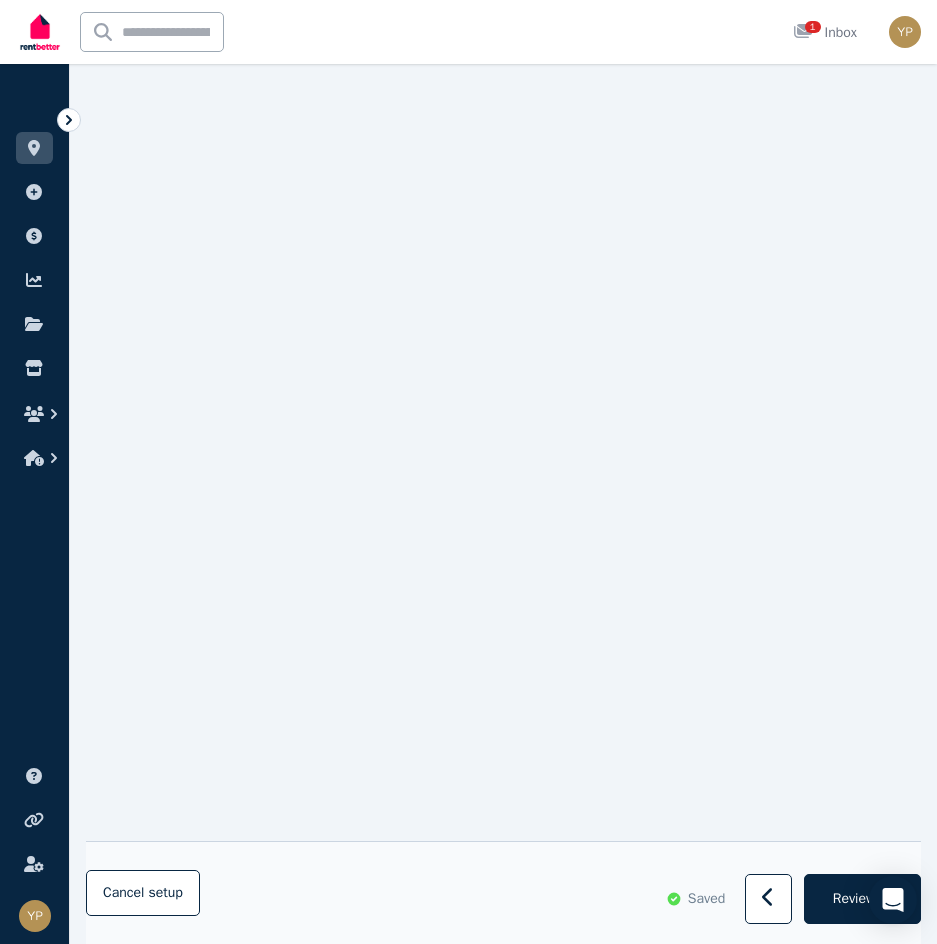scroll, scrollTop: 11400, scrollLeft: 0, axis: vertical 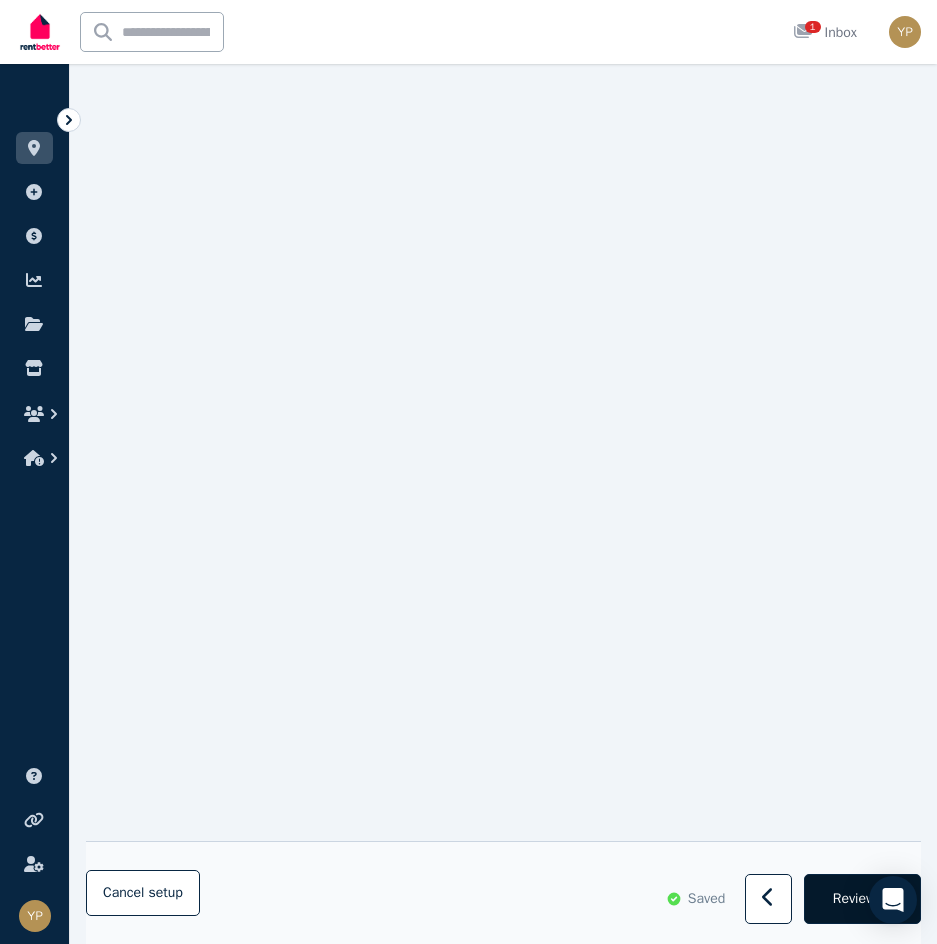 click on "Review" at bounding box center [854, 899] 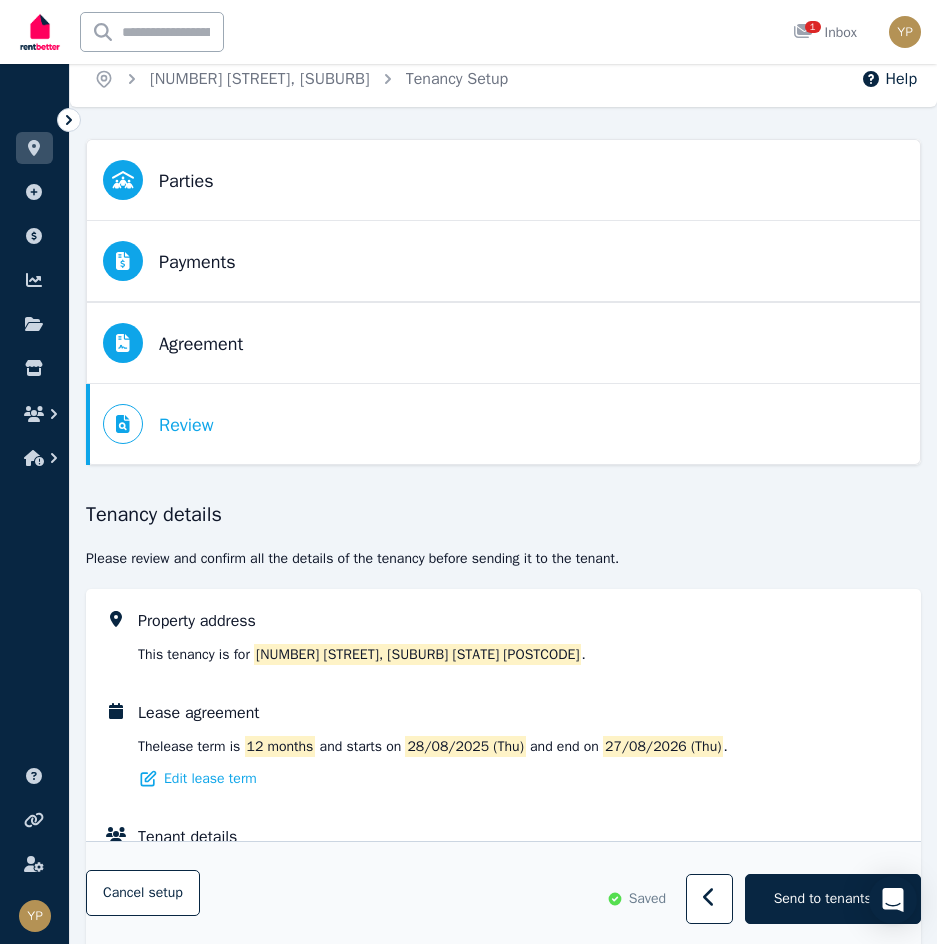 scroll, scrollTop: 0, scrollLeft: 0, axis: both 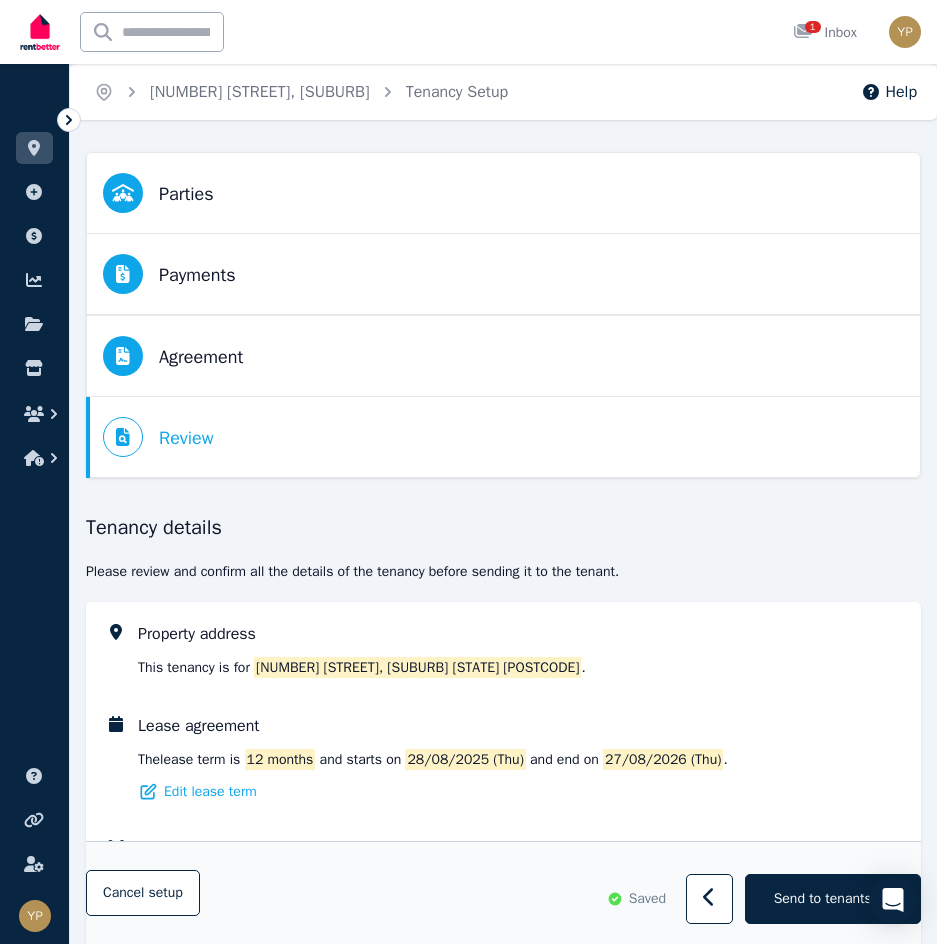 click on "Parties Rental provider and tenant details" at bounding box center (503, 192) 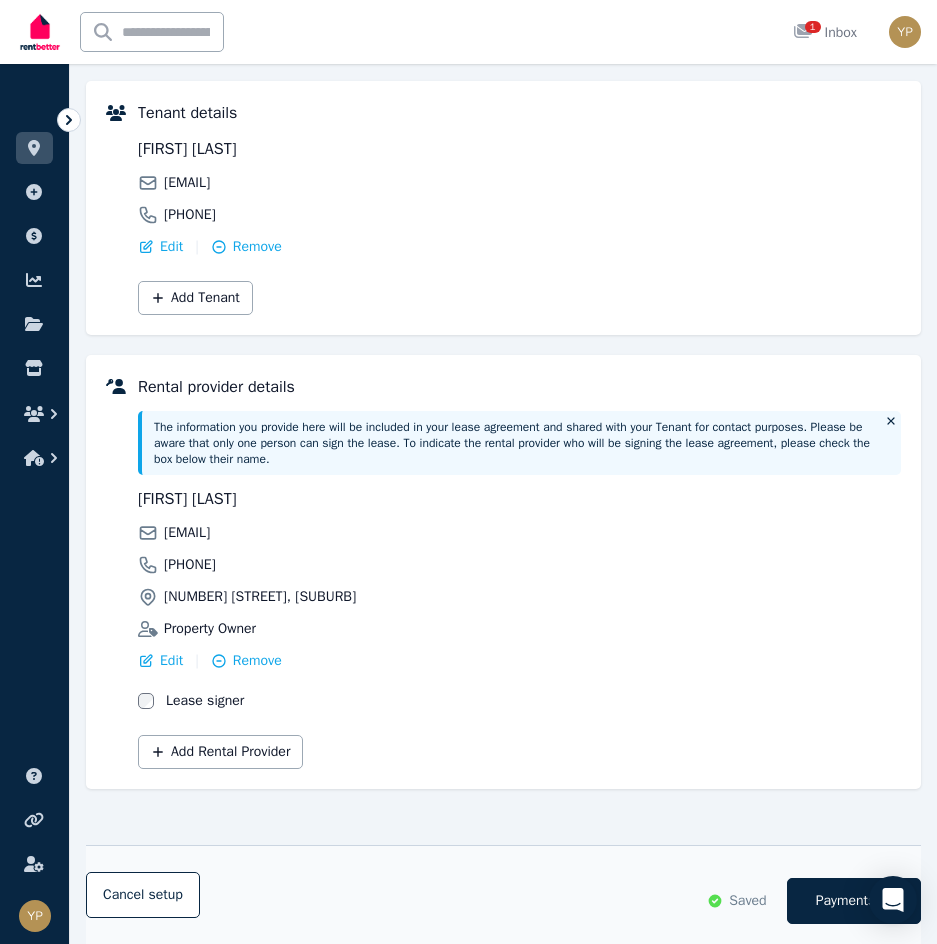 scroll, scrollTop: 0, scrollLeft: 0, axis: both 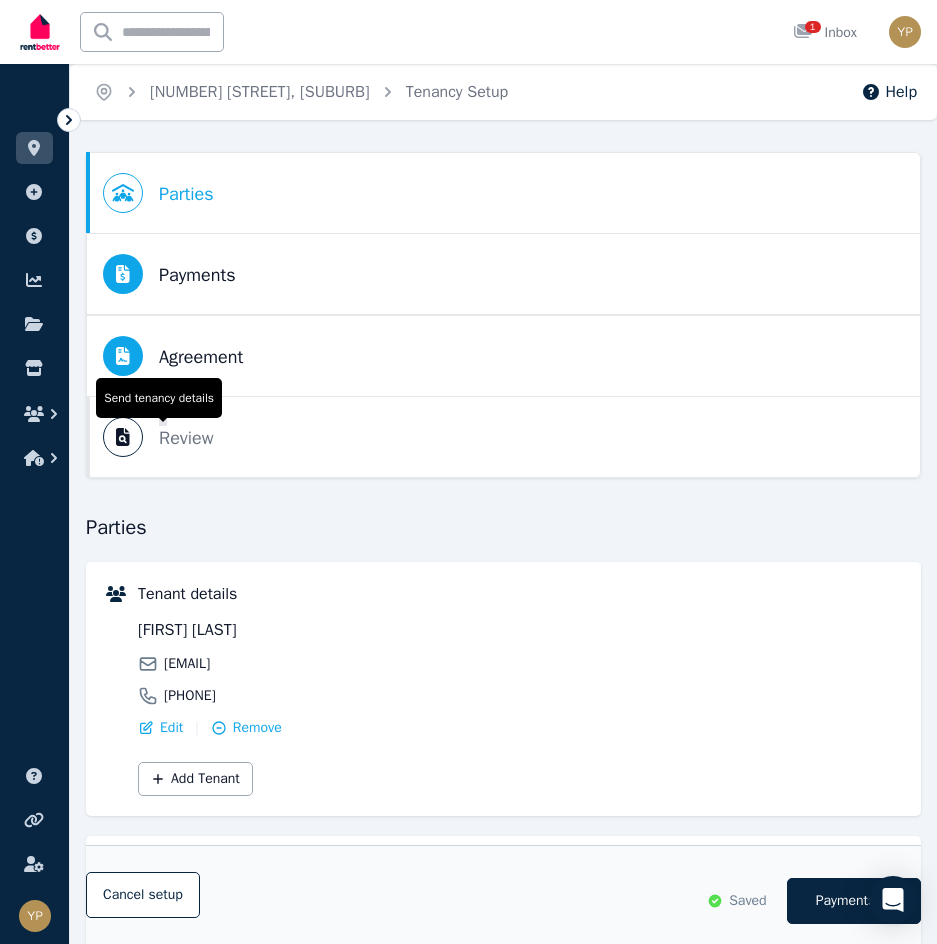 click on "Review" at bounding box center (186, 438) 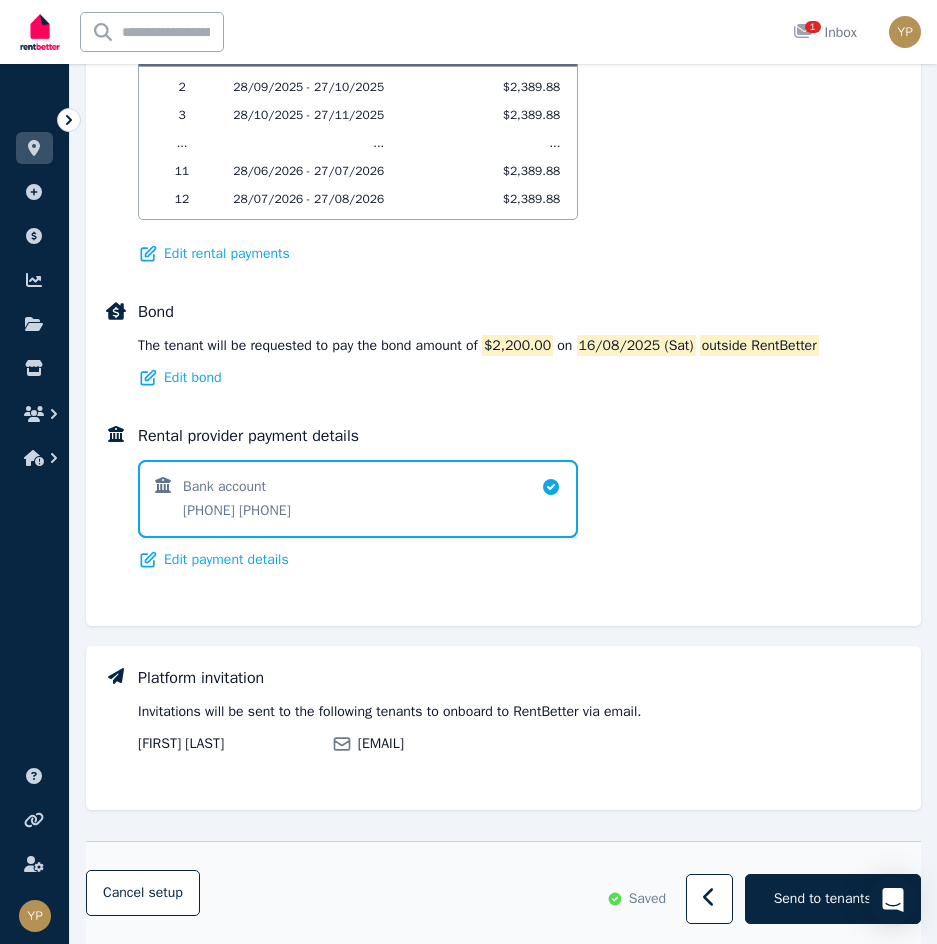 scroll, scrollTop: 1413, scrollLeft: 0, axis: vertical 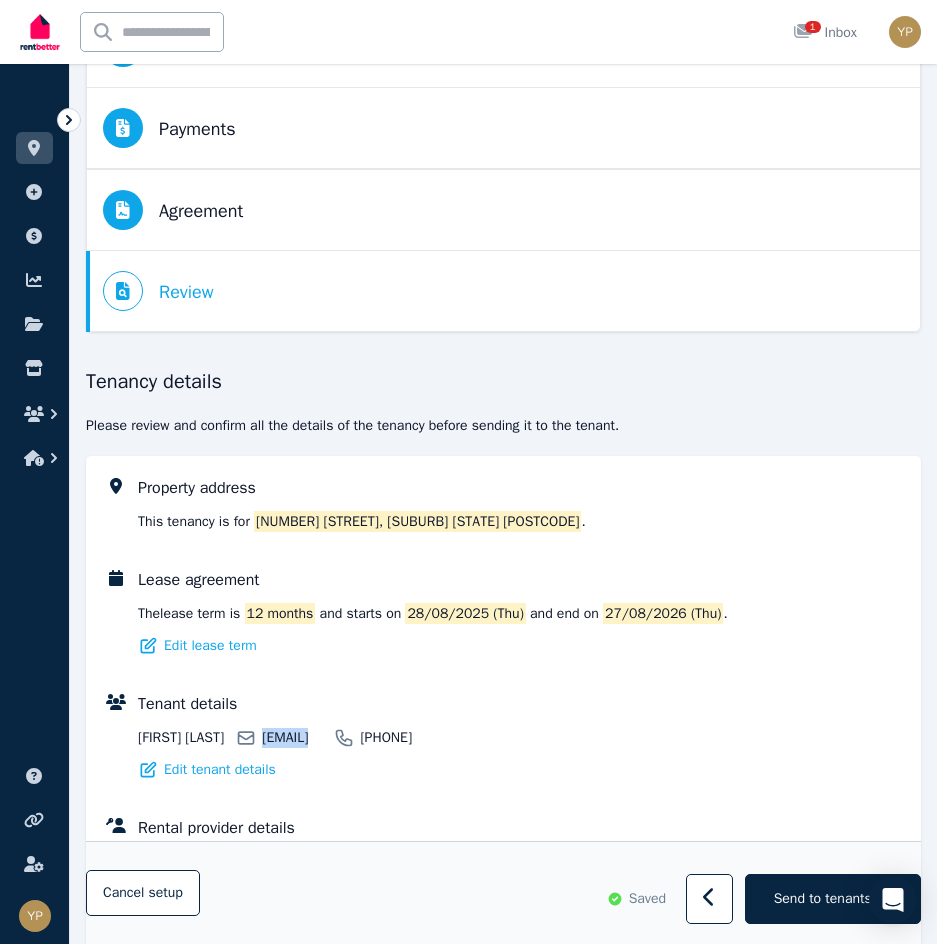drag, startPoint x: 359, startPoint y: 736, endPoint x: 552, endPoint y: 748, distance: 193.3727 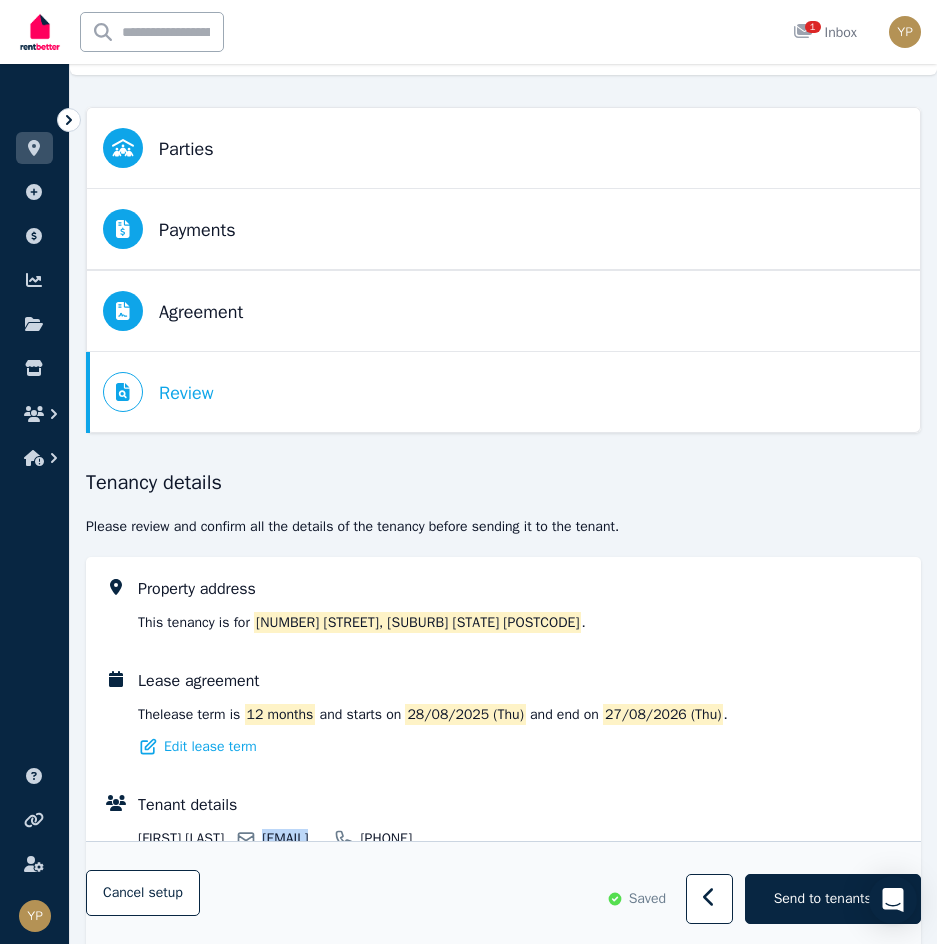 scroll, scrollTop: 0, scrollLeft: 0, axis: both 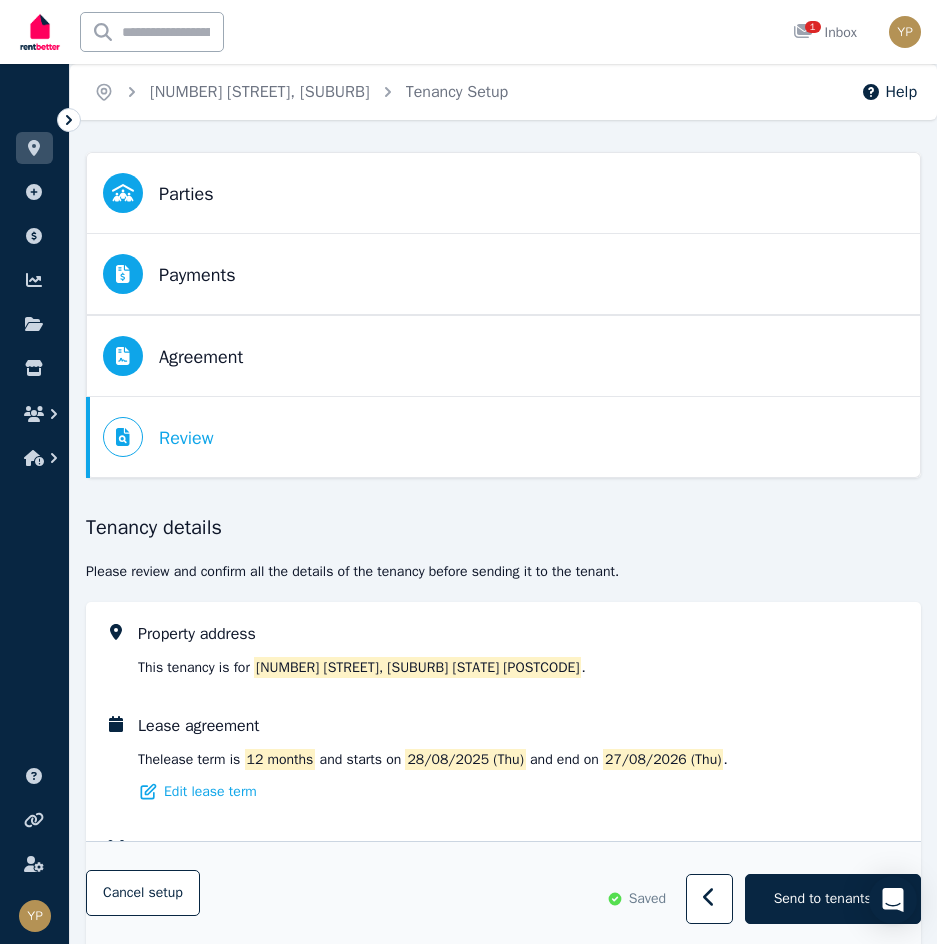 click on "Payments" at bounding box center [197, 275] 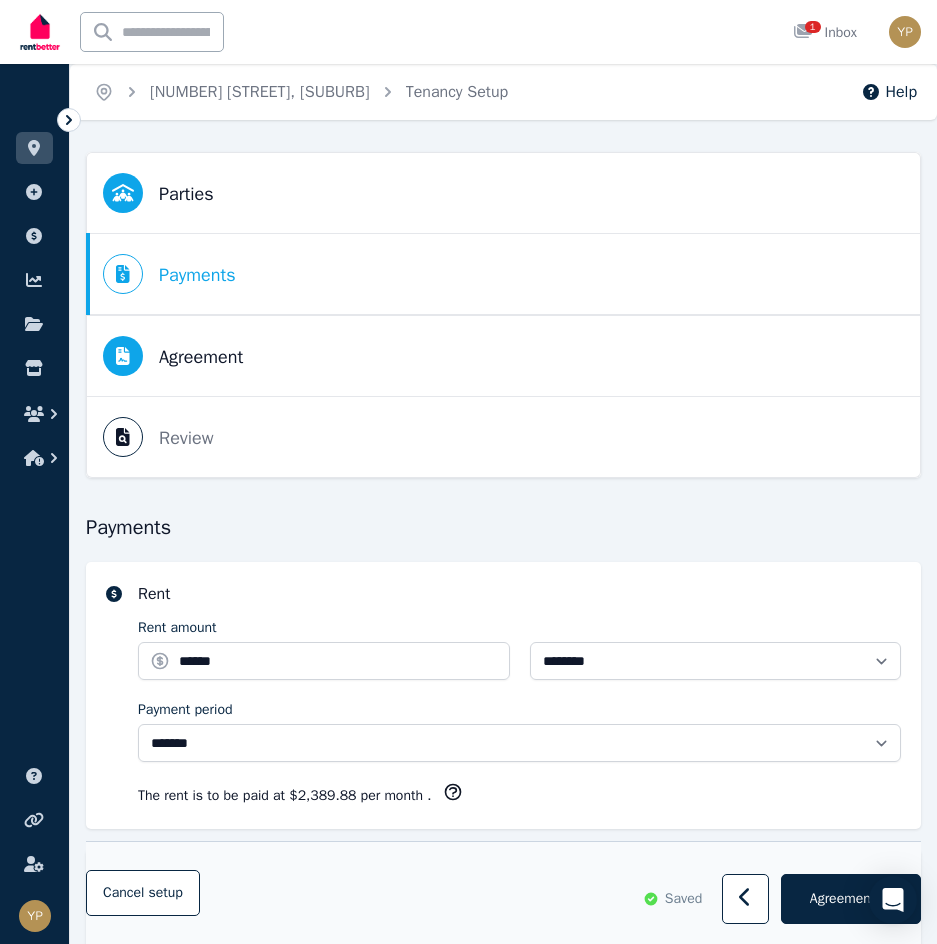select on "**********" 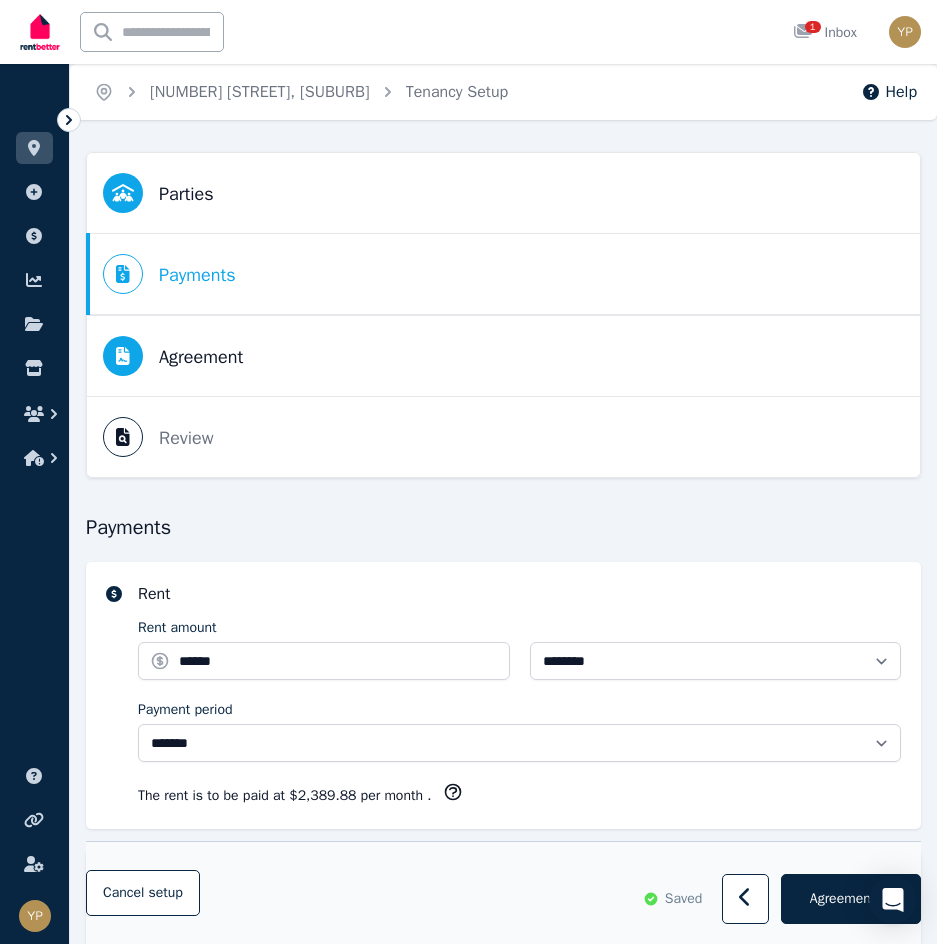 scroll, scrollTop: 633, scrollLeft: 0, axis: vertical 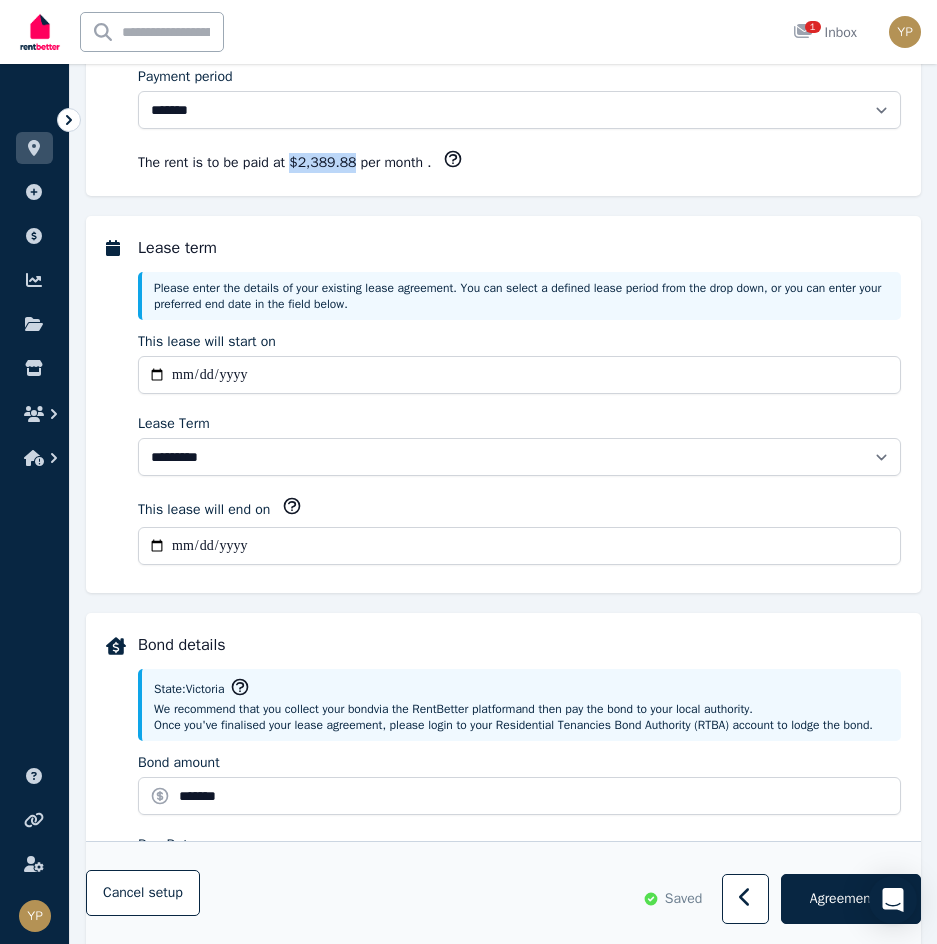 drag, startPoint x: 293, startPoint y: 165, endPoint x: 351, endPoint y: 167, distance: 58.034473 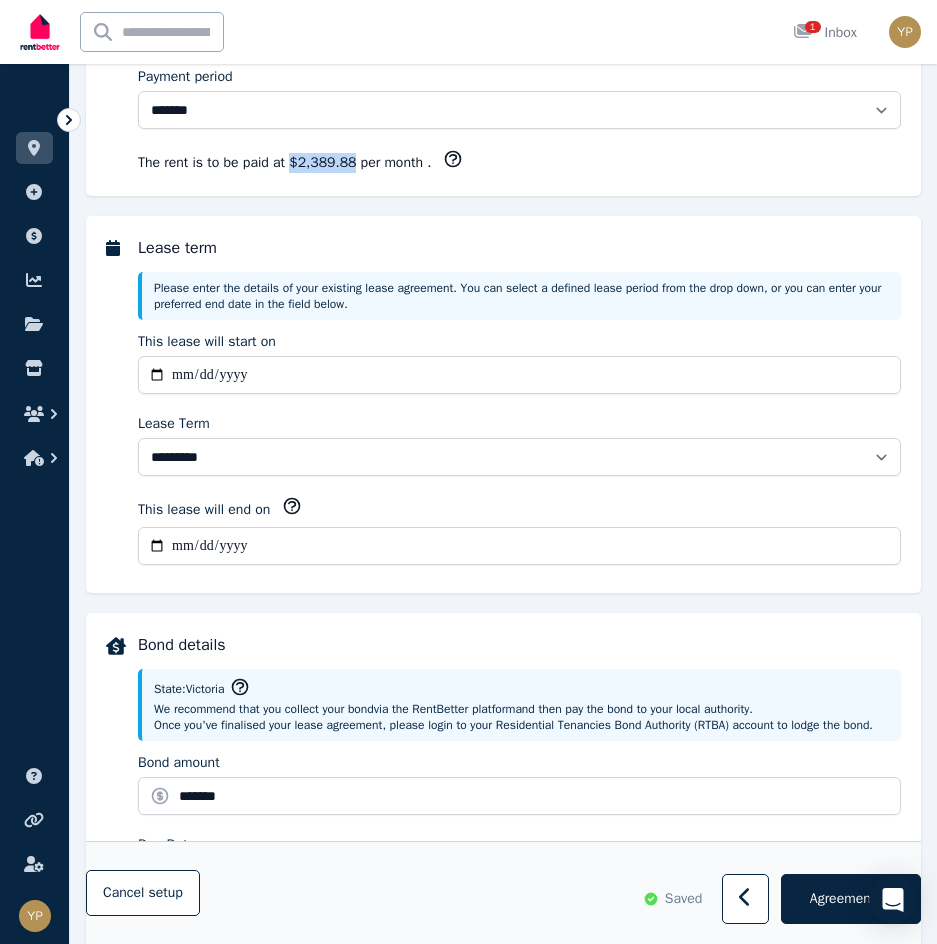 click on "$2,389.88 per month" at bounding box center (358, 162) 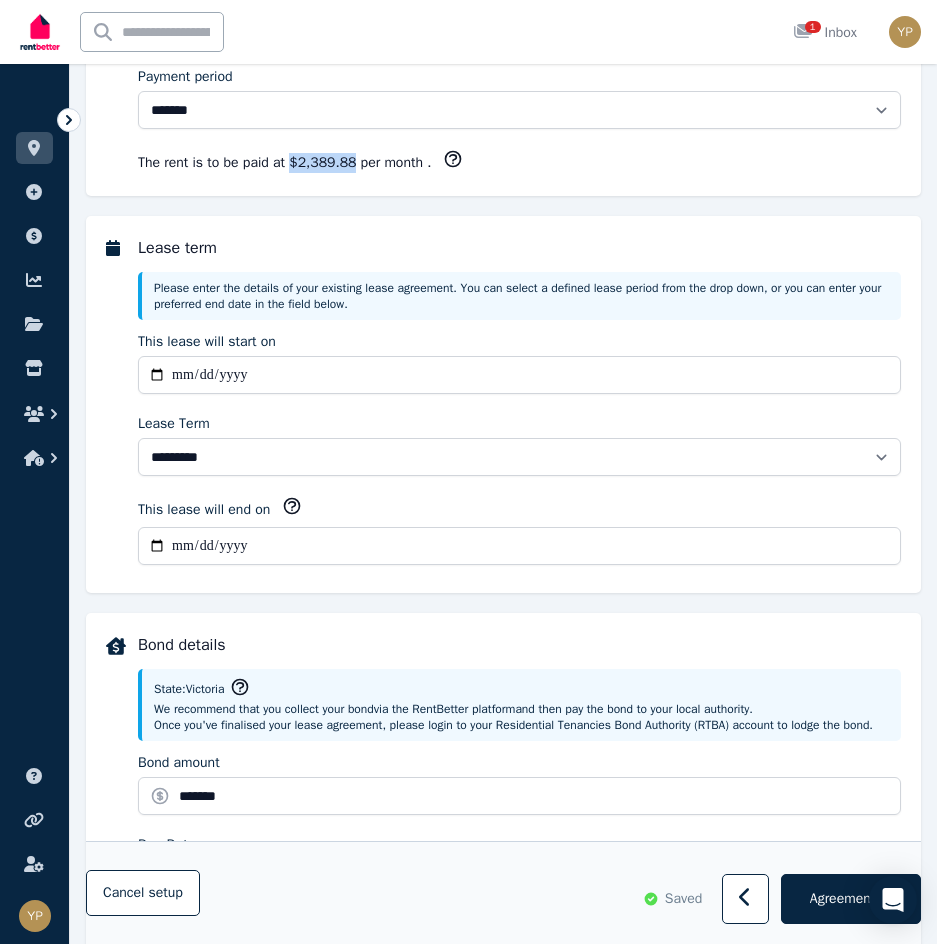 scroll, scrollTop: 2009, scrollLeft: 0, axis: vertical 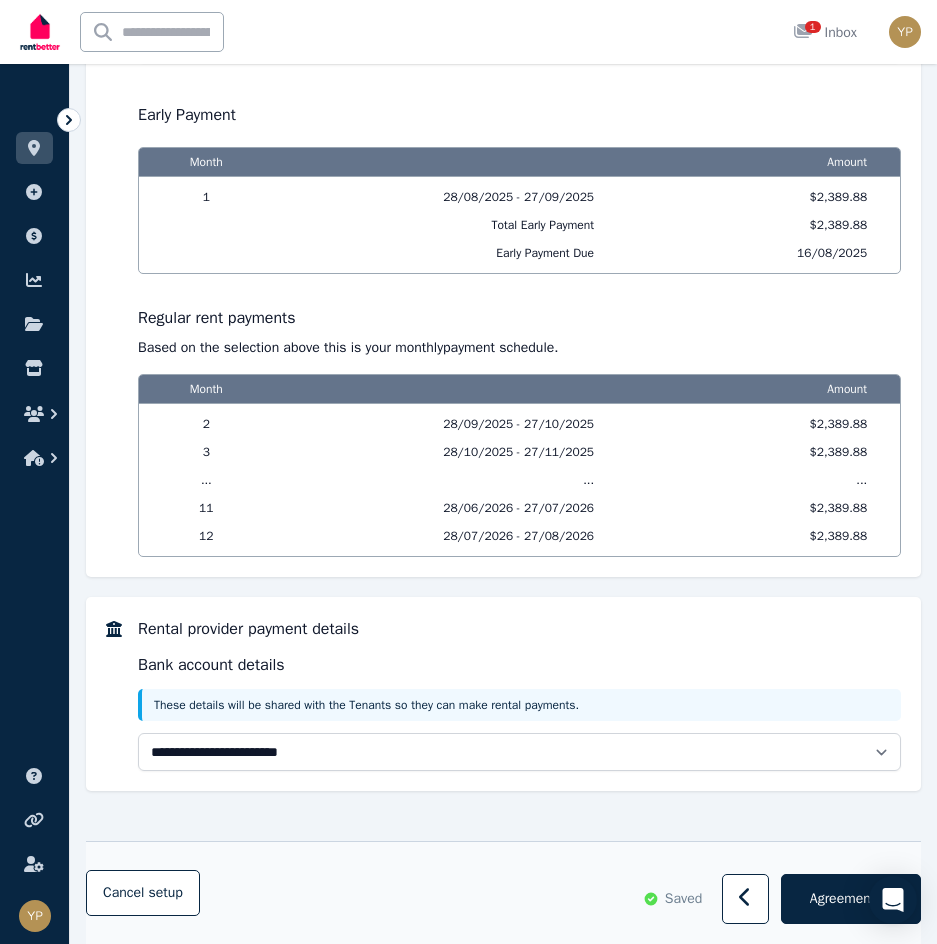 drag, startPoint x: 823, startPoint y: 895, endPoint x: 785, endPoint y: 862, distance: 50.32892 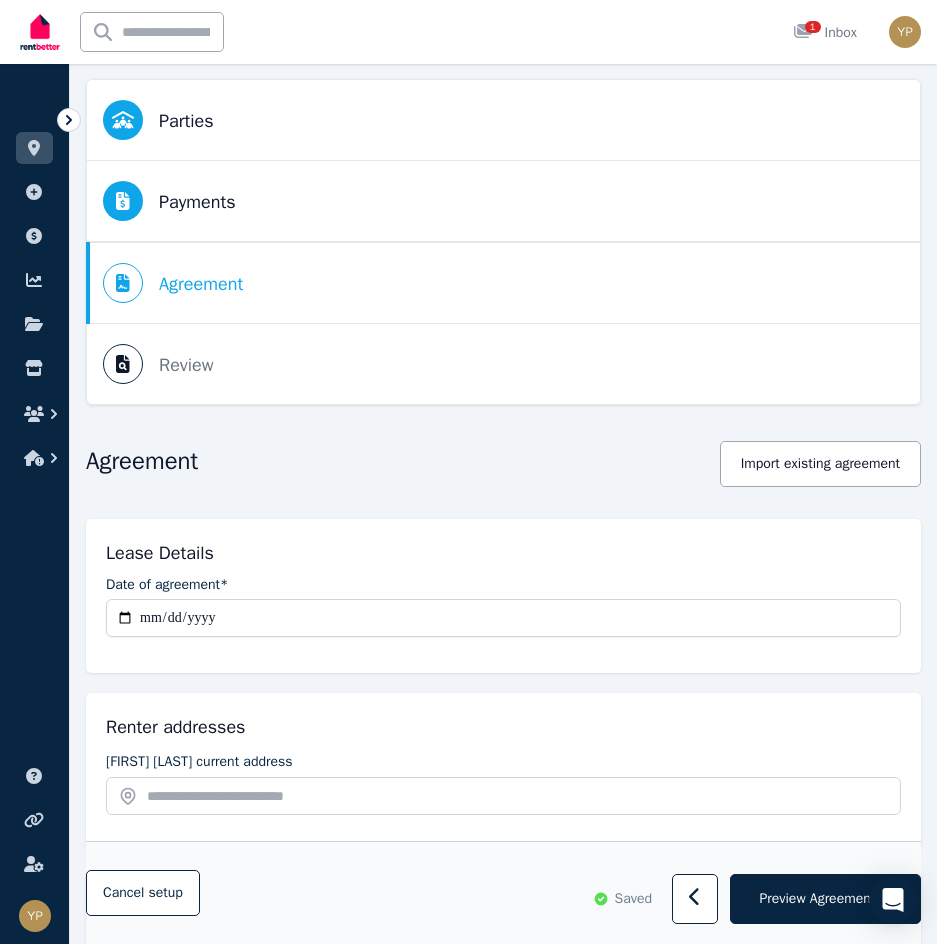 scroll, scrollTop: 0, scrollLeft: 0, axis: both 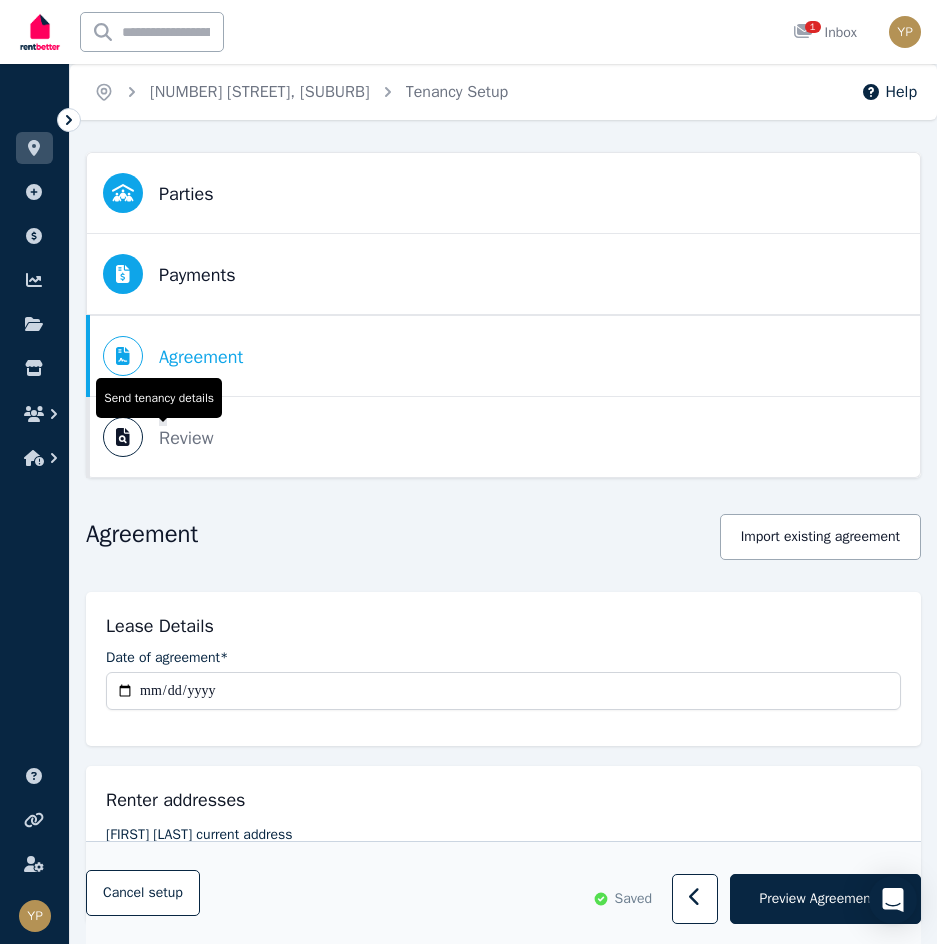click on "Review" at bounding box center [186, 438] 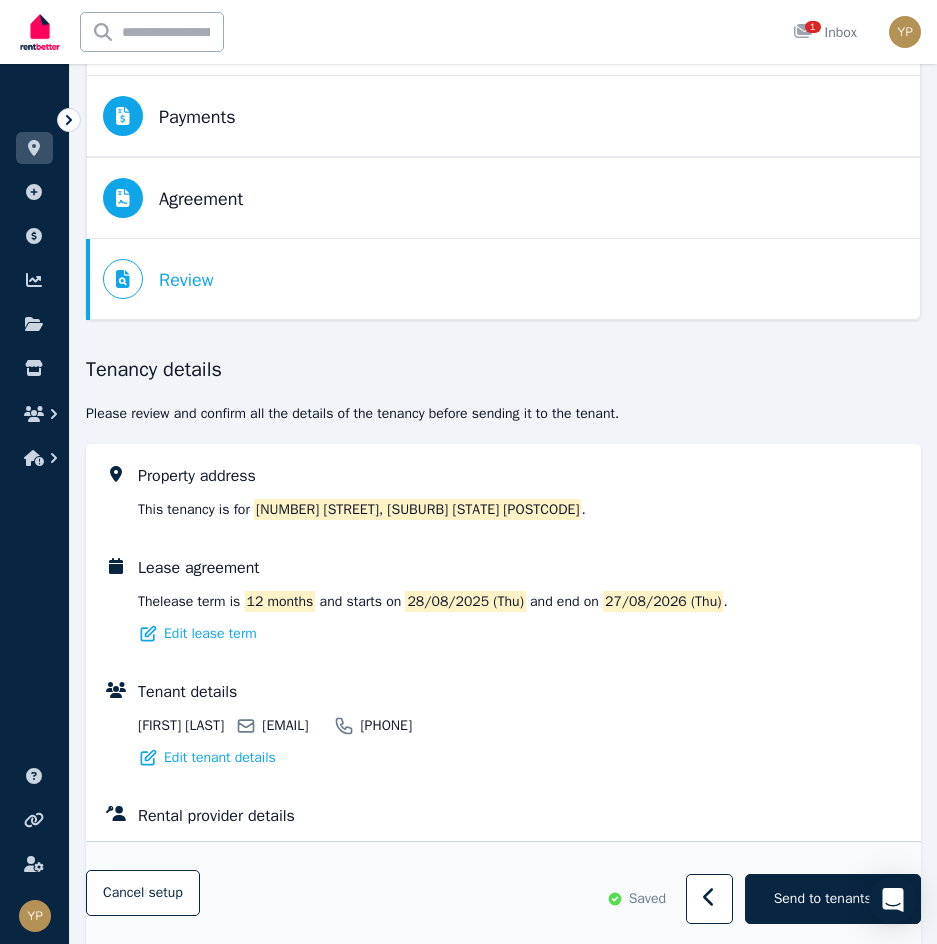 scroll, scrollTop: 146, scrollLeft: 0, axis: vertical 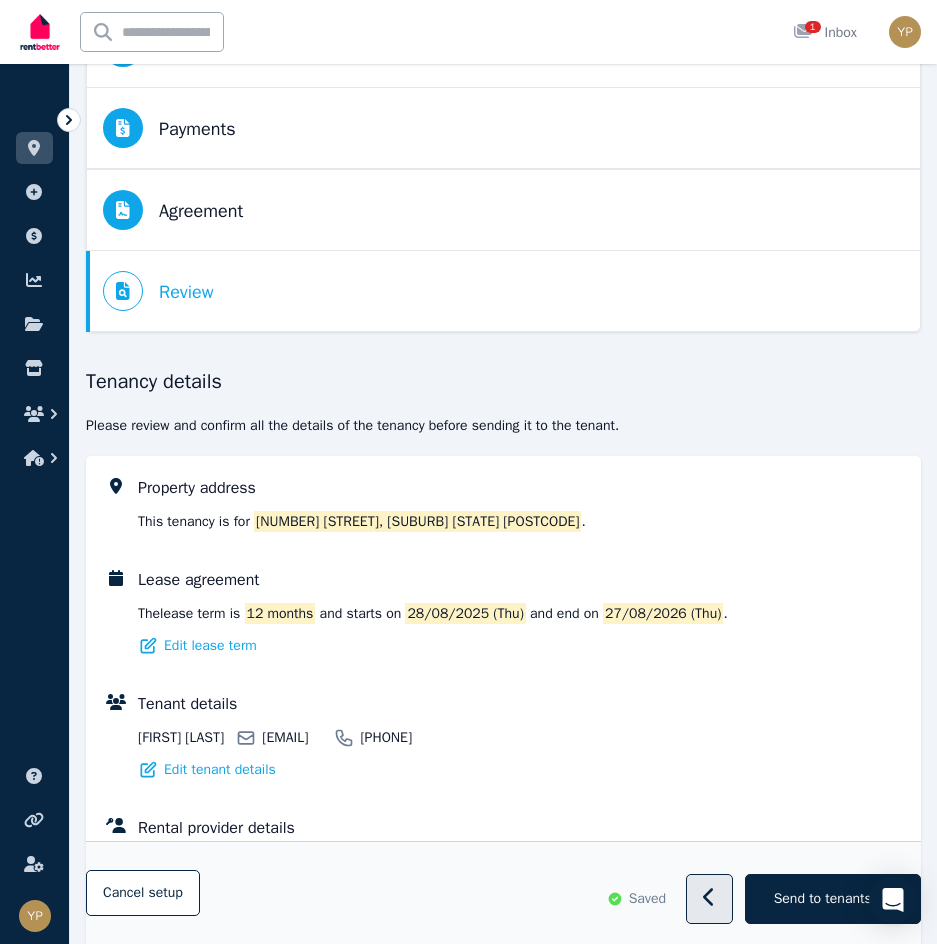 click at bounding box center (709, 900) 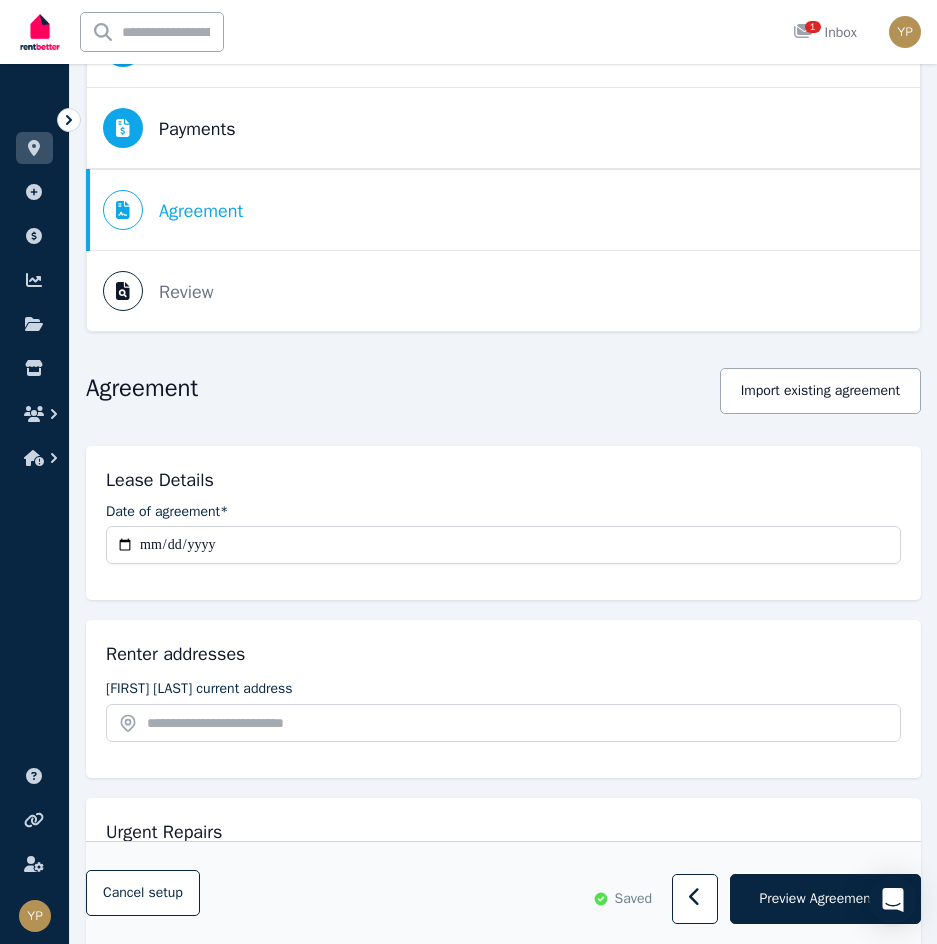 scroll, scrollTop: 0, scrollLeft: 0, axis: both 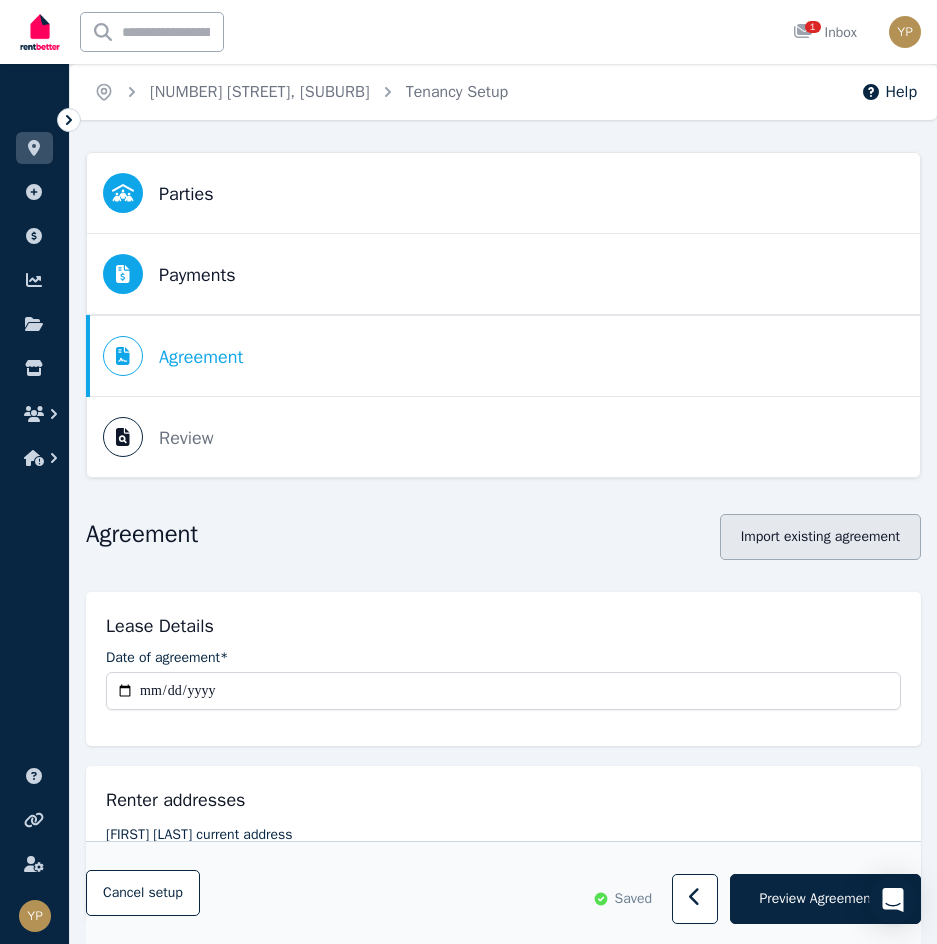 click on "Import existing agreement" at bounding box center (820, 537) 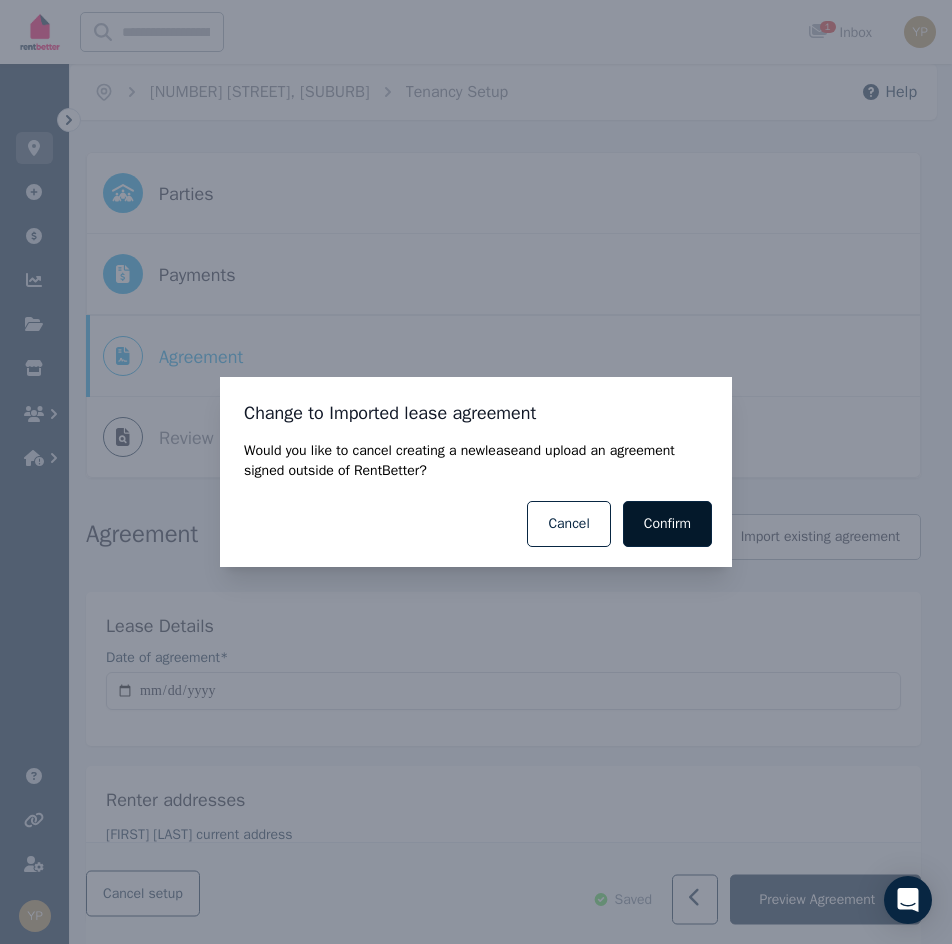 click on "Confirm" at bounding box center (667, 524) 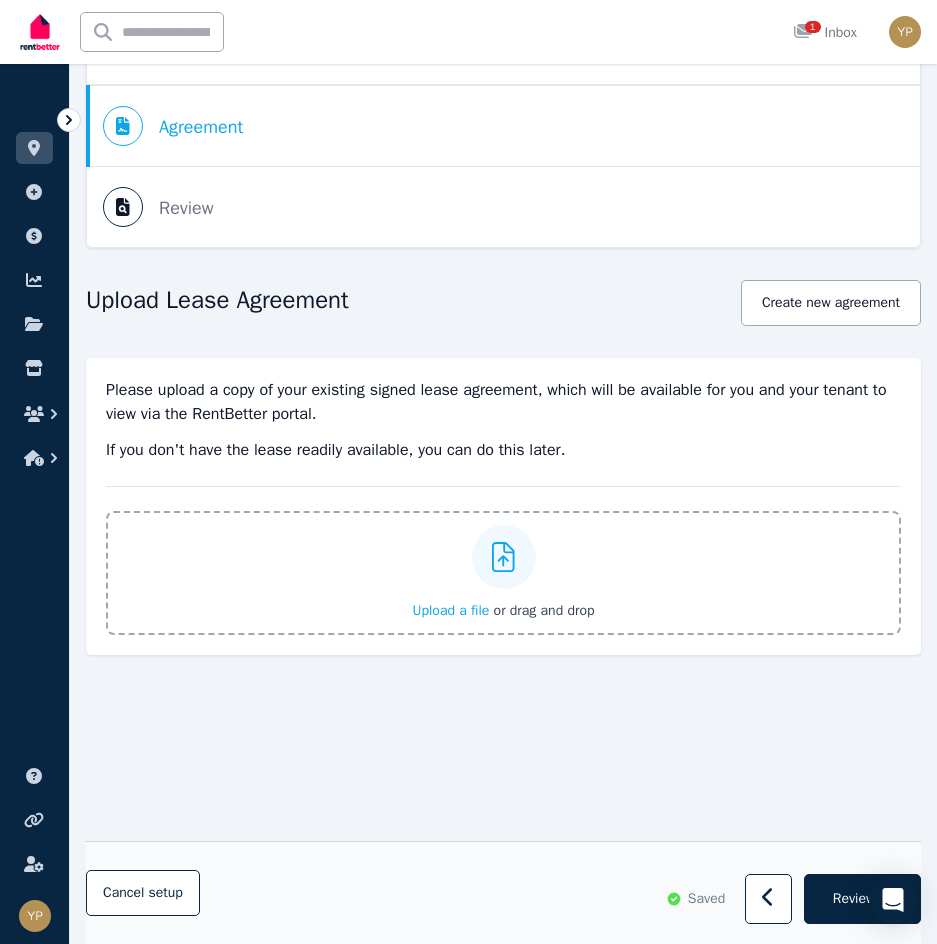 scroll, scrollTop: 268, scrollLeft: 0, axis: vertical 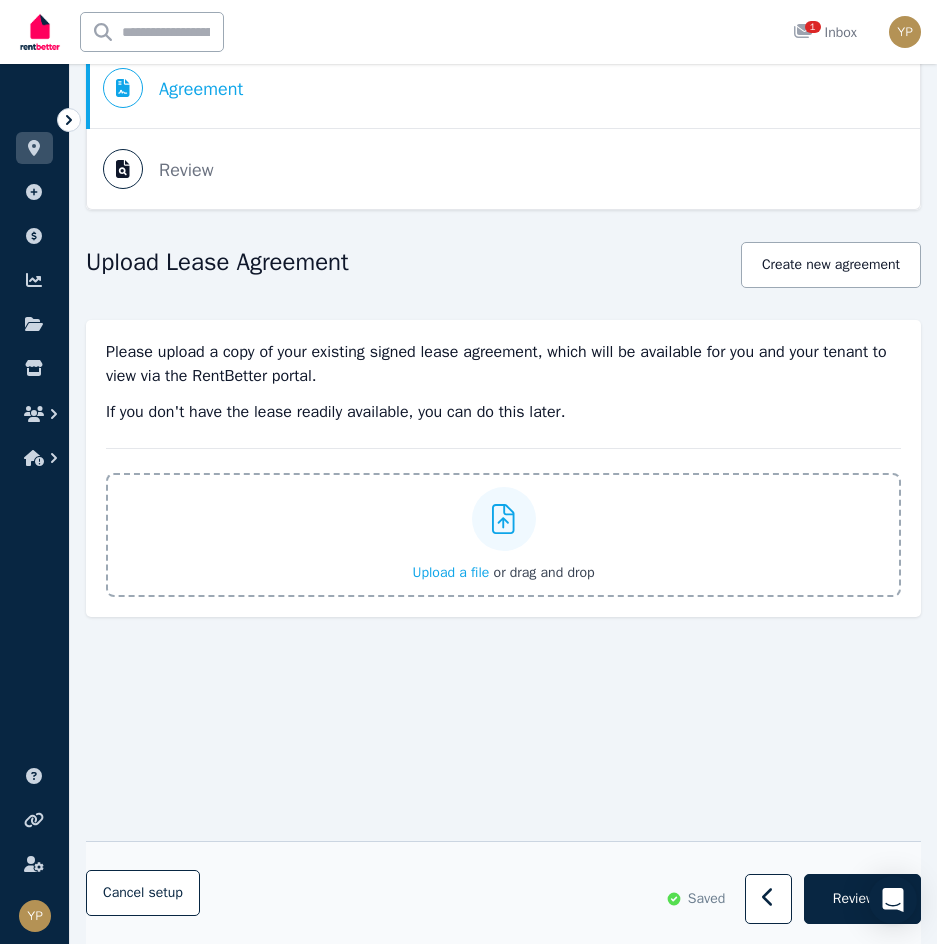 click 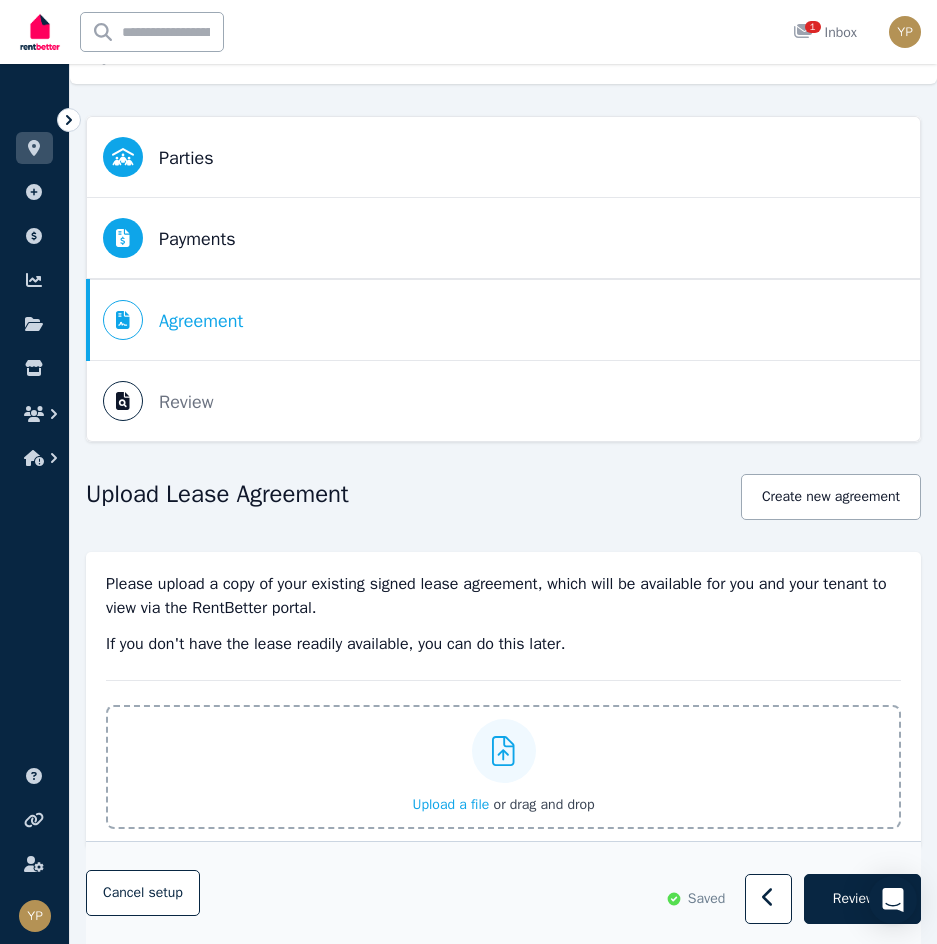 scroll, scrollTop: 0, scrollLeft: 0, axis: both 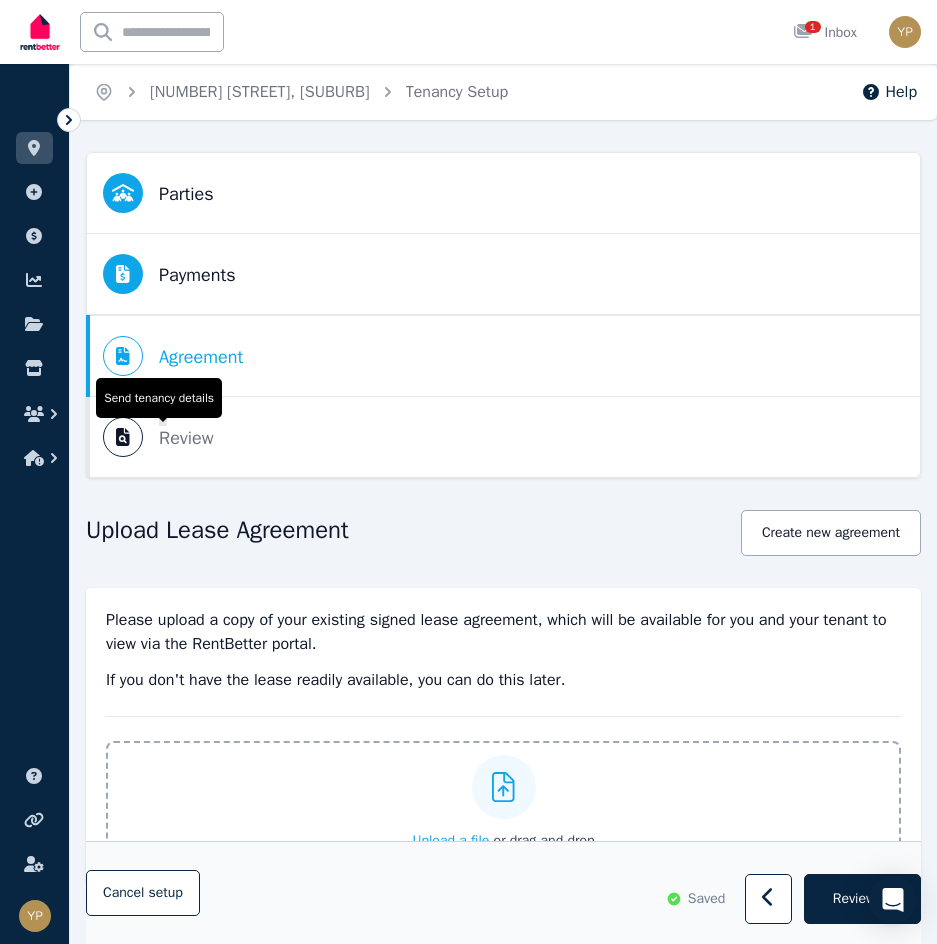 click on "Review" at bounding box center (186, 438) 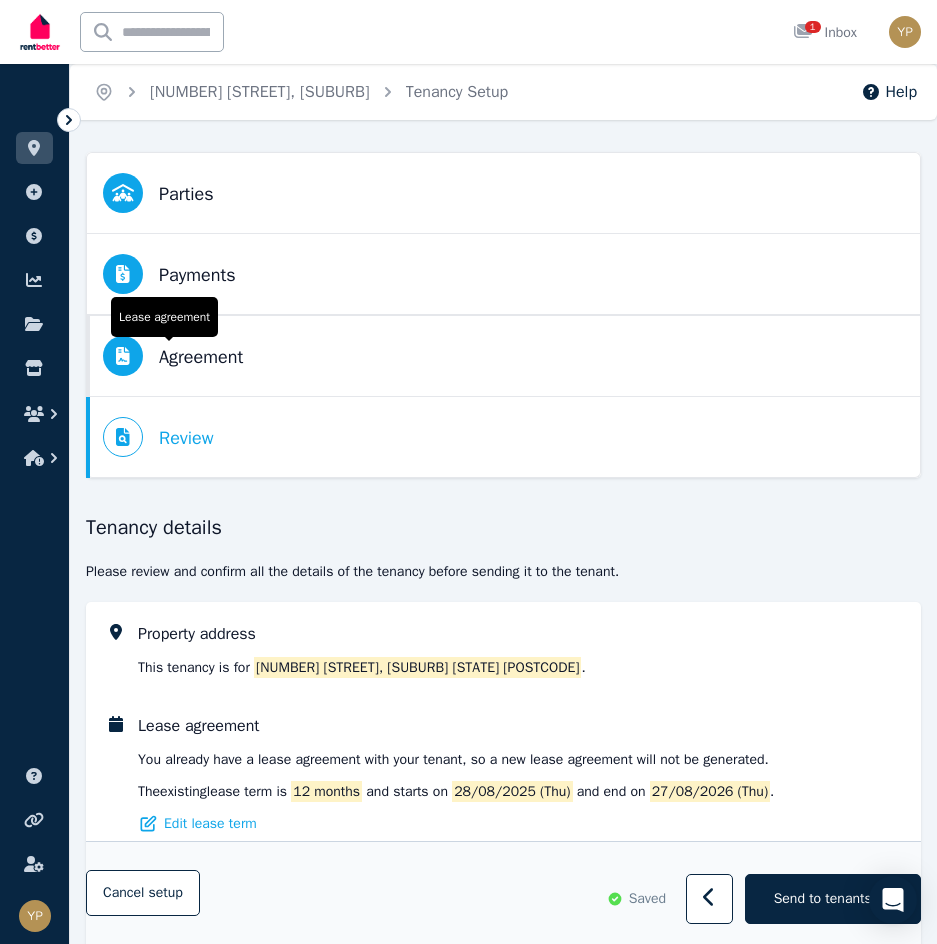 click on "Agreement" at bounding box center [201, 357] 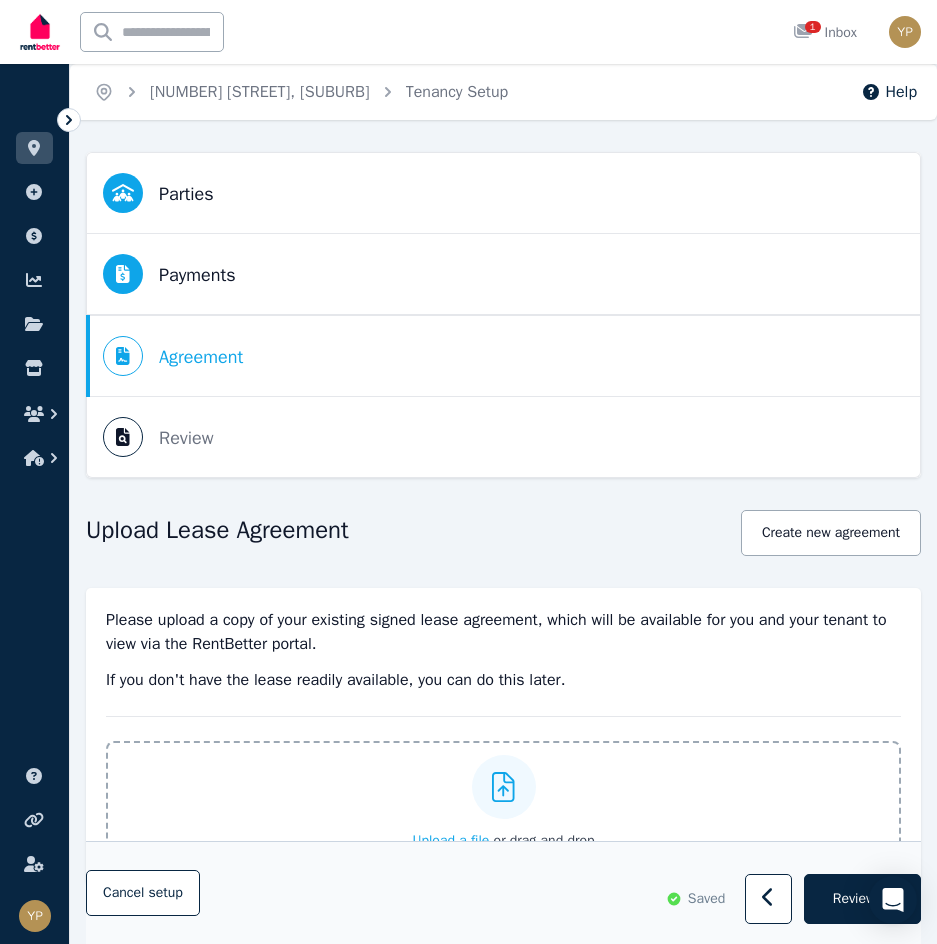 scroll, scrollTop: 268, scrollLeft: 0, axis: vertical 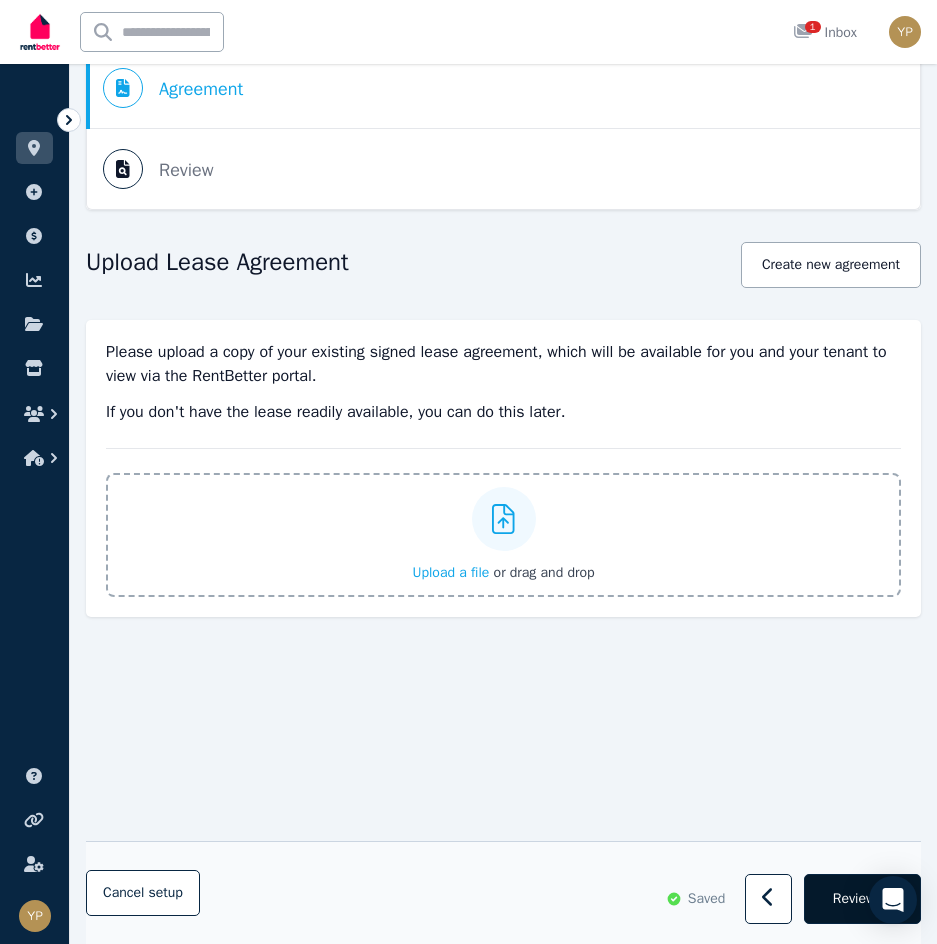 click on "Review" at bounding box center [862, 900] 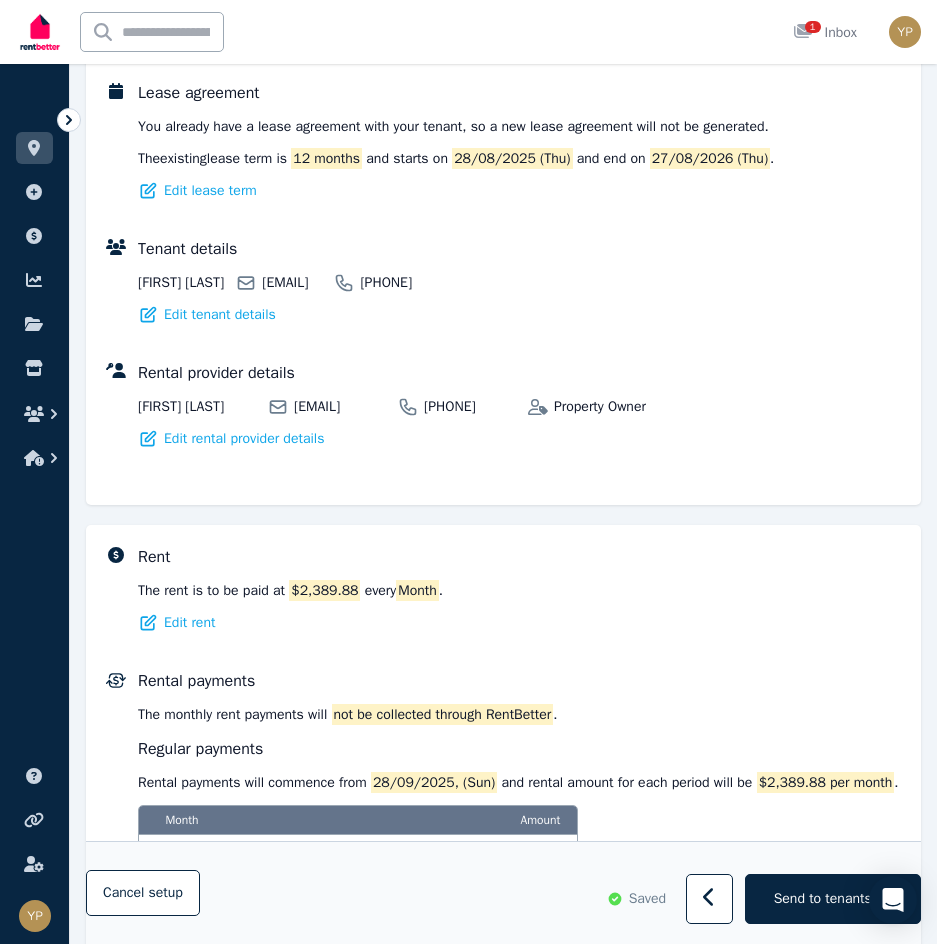 scroll, scrollTop: 1445, scrollLeft: 0, axis: vertical 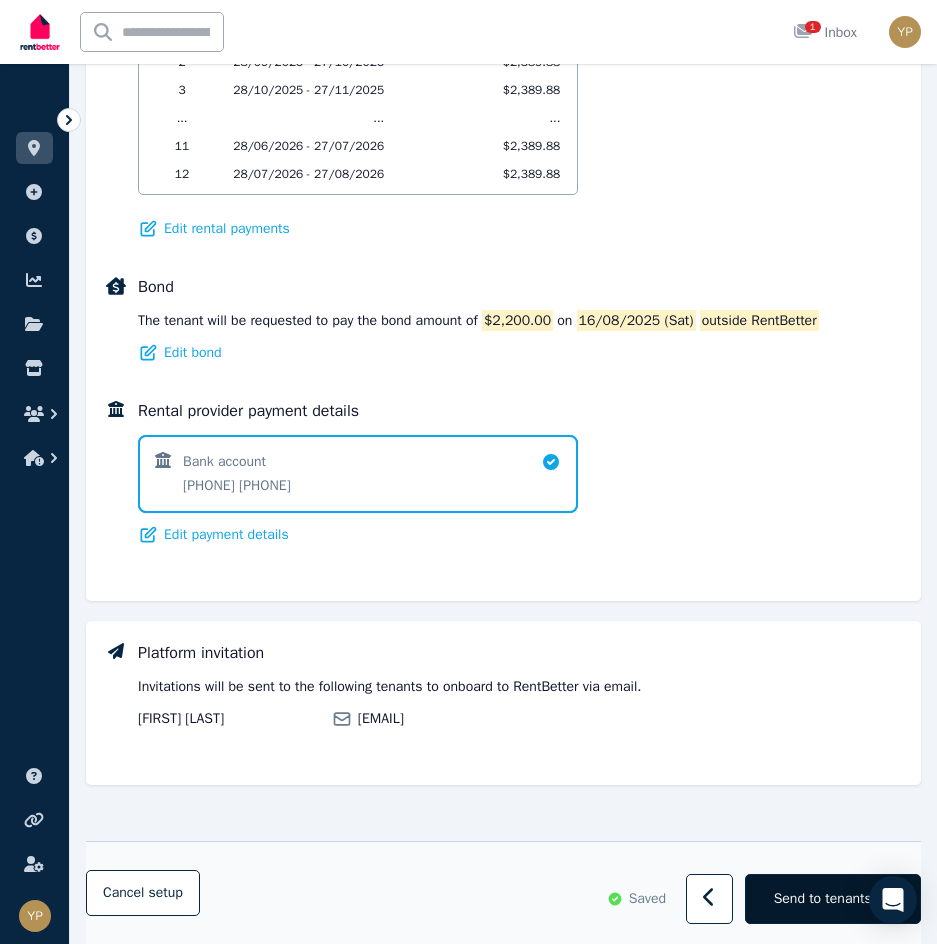 click on "Send to tenants" at bounding box center (823, 899) 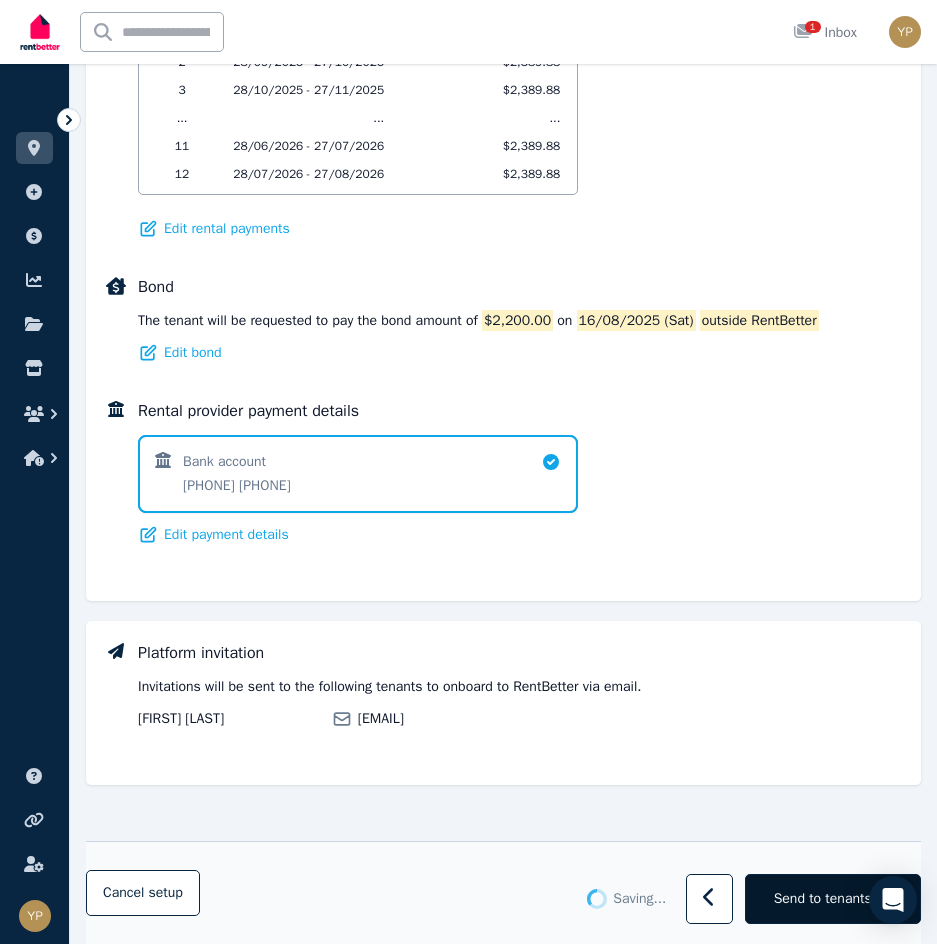 scroll, scrollTop: 1425, scrollLeft: 0, axis: vertical 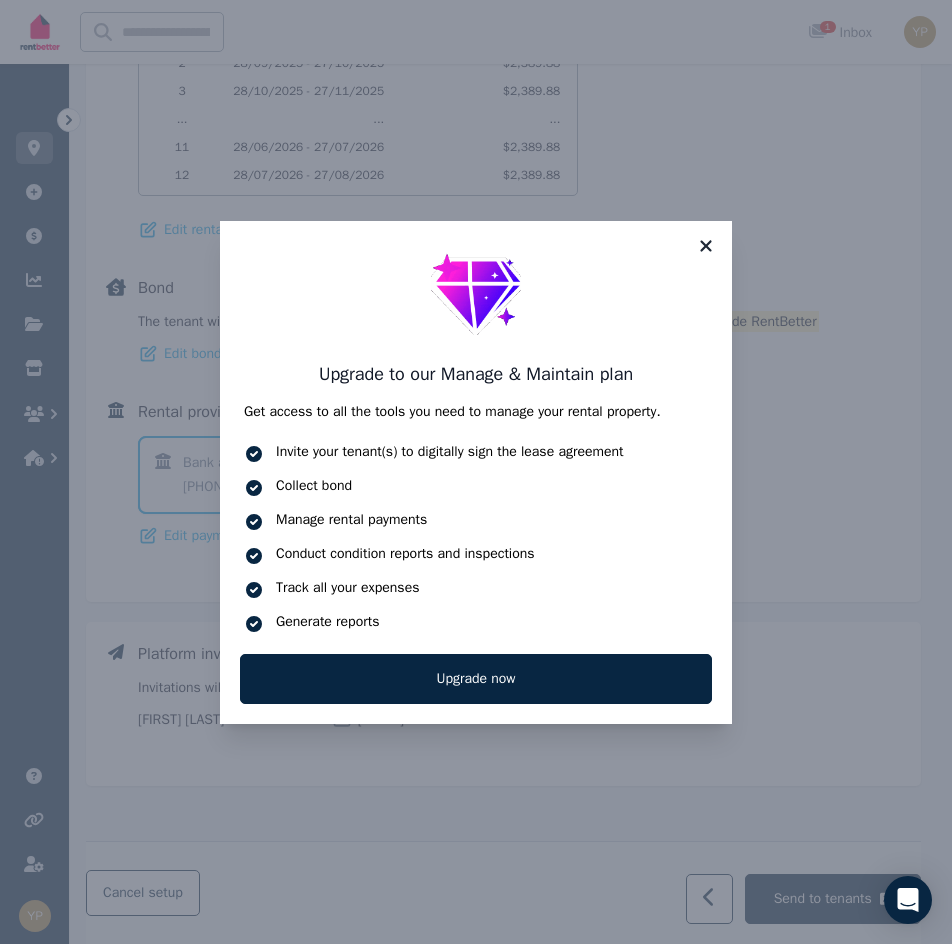 click 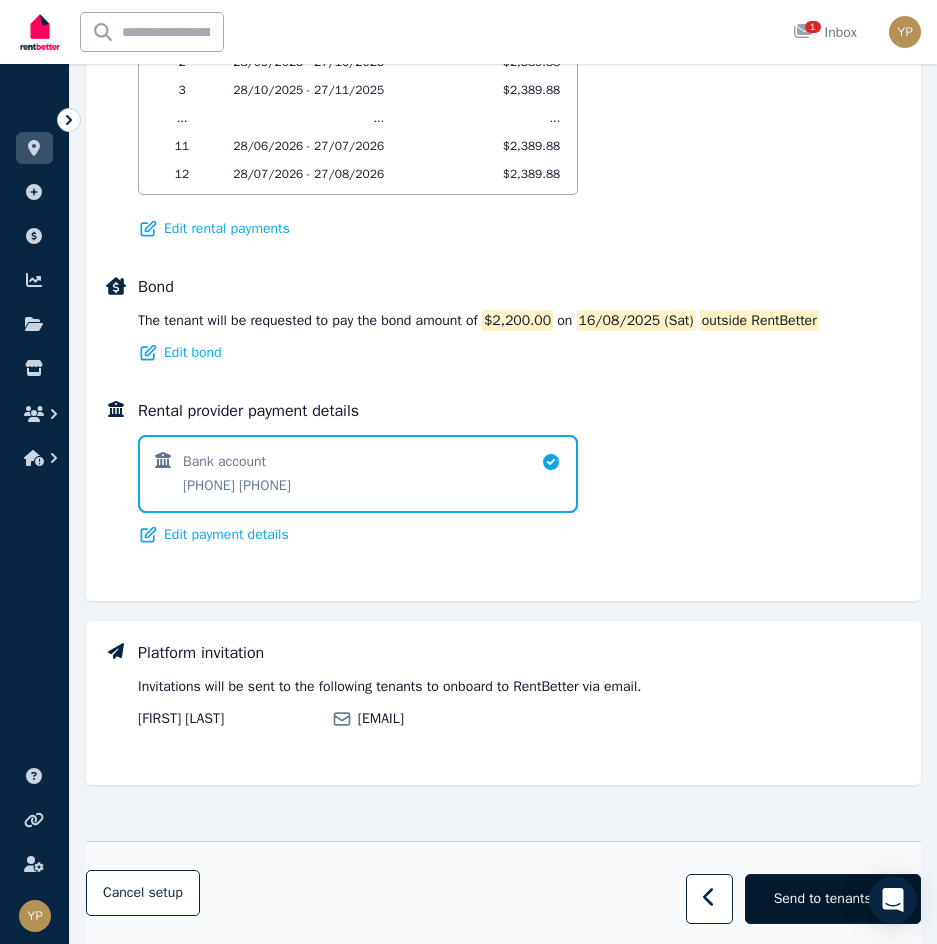 scroll, scrollTop: 1445, scrollLeft: 0, axis: vertical 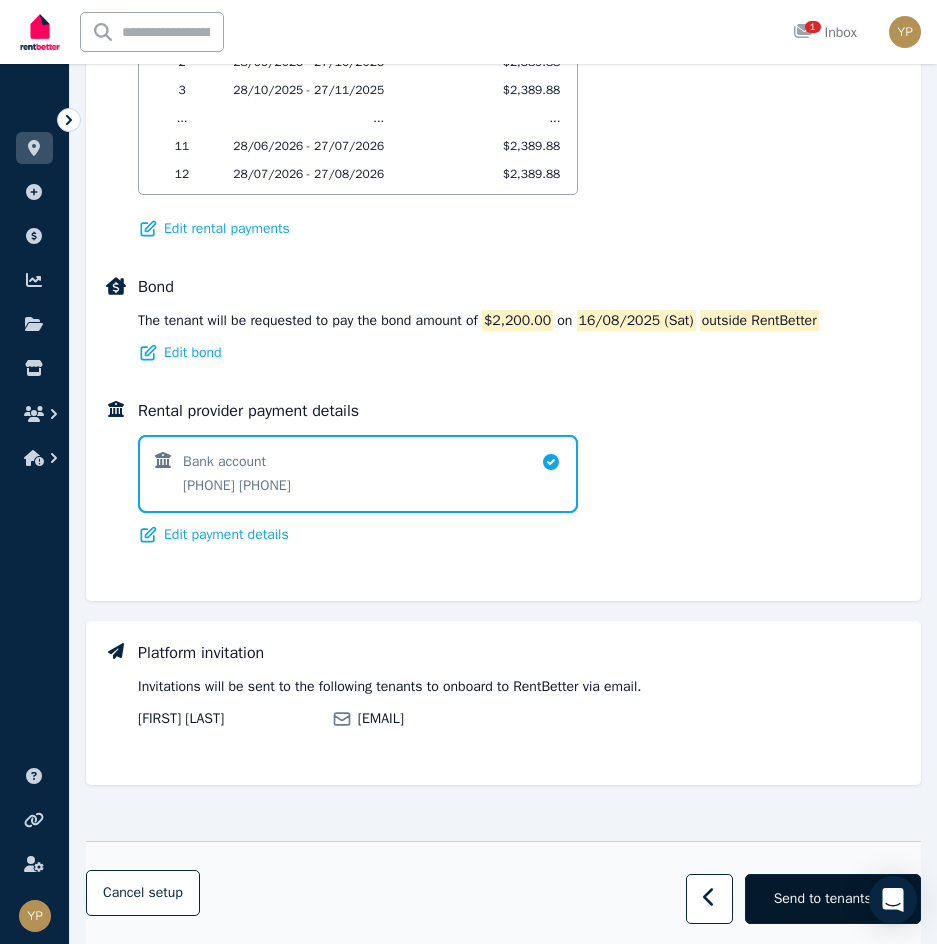 click on "Send to tenants" at bounding box center (823, 899) 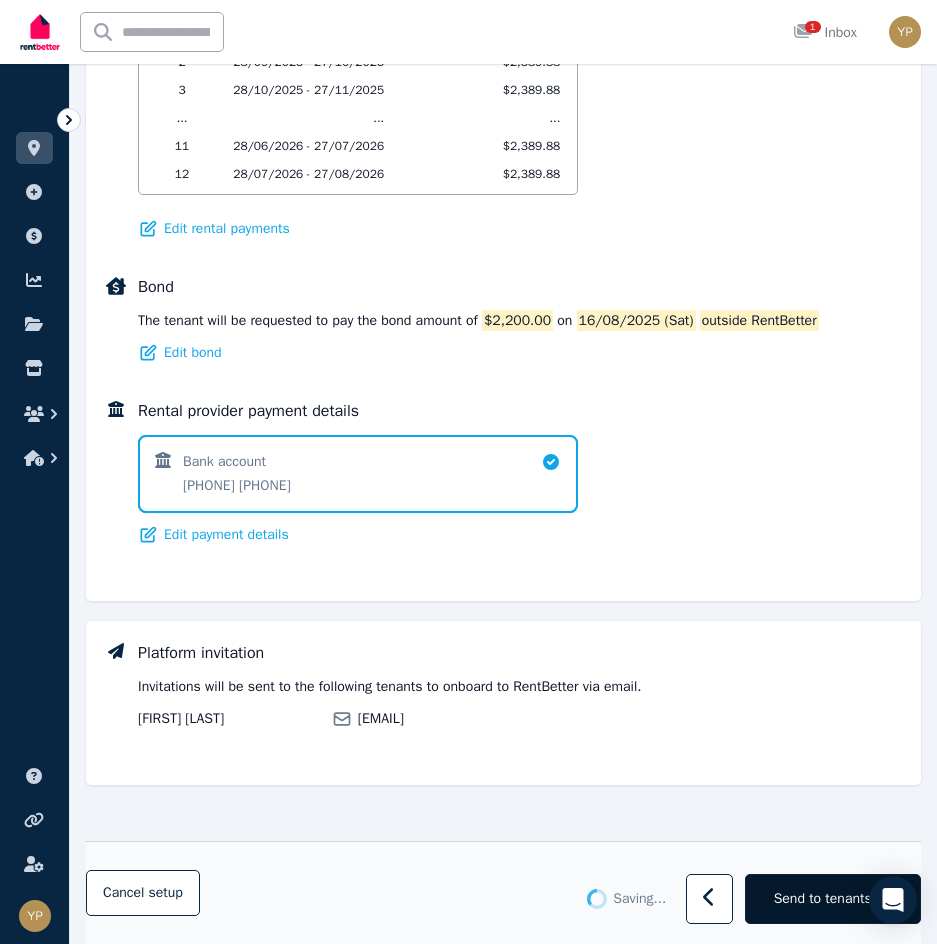 scroll, scrollTop: 1425, scrollLeft: 0, axis: vertical 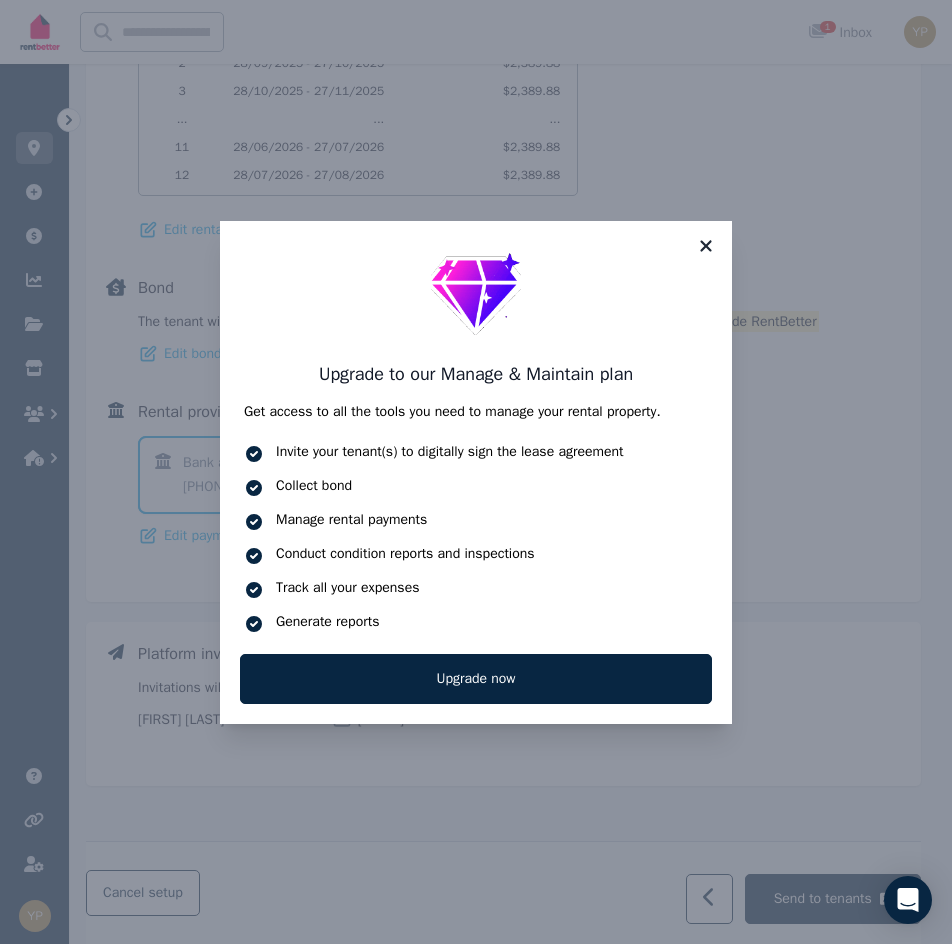 click 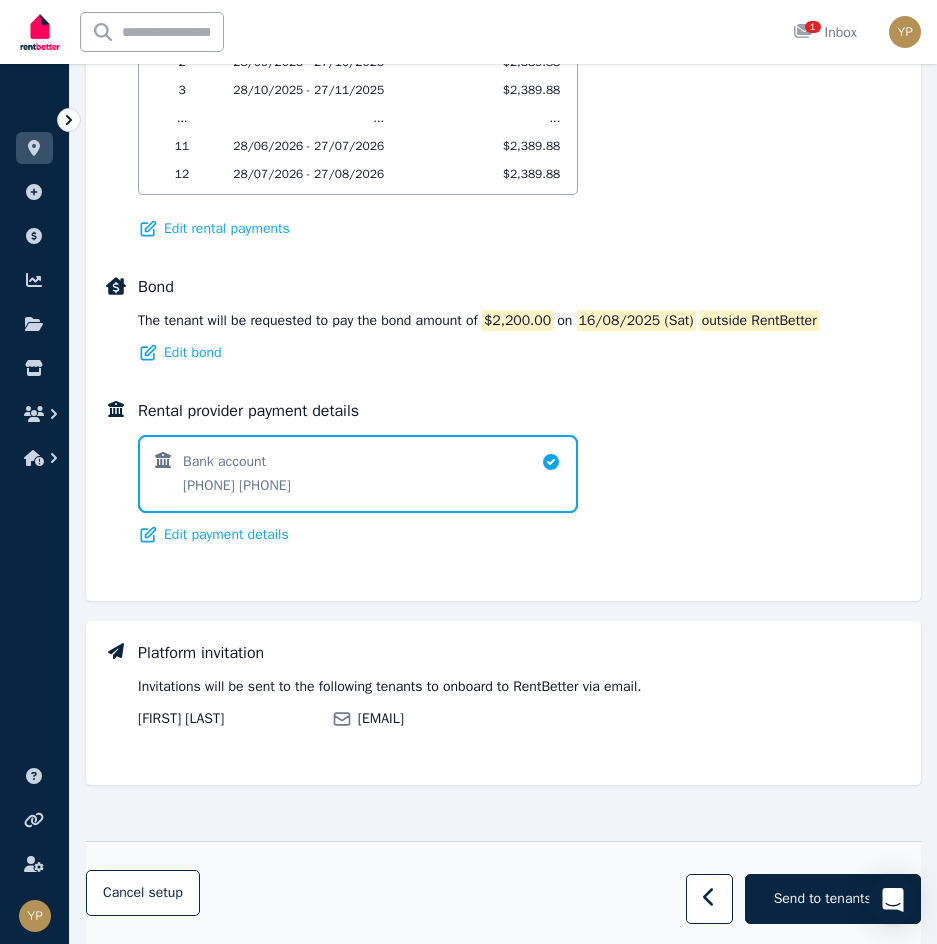 scroll, scrollTop: 1445, scrollLeft: 0, axis: vertical 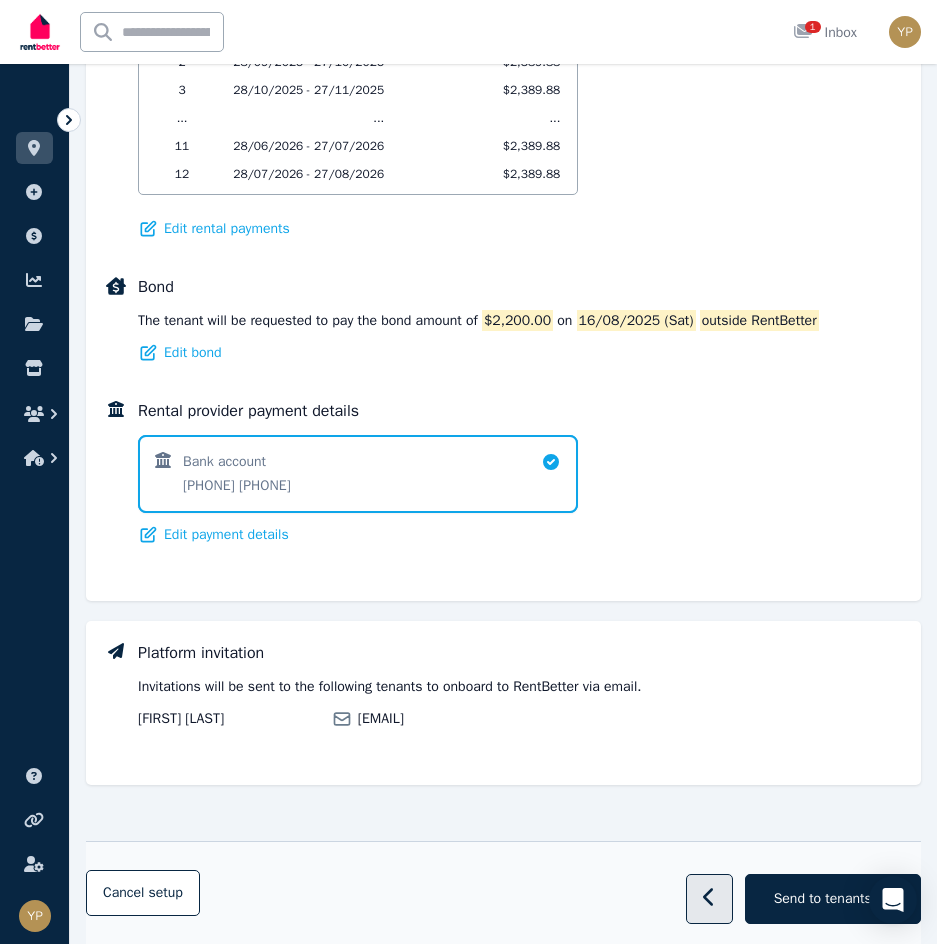click at bounding box center [709, 899] 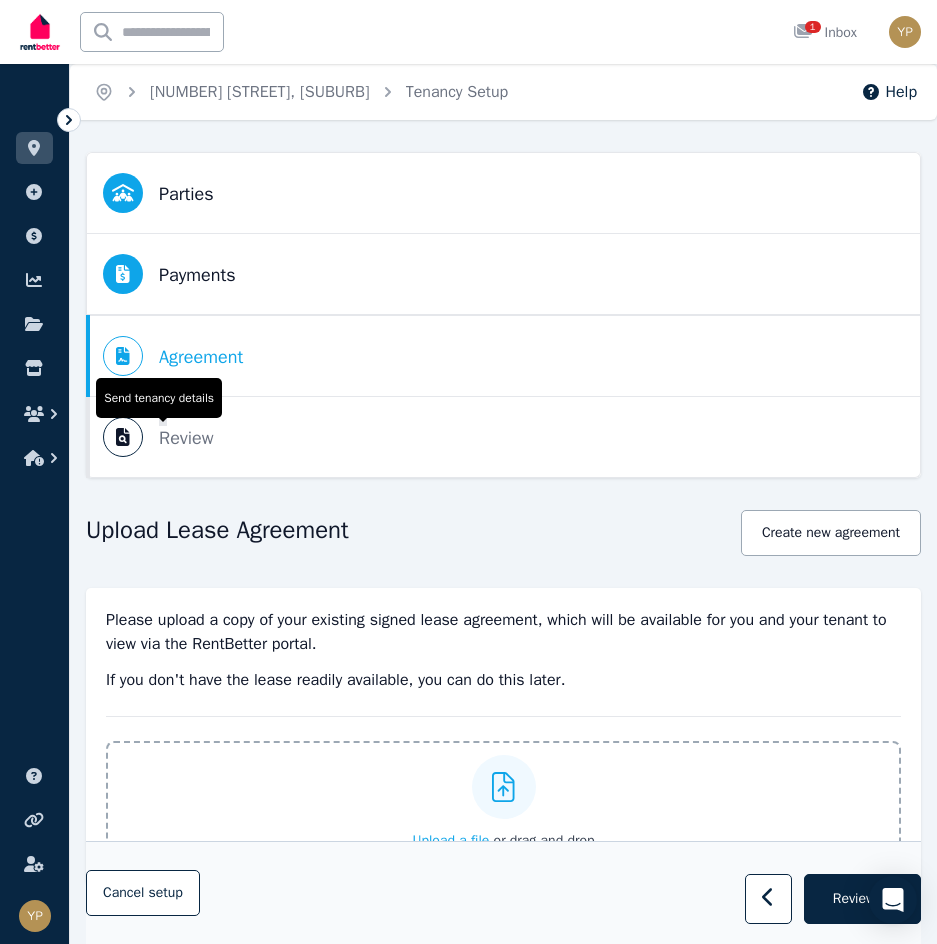 click on "Review" at bounding box center (186, 438) 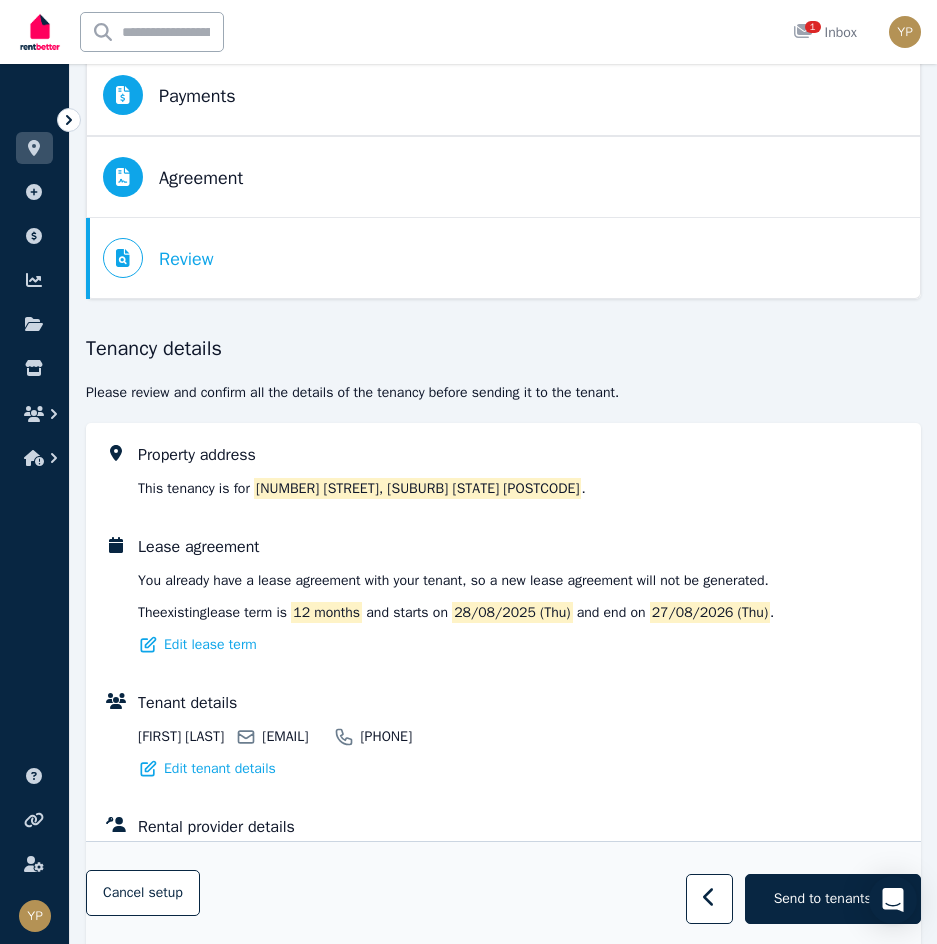 scroll, scrollTop: 0, scrollLeft: 0, axis: both 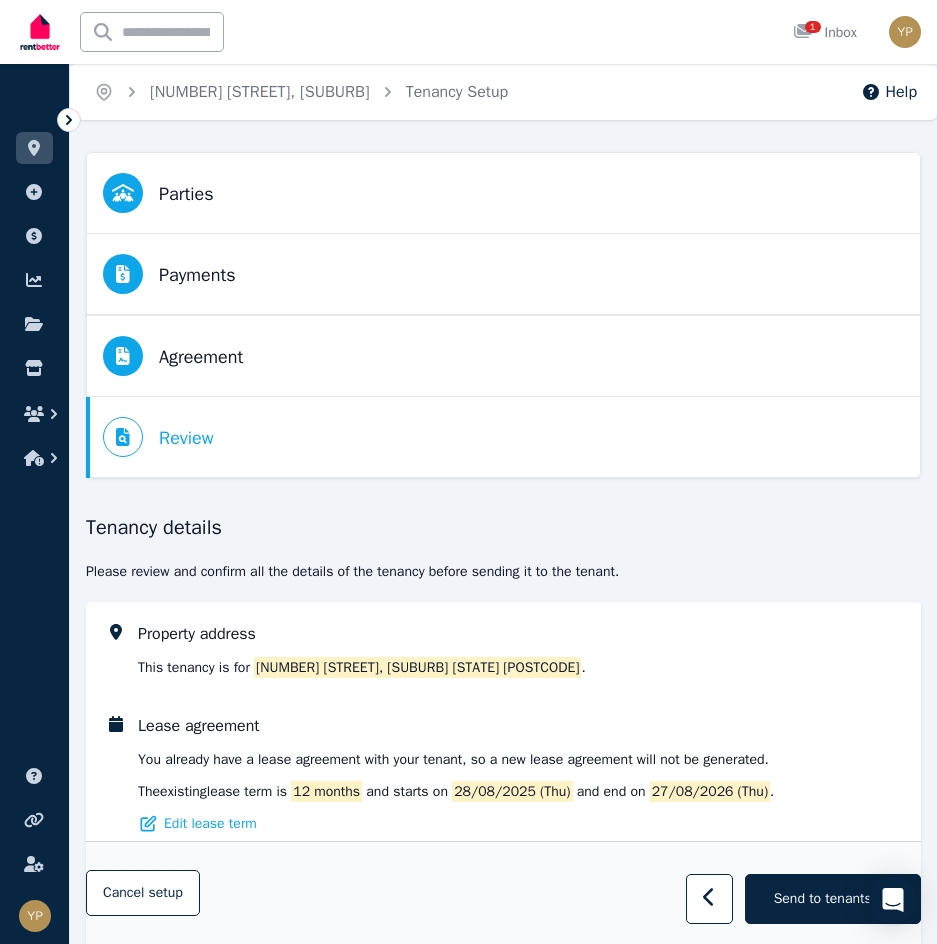 click on "Agreement Lease agreement" at bounding box center (173, 356) 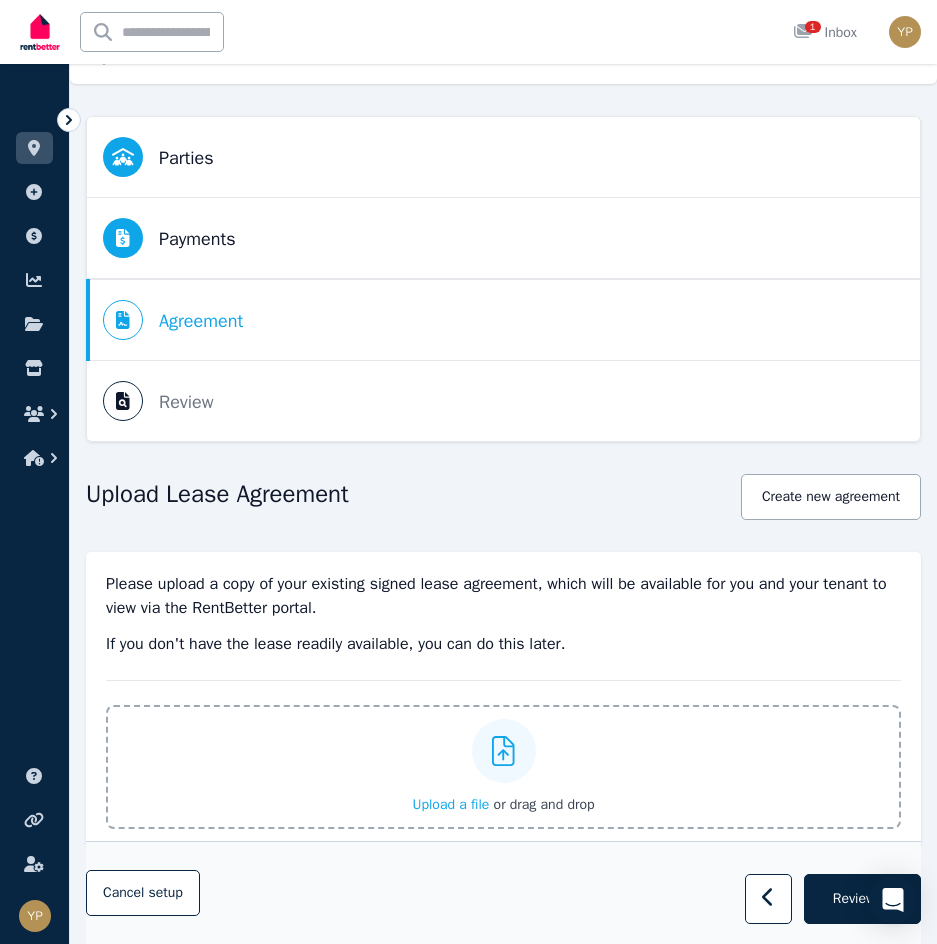 scroll, scrollTop: 0, scrollLeft: 0, axis: both 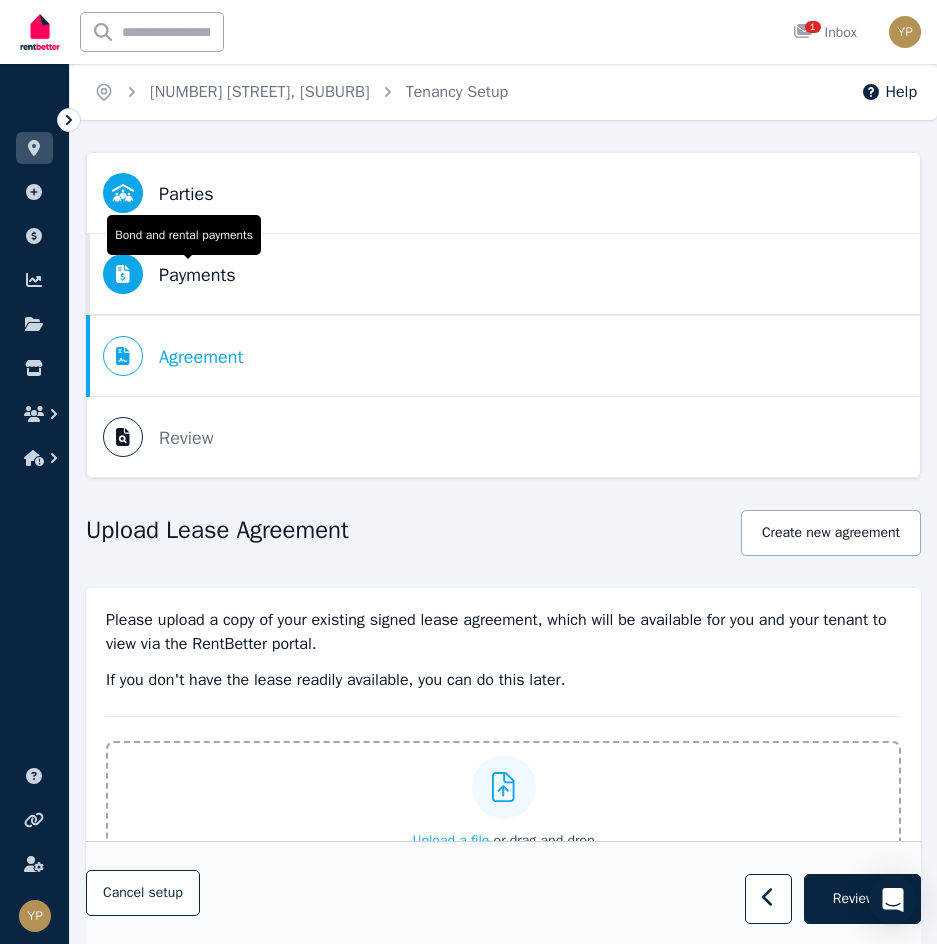 click on "Payments" at bounding box center [197, 275] 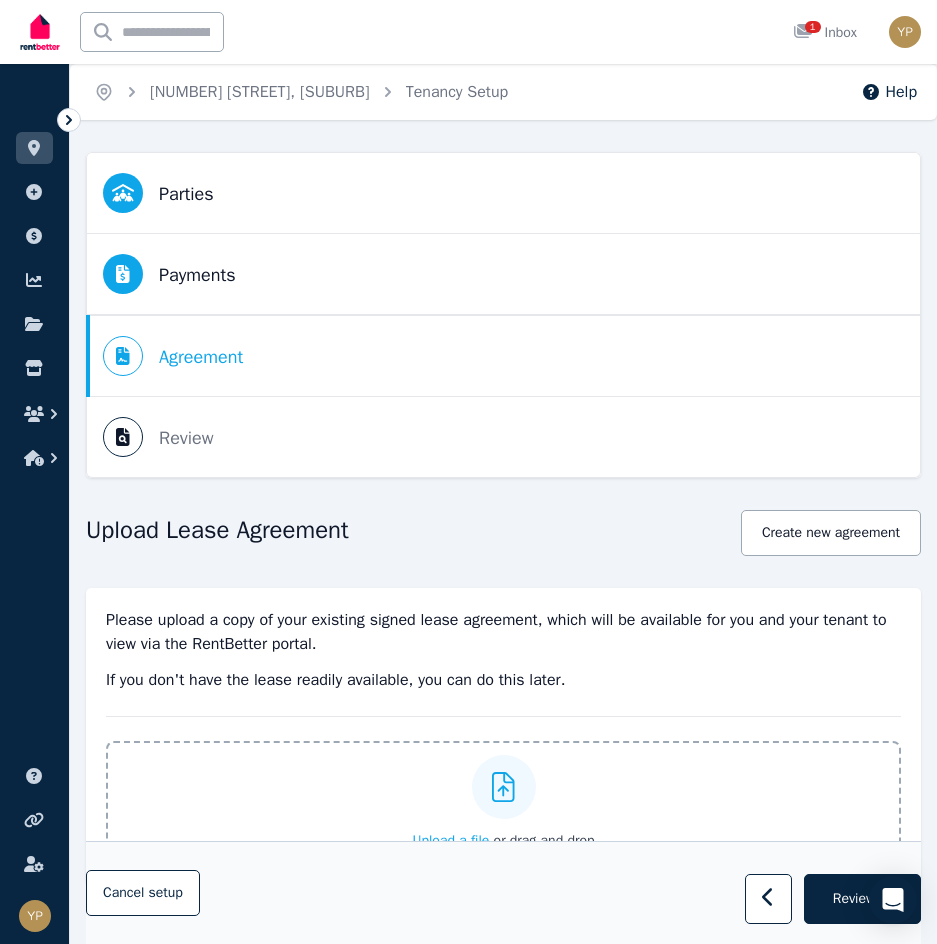 select on "*******" 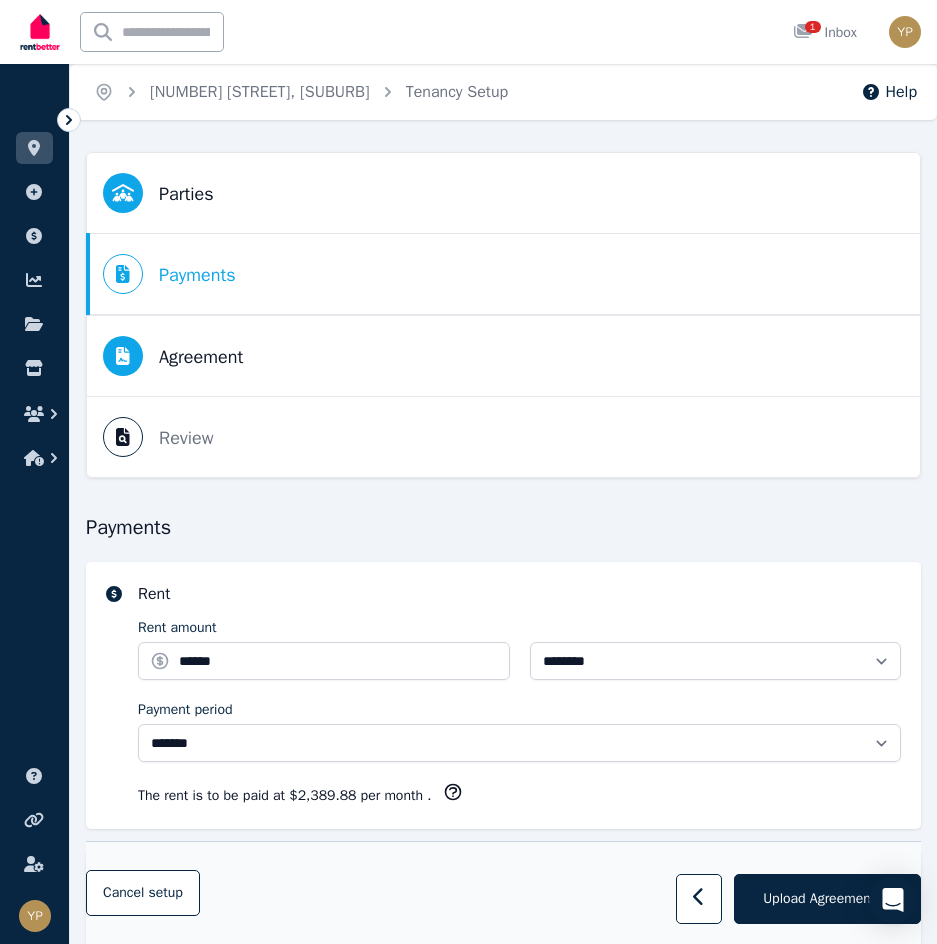 select on "**********" 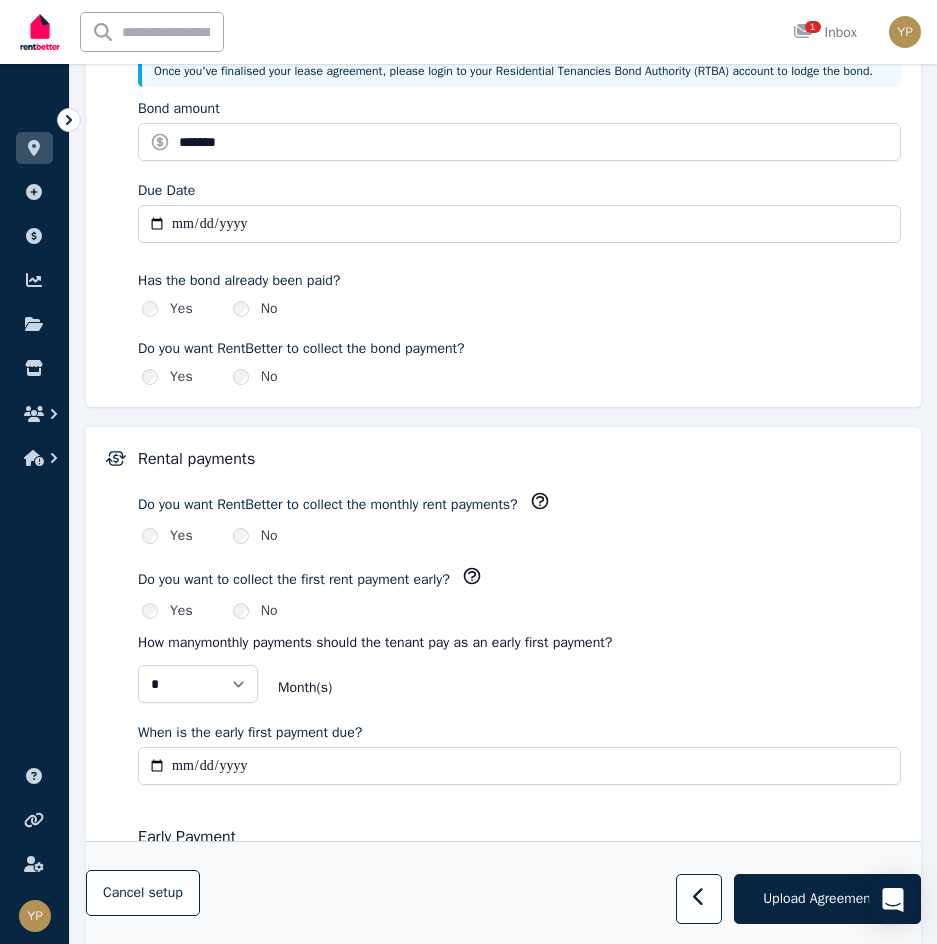 scroll, scrollTop: 2009, scrollLeft: 0, axis: vertical 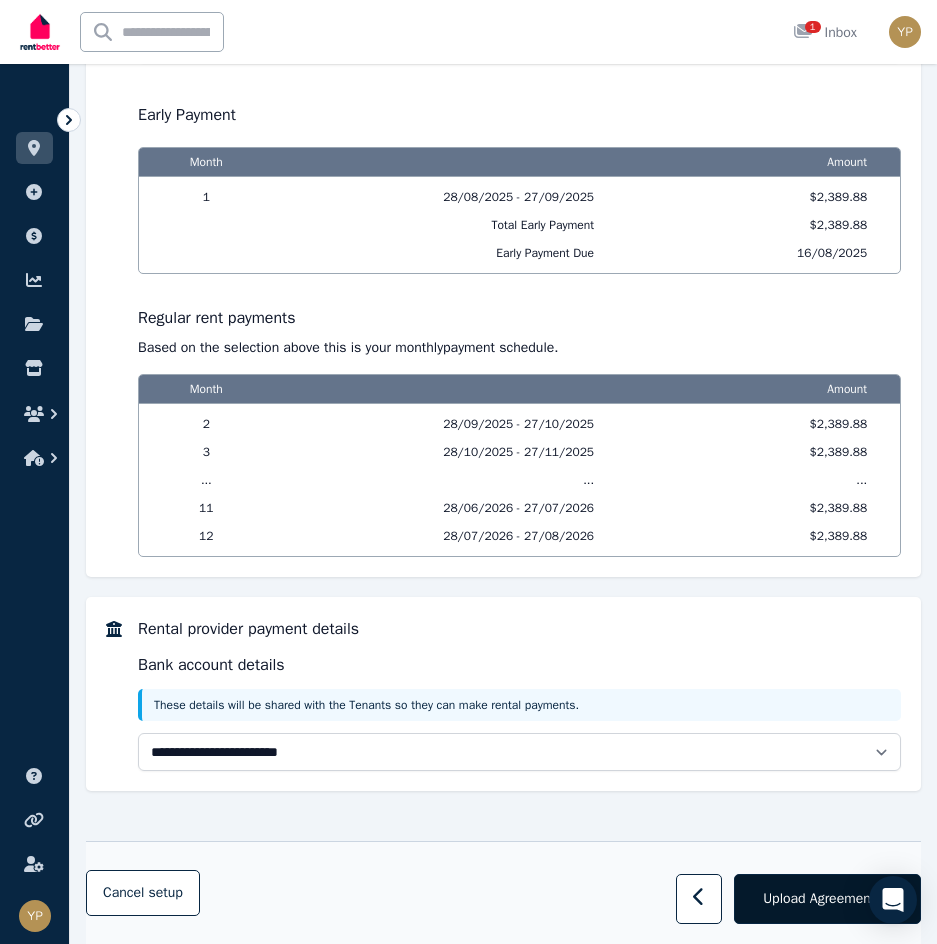 click on "Upload Agreement" at bounding box center (819, 899) 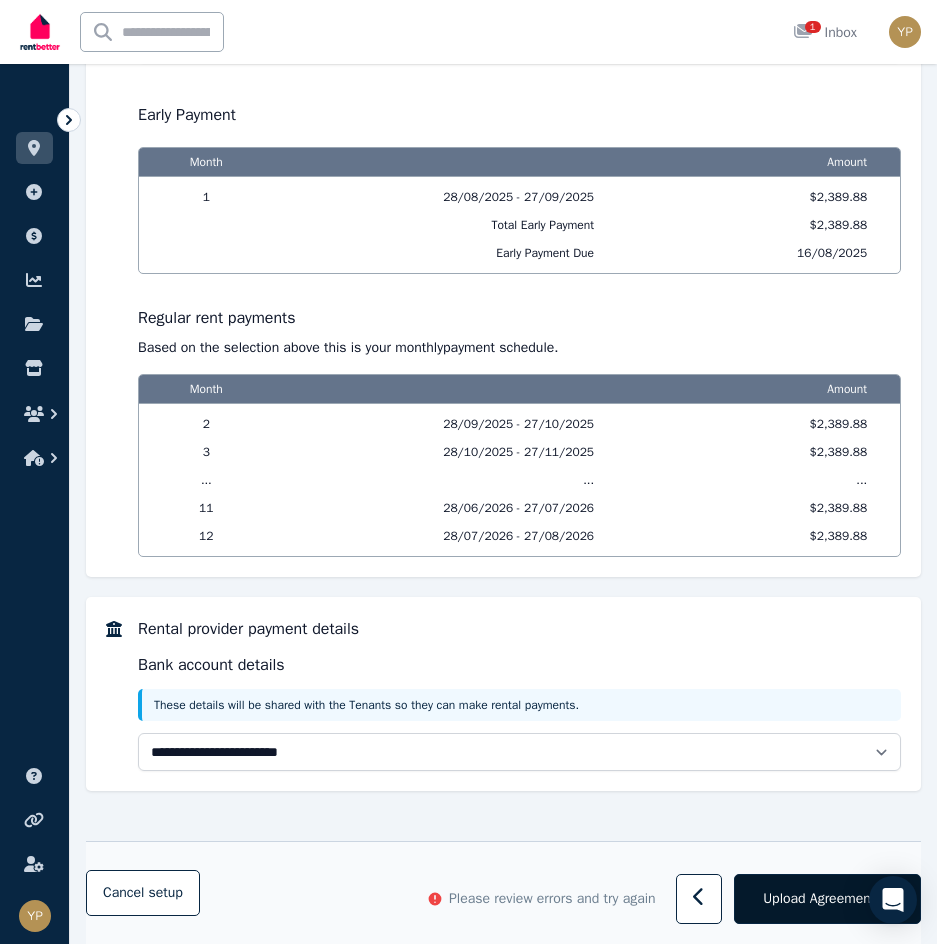click on "Upload Agreement" at bounding box center [819, 899] 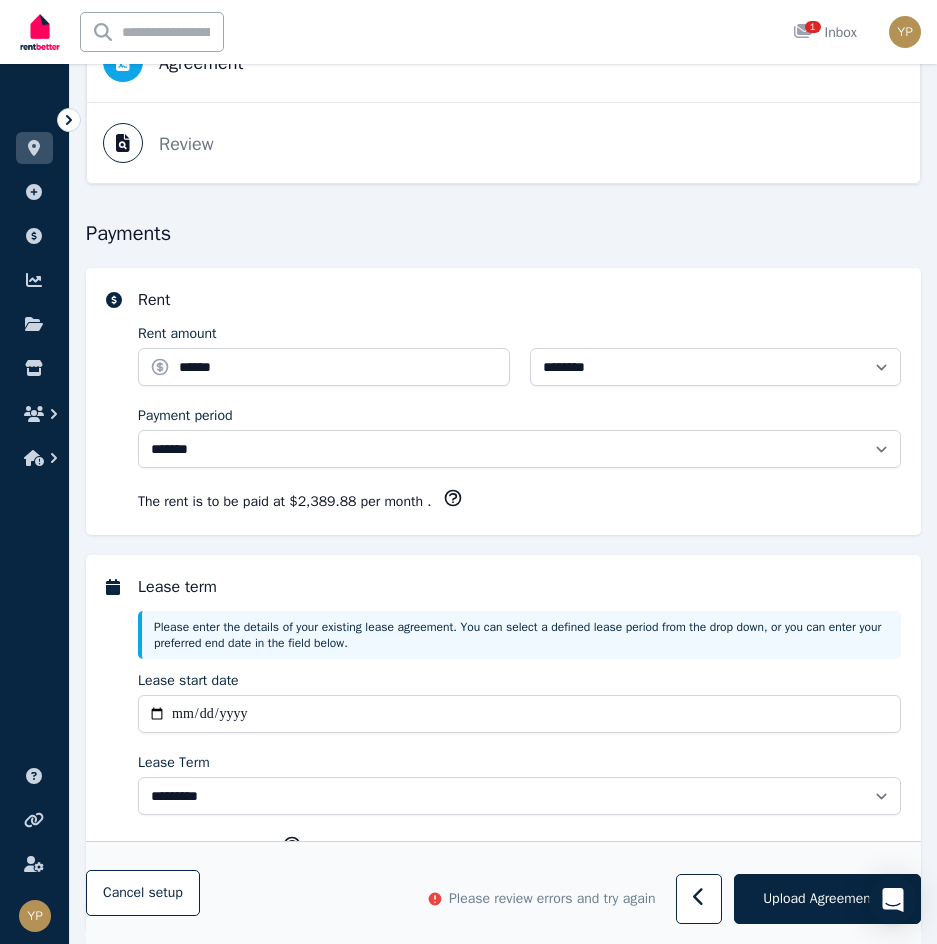 scroll, scrollTop: 0, scrollLeft: 0, axis: both 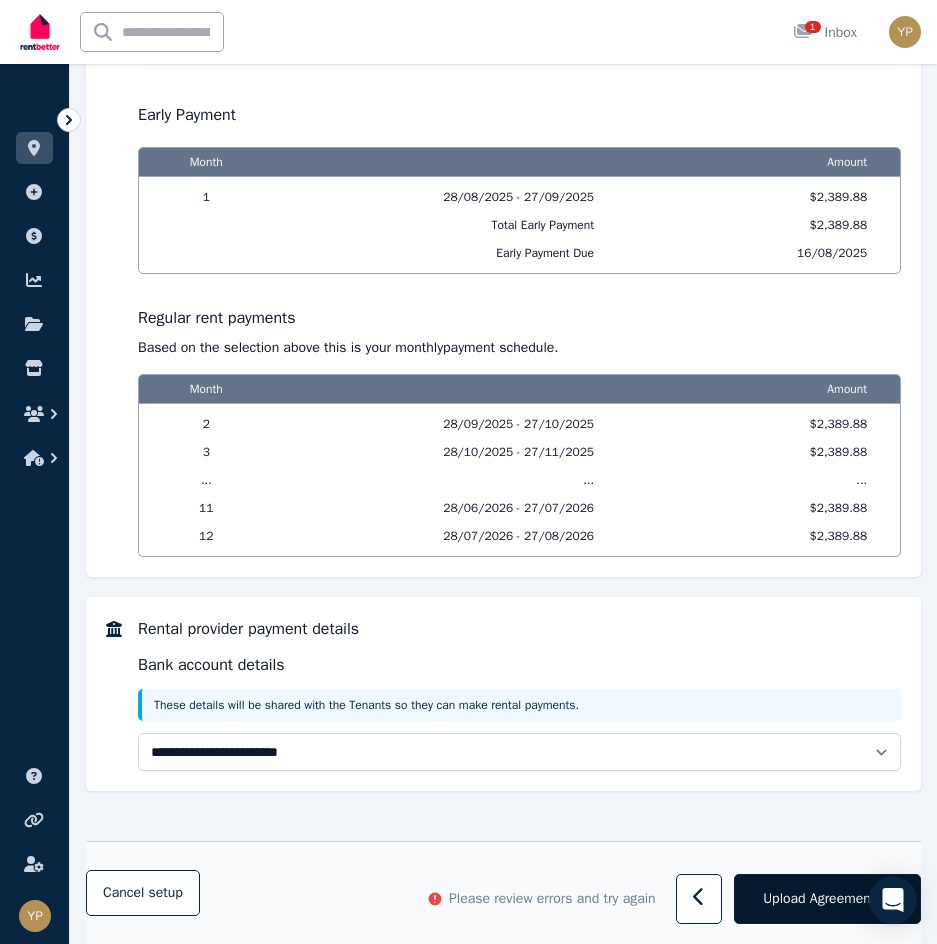 click on "Upload Agreement" at bounding box center [819, 899] 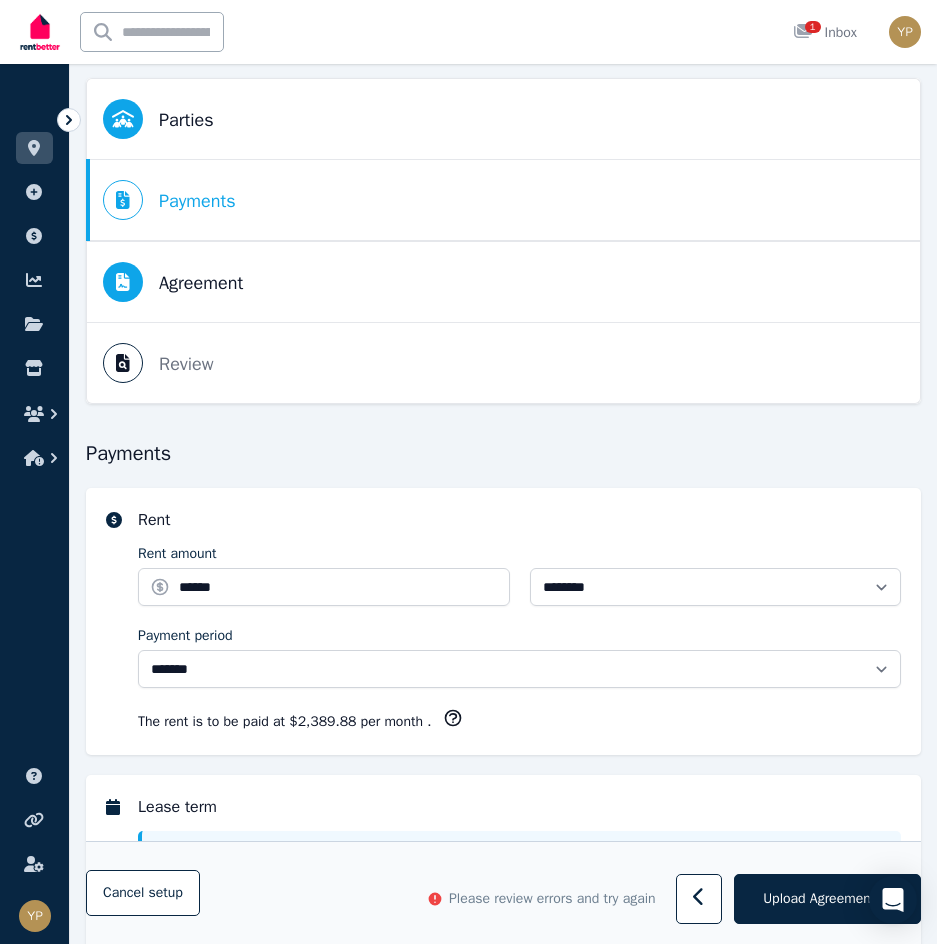 scroll, scrollTop: 0, scrollLeft: 0, axis: both 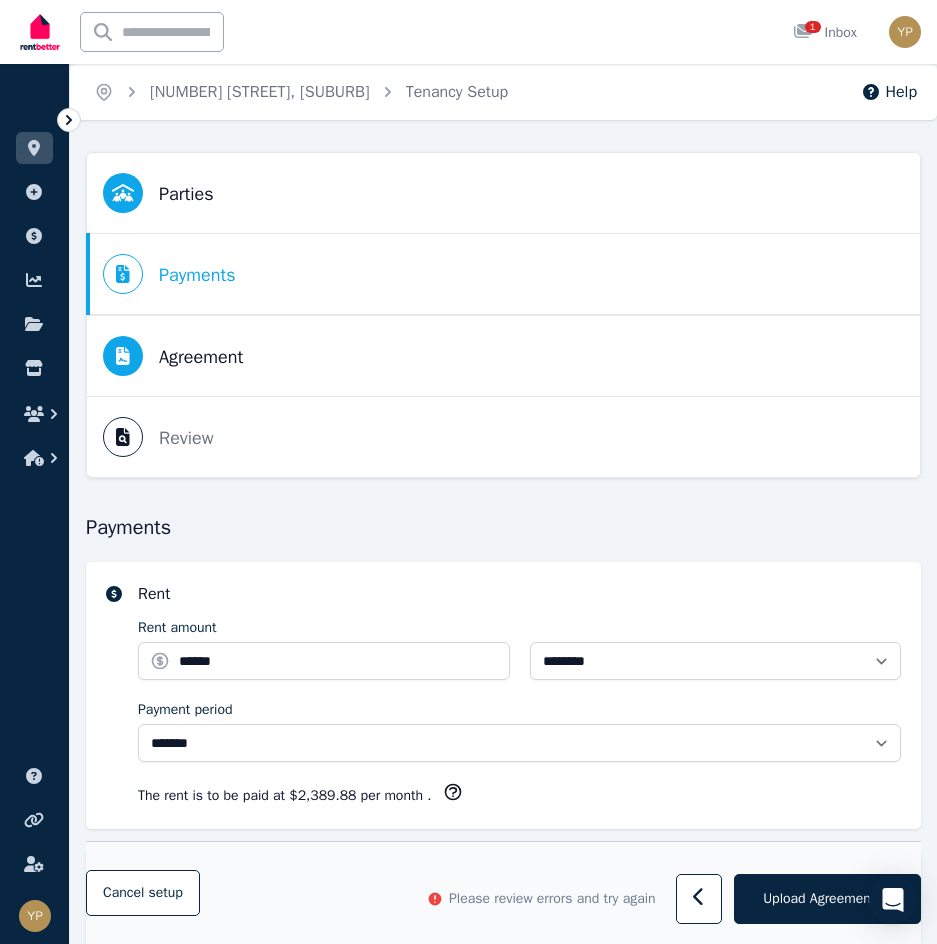 click on "Agreement" at bounding box center [201, 357] 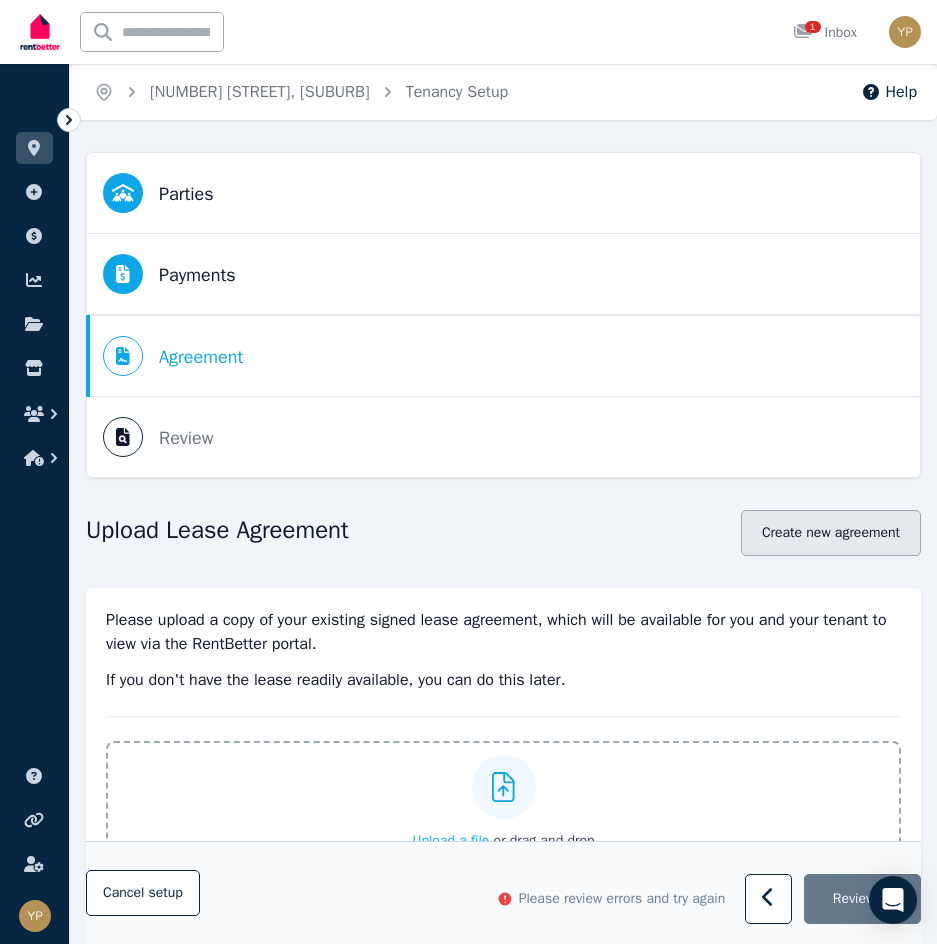 click on "Create new agreement" at bounding box center (831, 533) 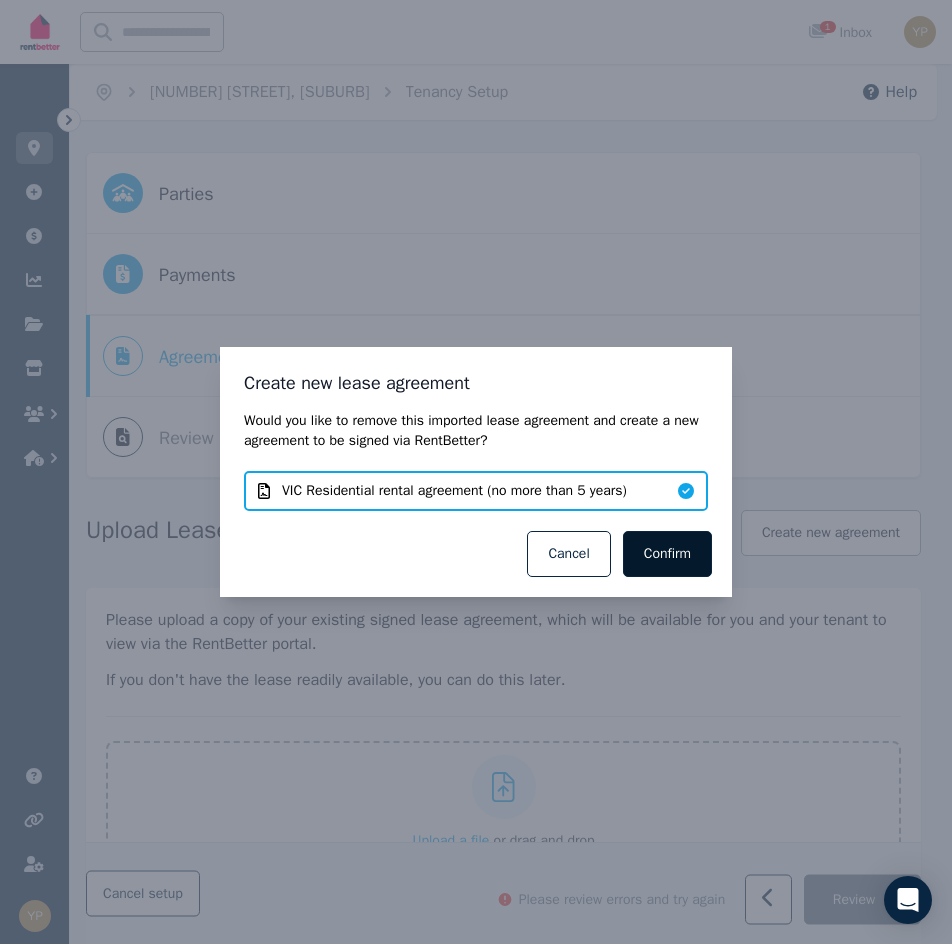 click on "Confirm" at bounding box center [667, 554] 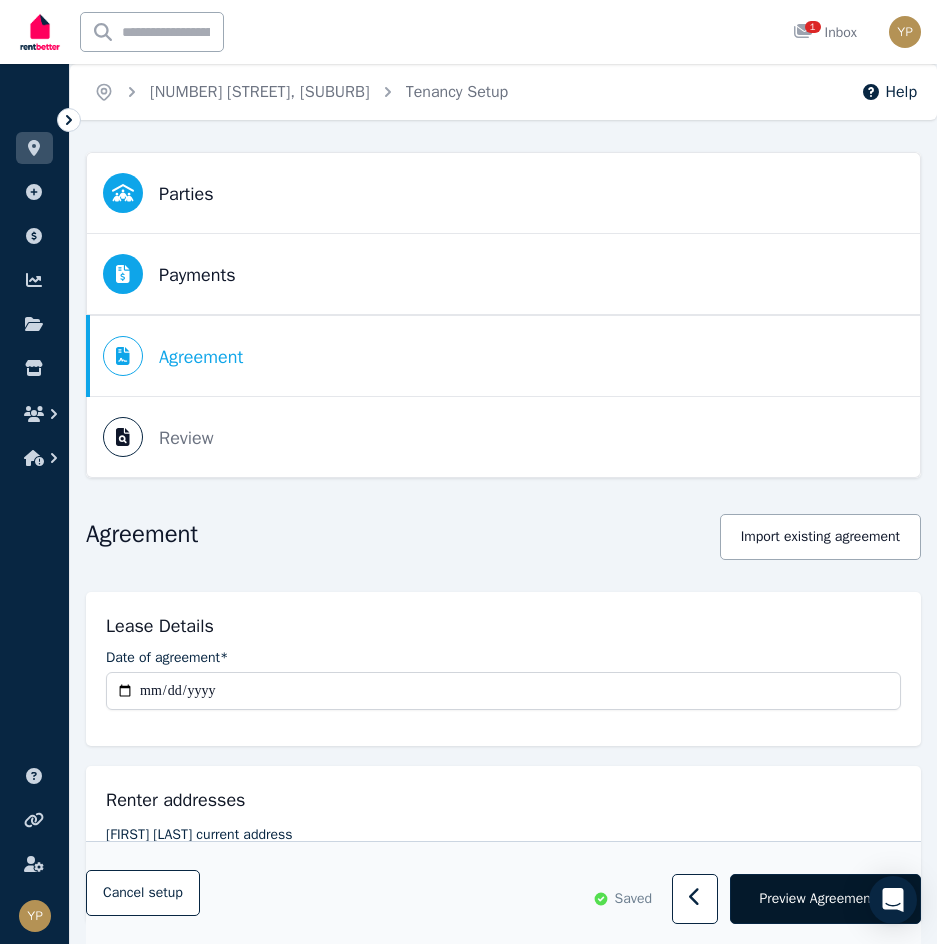 click on "Preview Agreement" at bounding box center (817, 899) 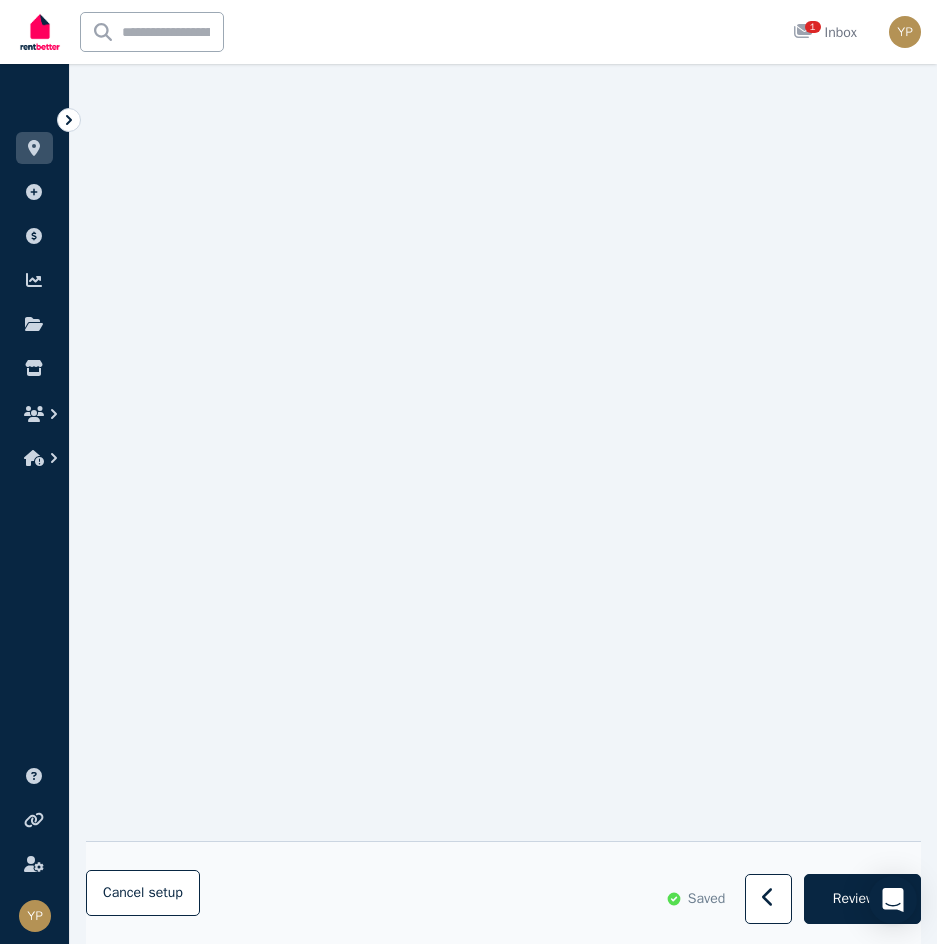 scroll, scrollTop: 0, scrollLeft: 0, axis: both 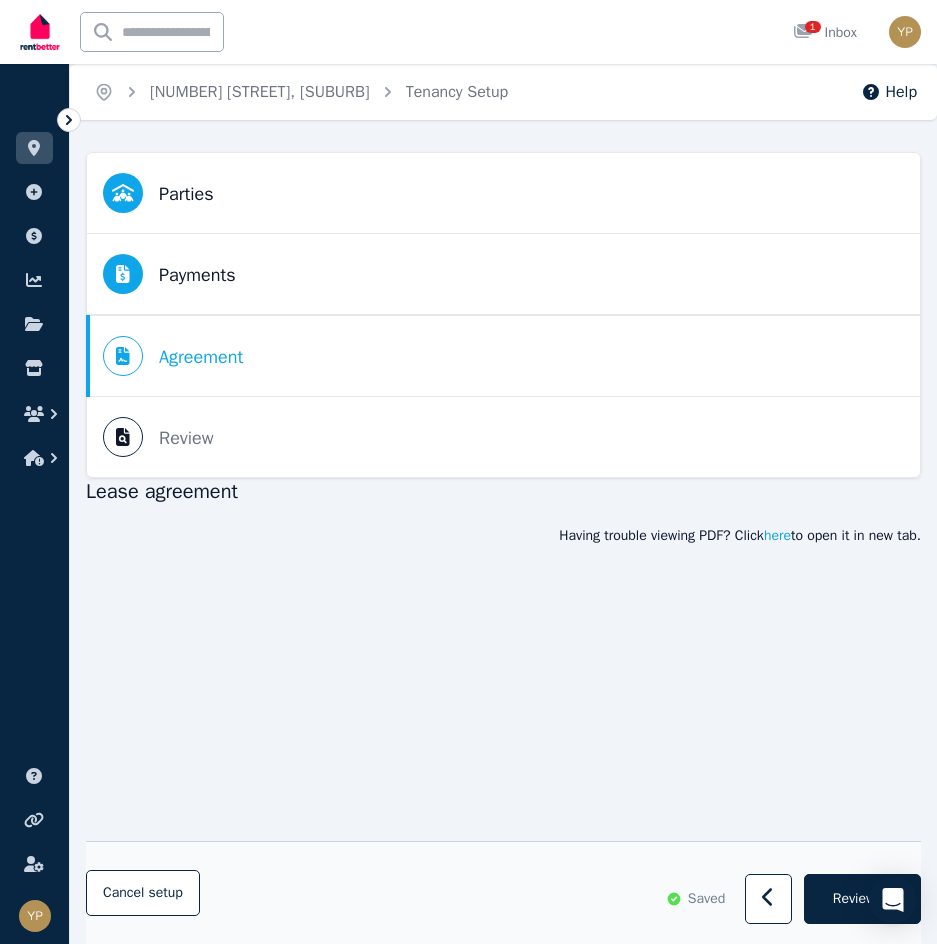 drag, startPoint x: 765, startPoint y: 553, endPoint x: 641, endPoint y: 537, distance: 125.028 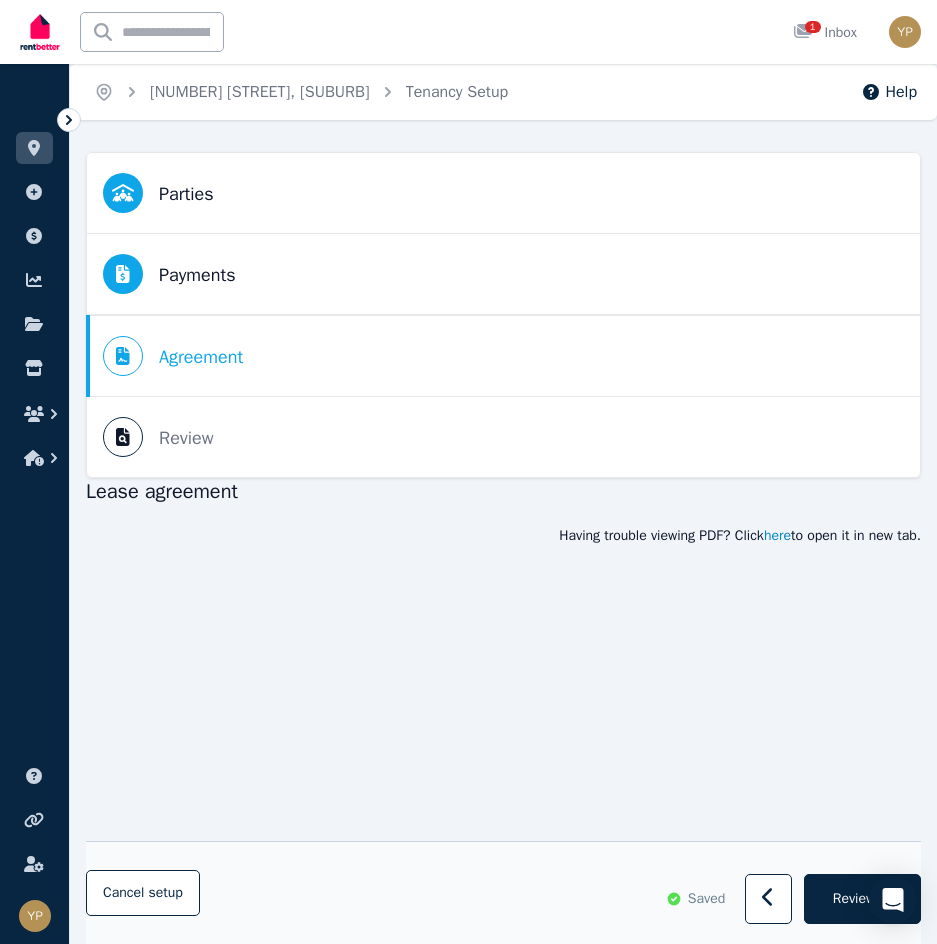 click on "here" at bounding box center [777, 536] 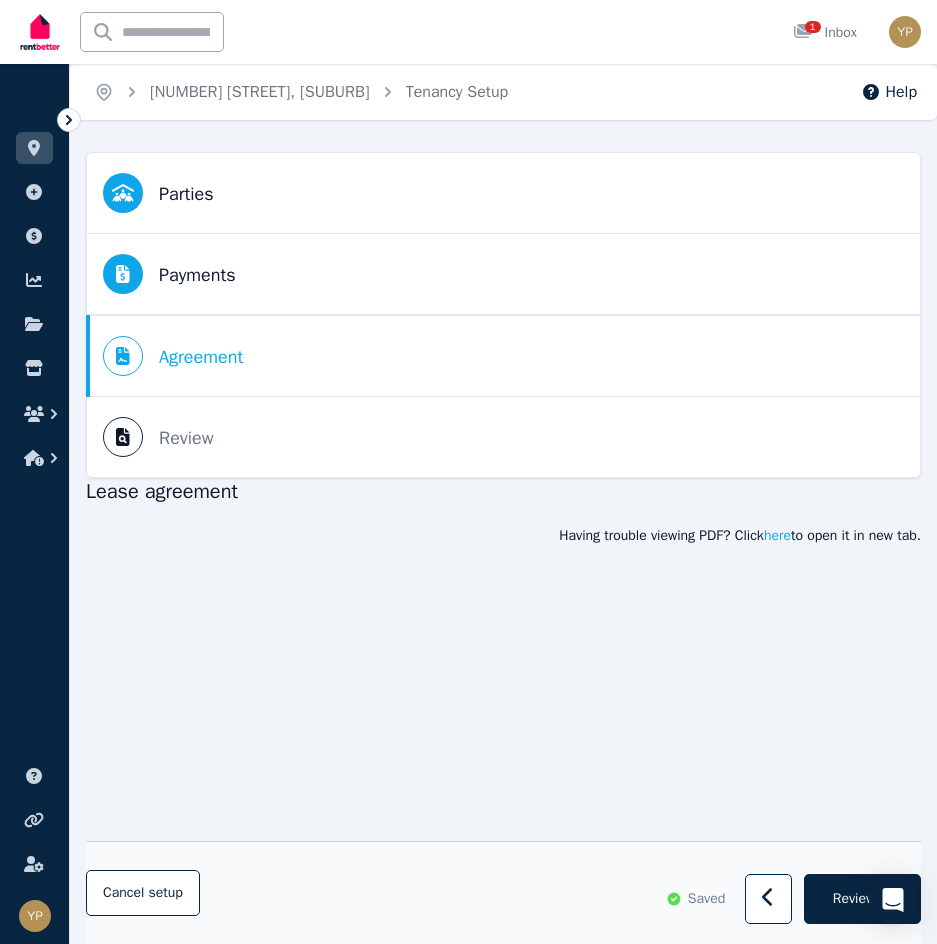 scroll, scrollTop: 3800, scrollLeft: 0, axis: vertical 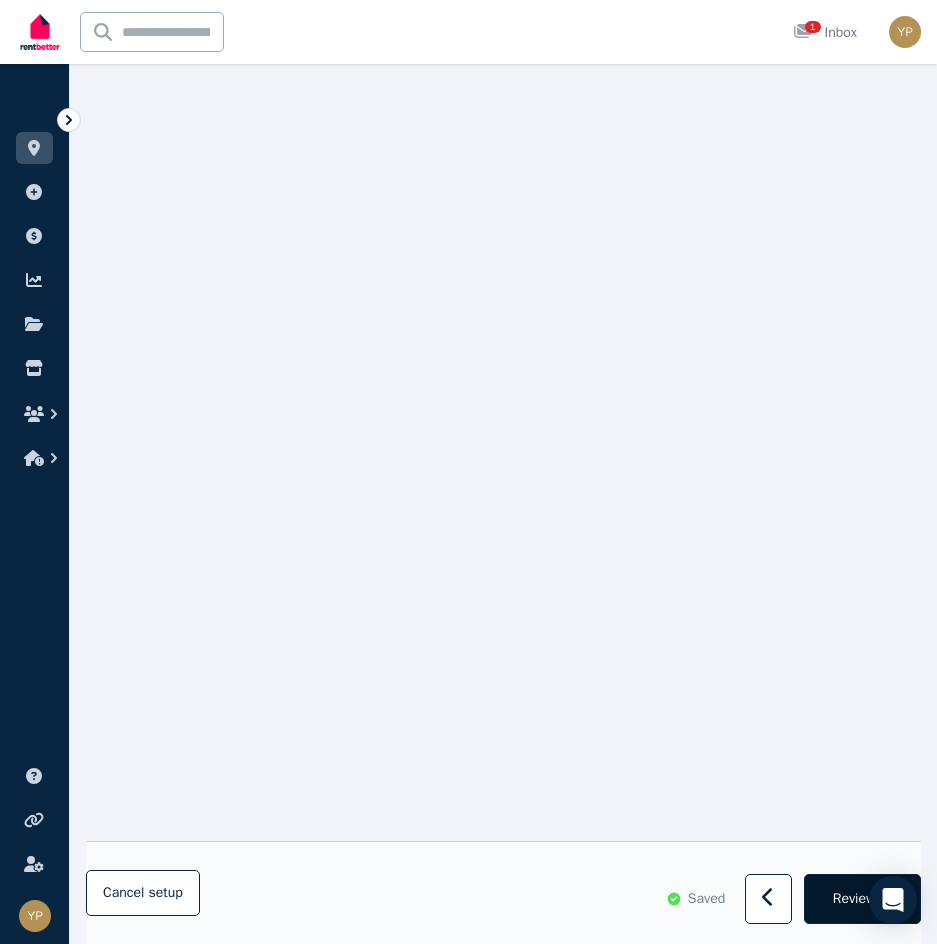 click on "Review" at bounding box center [854, 899] 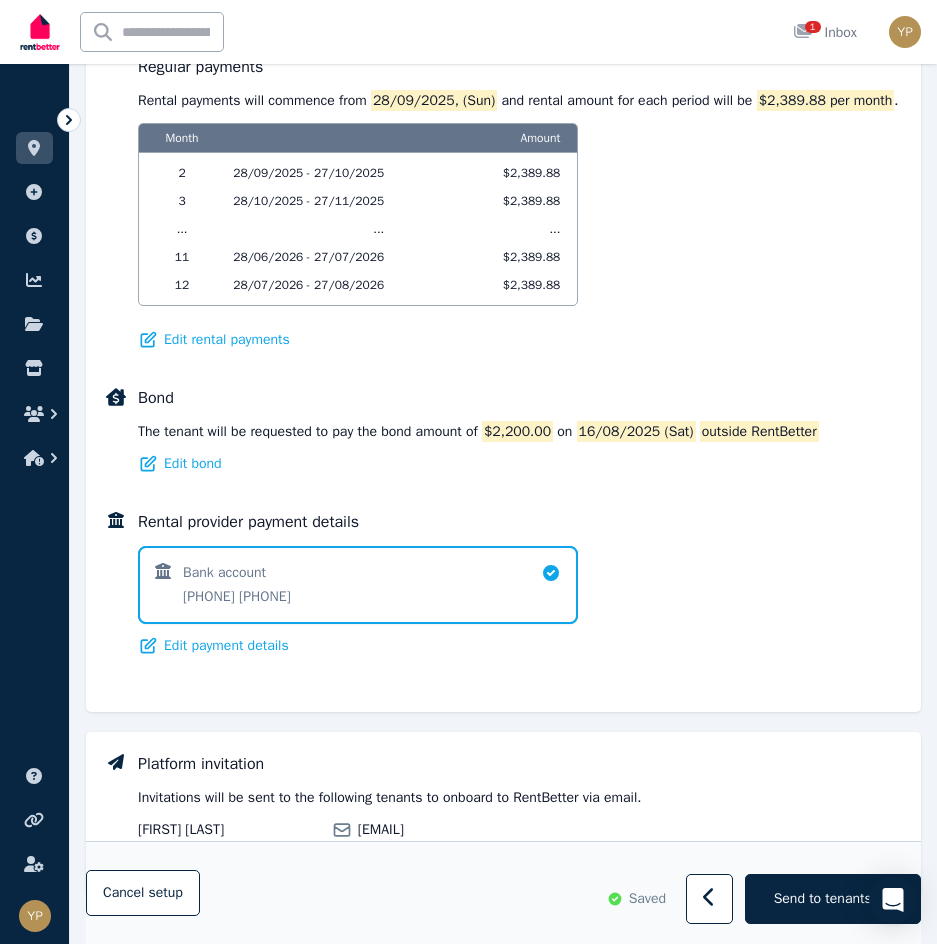 scroll, scrollTop: 1413, scrollLeft: 0, axis: vertical 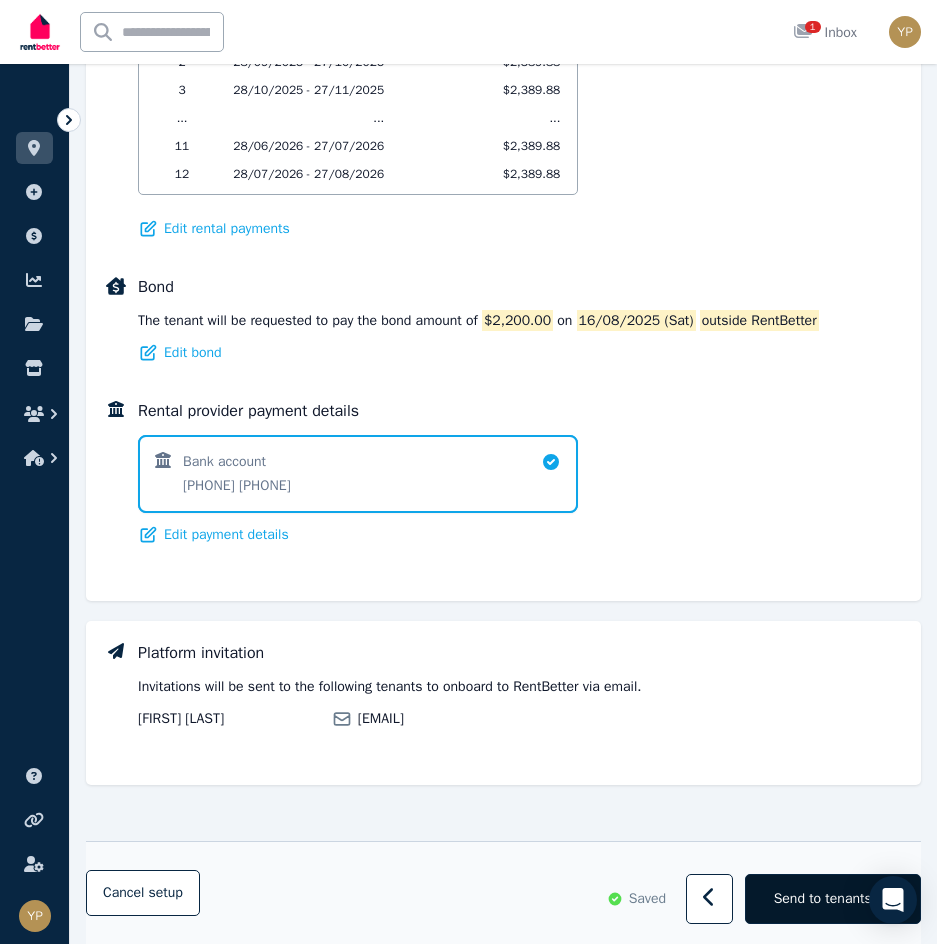 click on "Send to tenants" at bounding box center (833, 899) 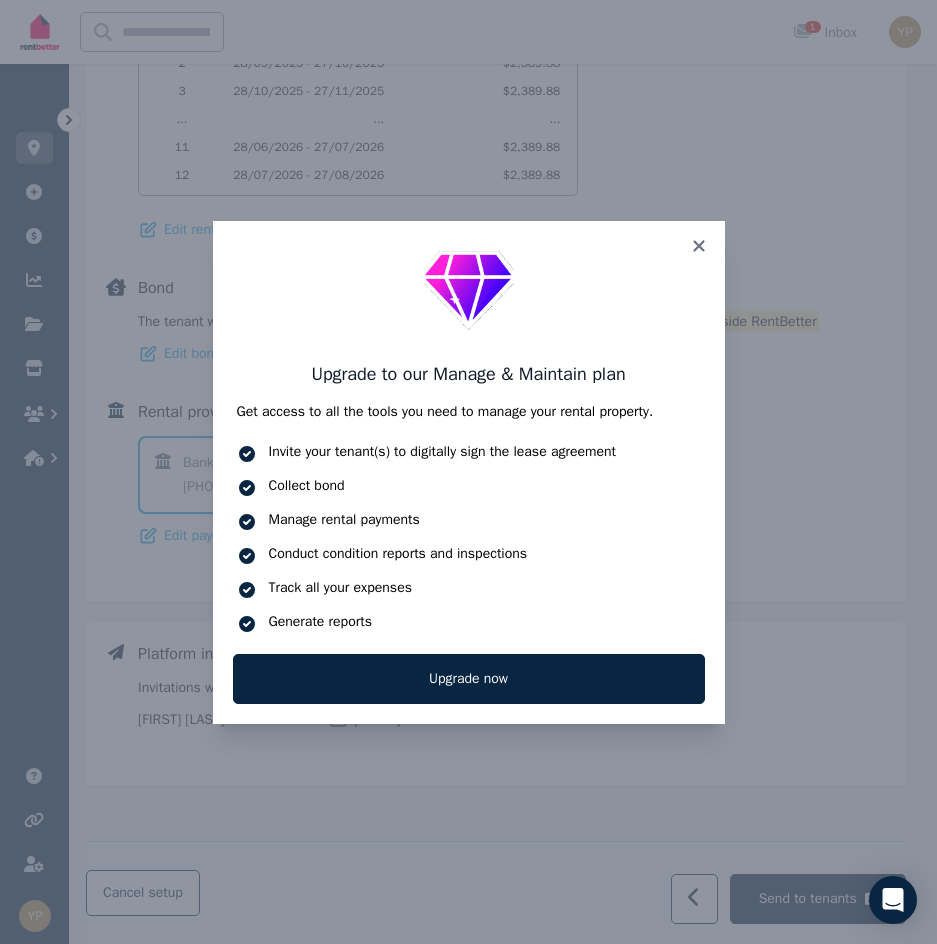 scroll, scrollTop: 1393, scrollLeft: 0, axis: vertical 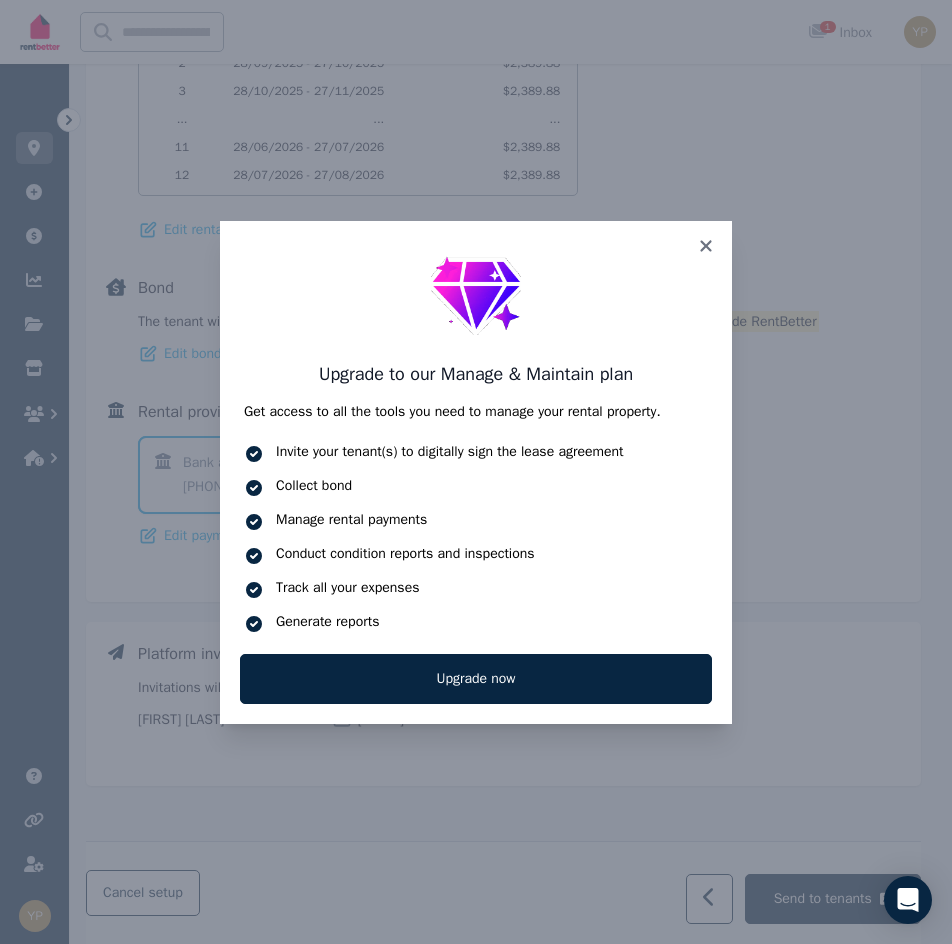 click on "Upgrade to our Manage & Maintain plan Get access to all the tools you need to manage your rental property. Invite your tenant(s) to digitally sign the lease agreement Collect bond Manage rental payments Conduct condition reports and inspections Track all your expenses Generate reports" at bounding box center [476, 427] 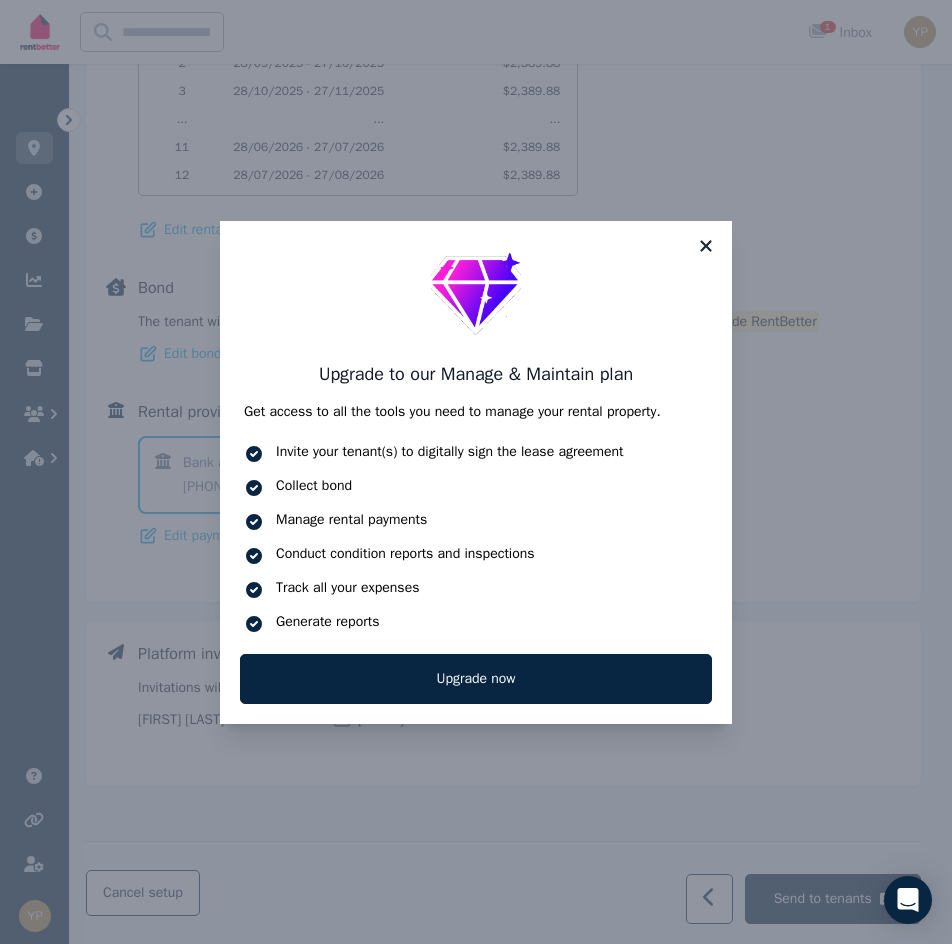 click 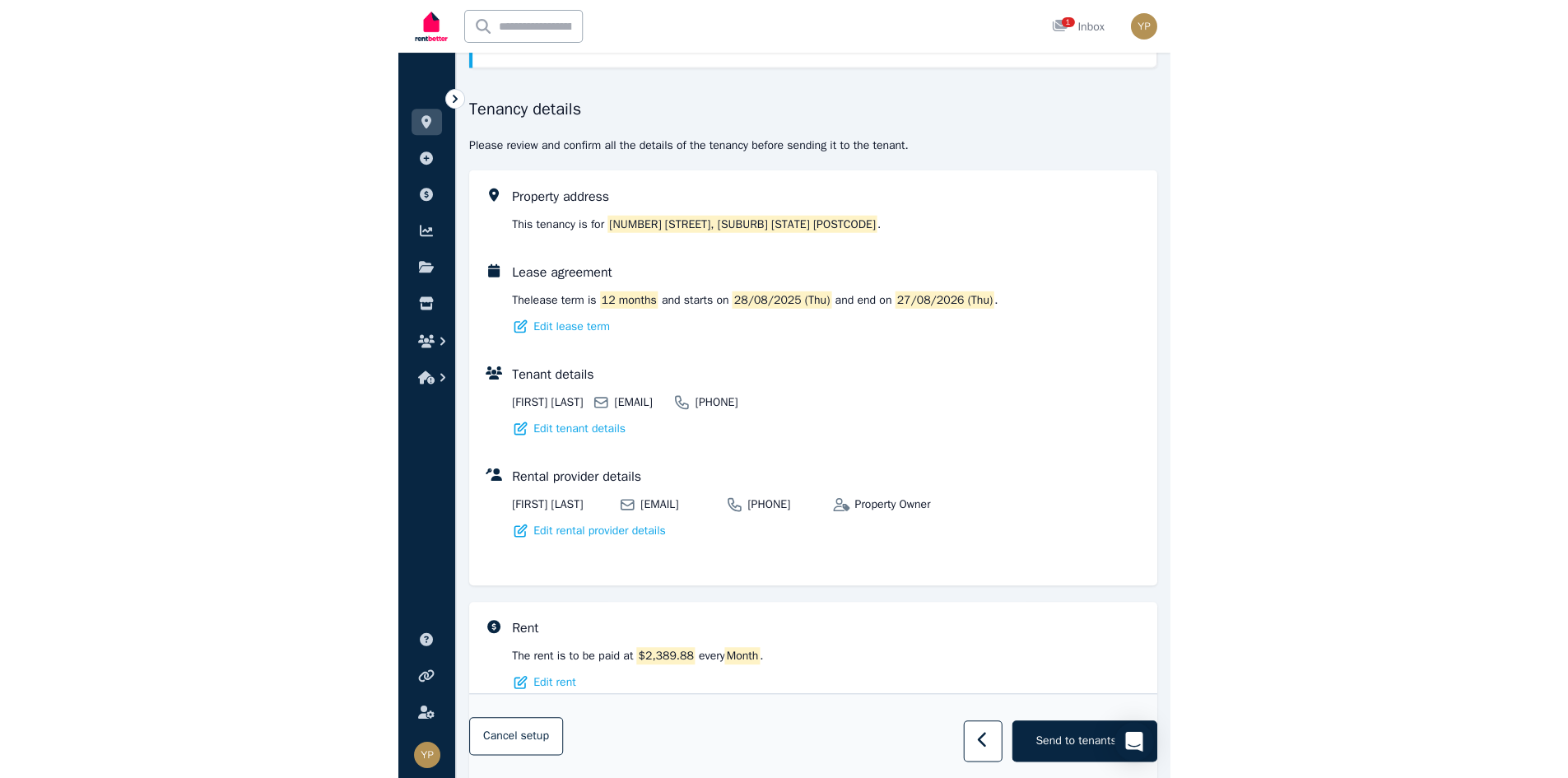 scroll, scrollTop: 0, scrollLeft: 0, axis: both 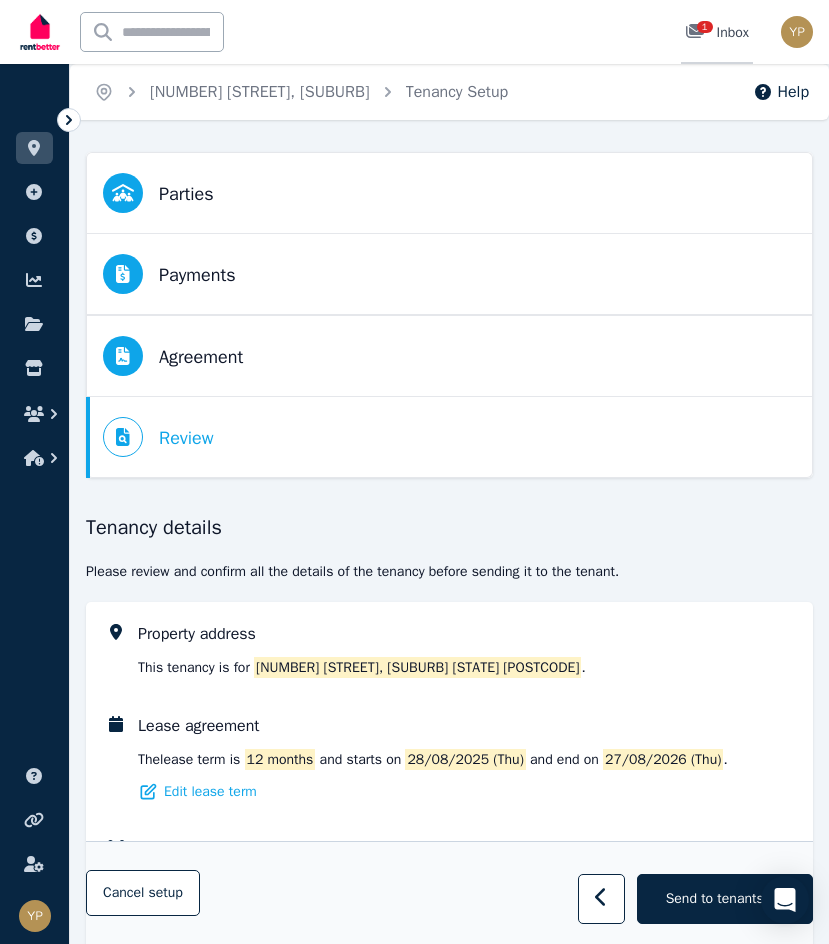 click on "1 Inbox" at bounding box center [717, 33] 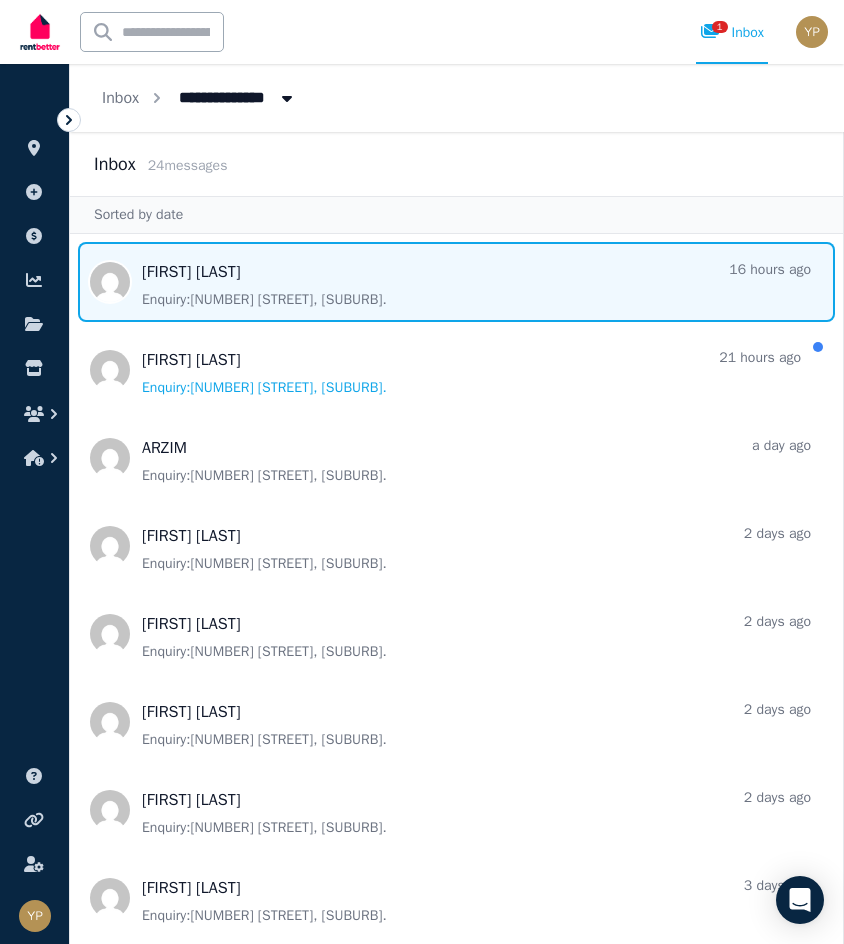 click at bounding box center (456, 282) 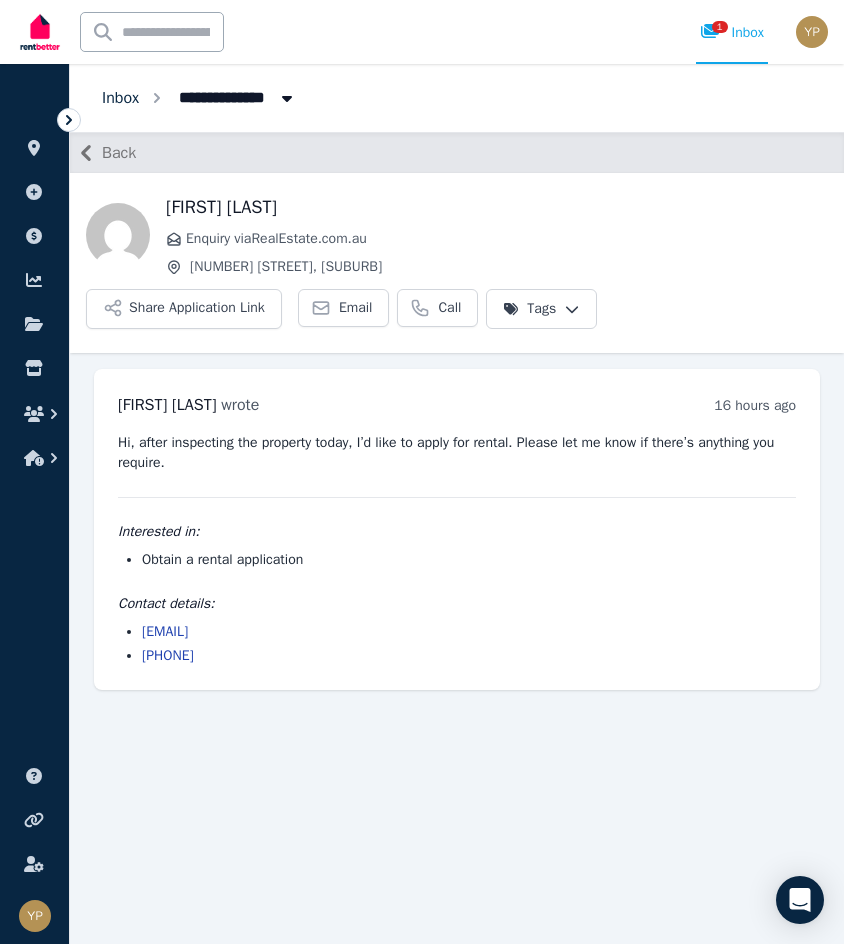click on "Inbox" at bounding box center (120, 98) 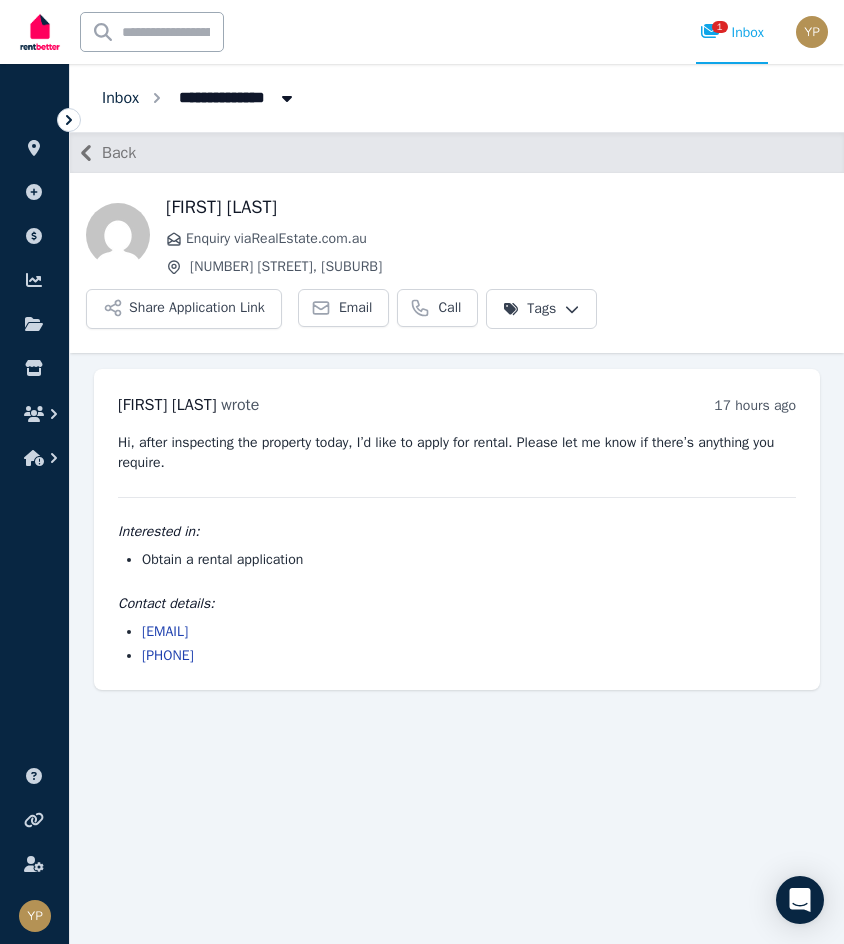 click on "Inbox" at bounding box center [120, 98] 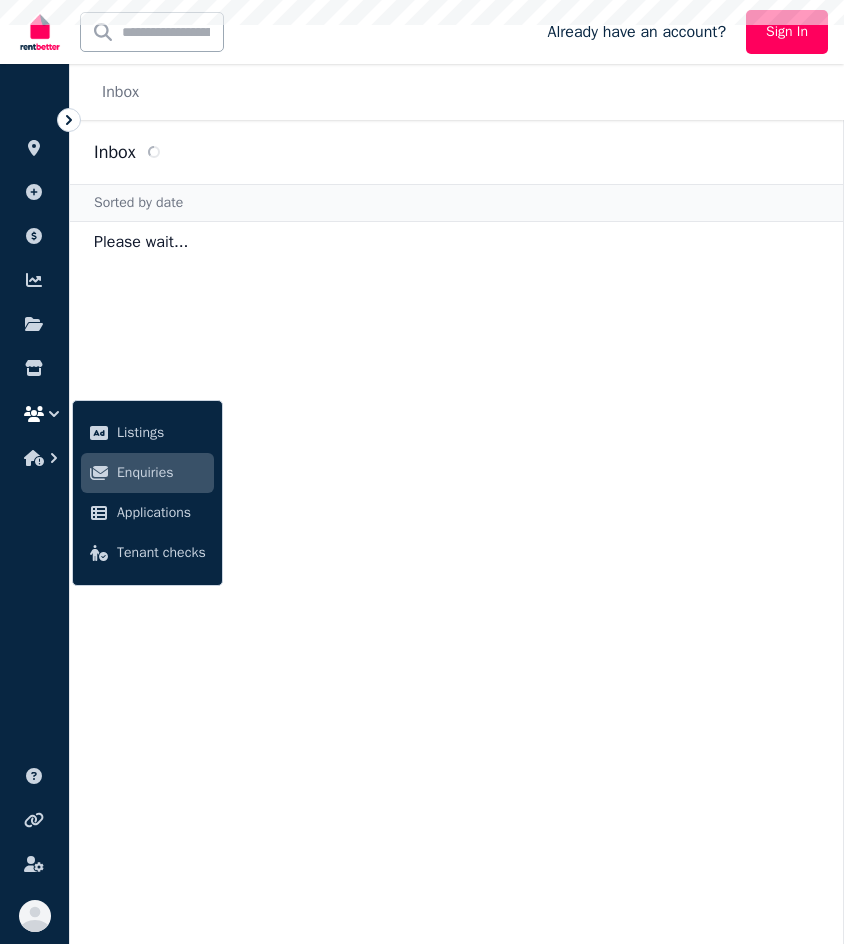 scroll, scrollTop: 0, scrollLeft: 0, axis: both 